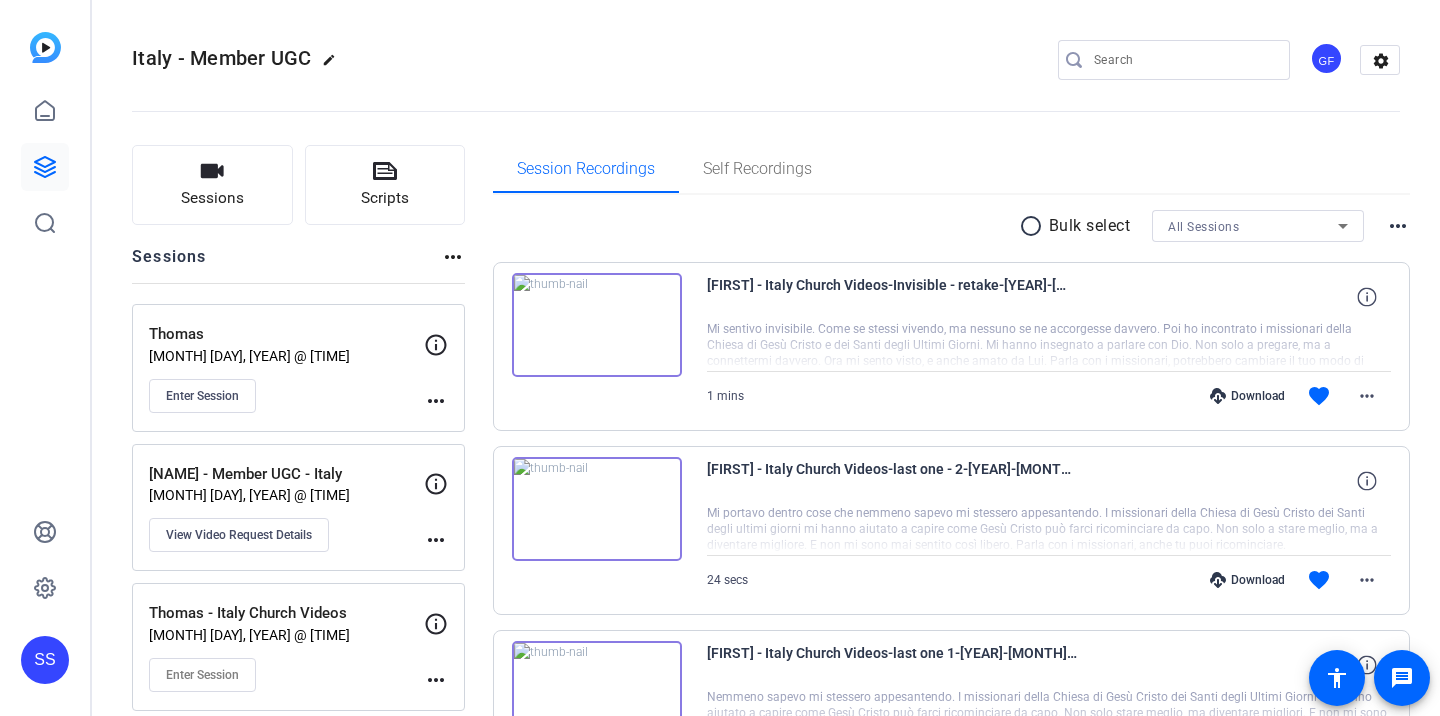 scroll, scrollTop: 0, scrollLeft: 0, axis: both 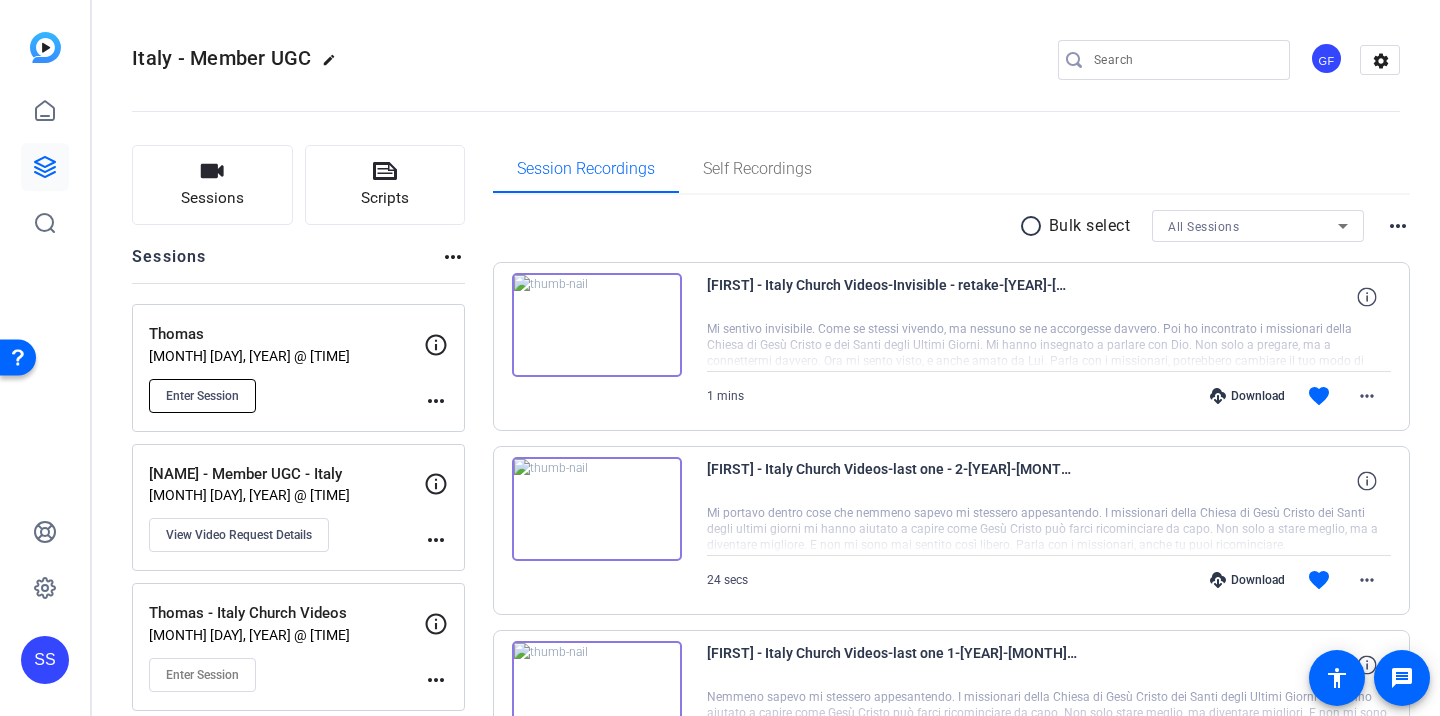 click on "Enter Session" 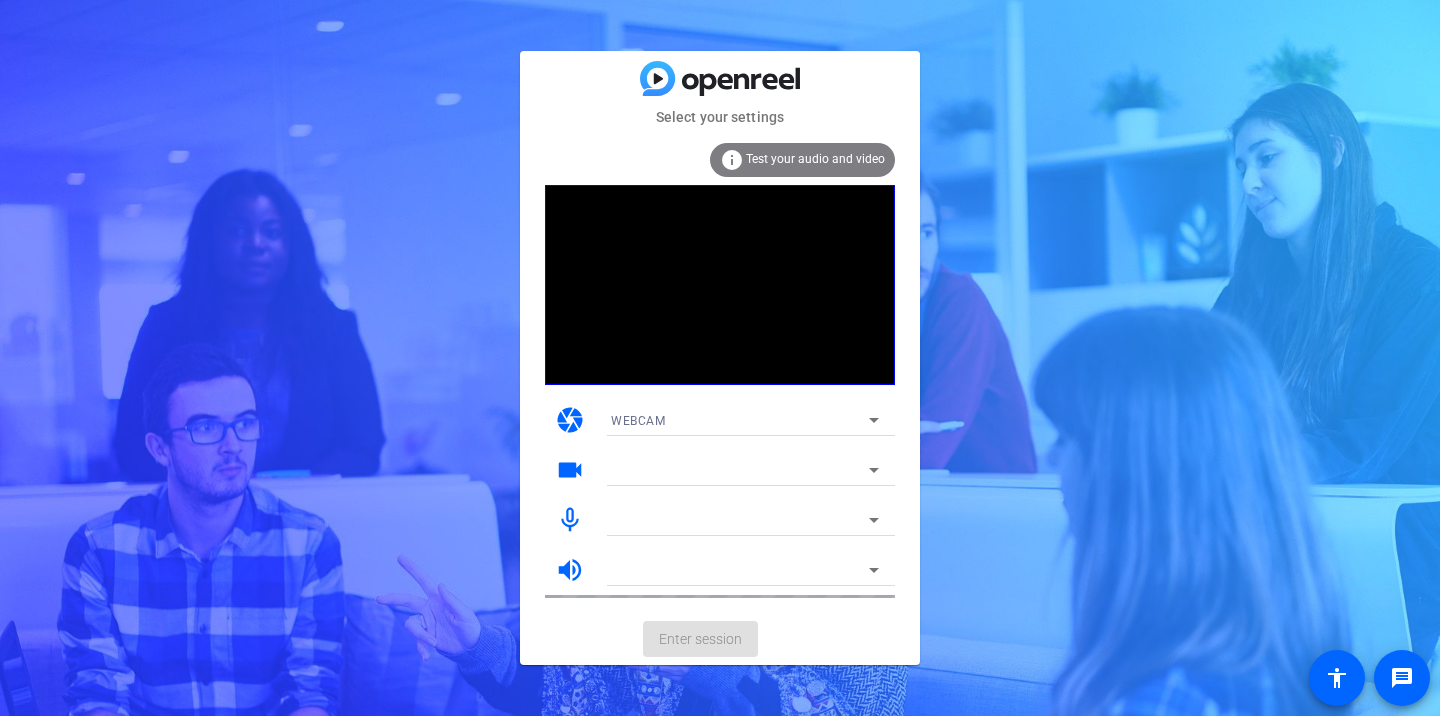 scroll, scrollTop: 0, scrollLeft: 0, axis: both 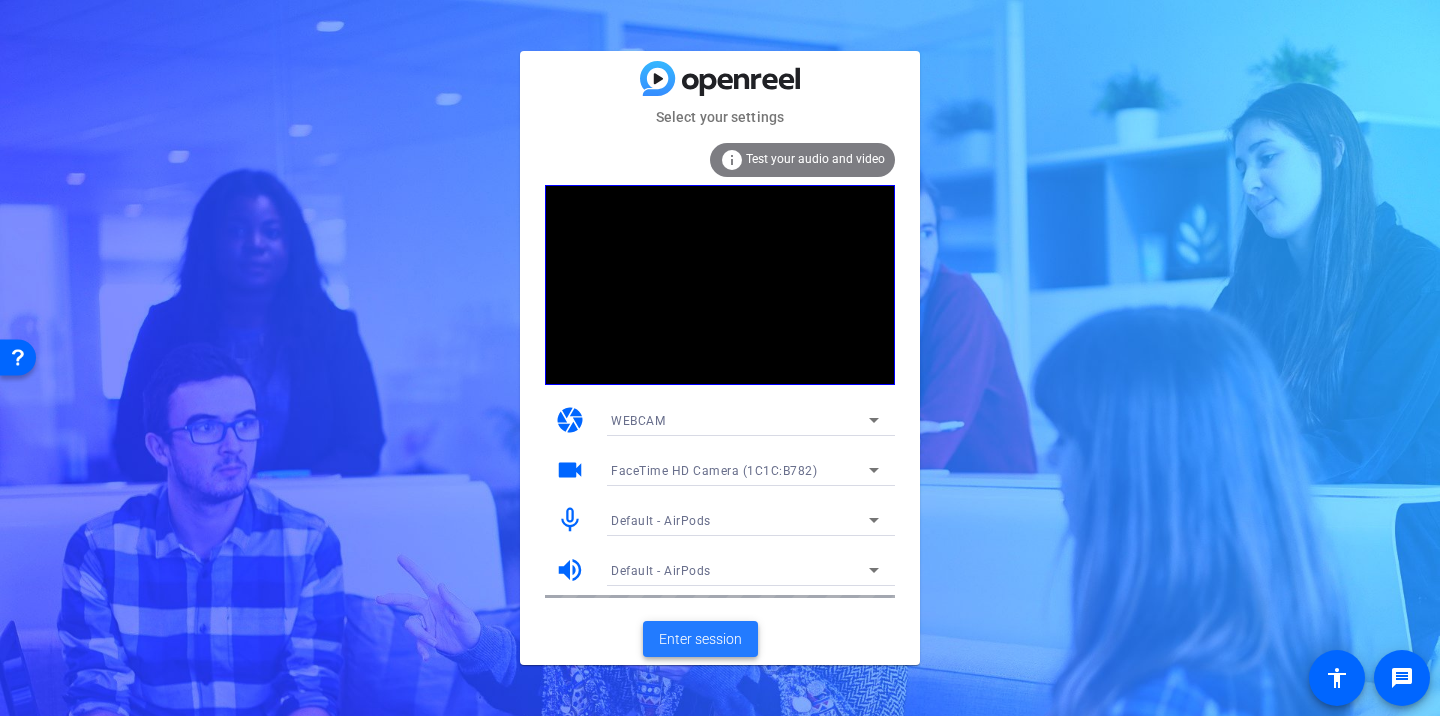 click on "Enter session" 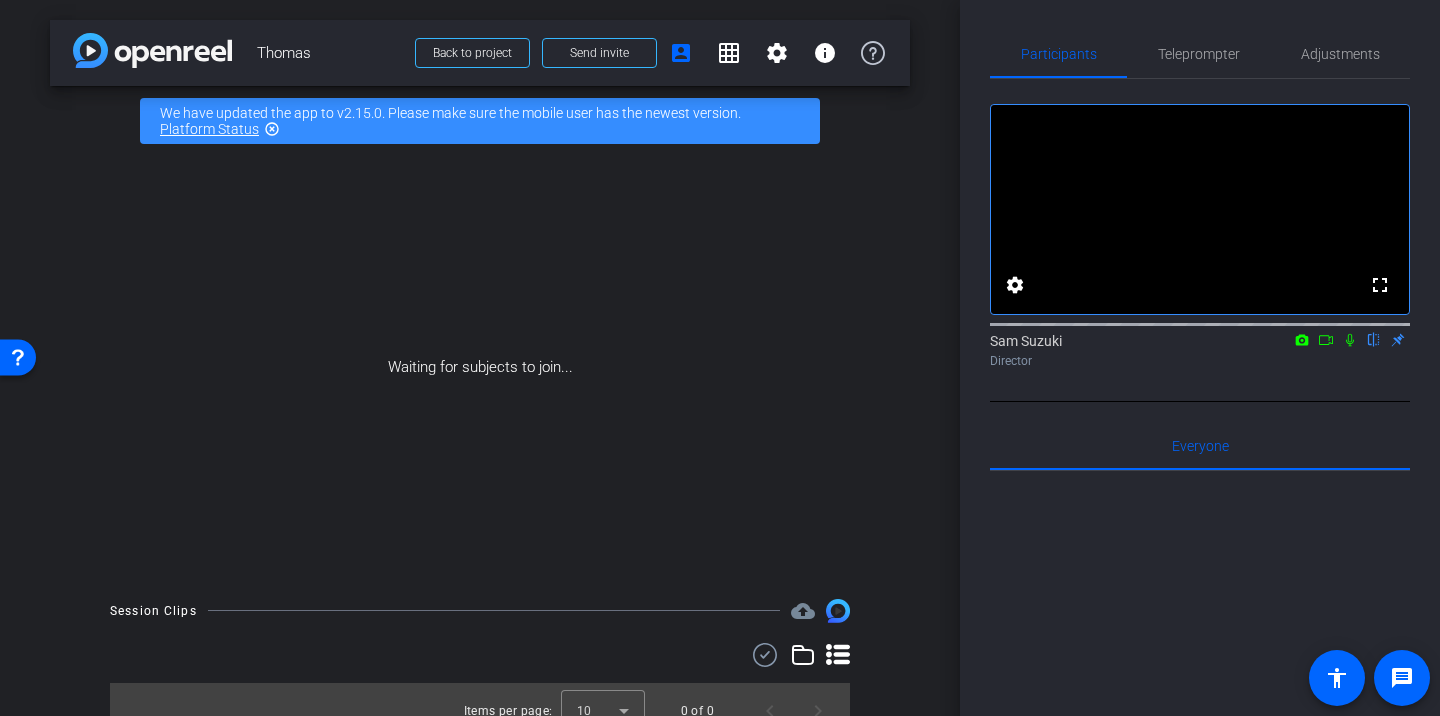 click 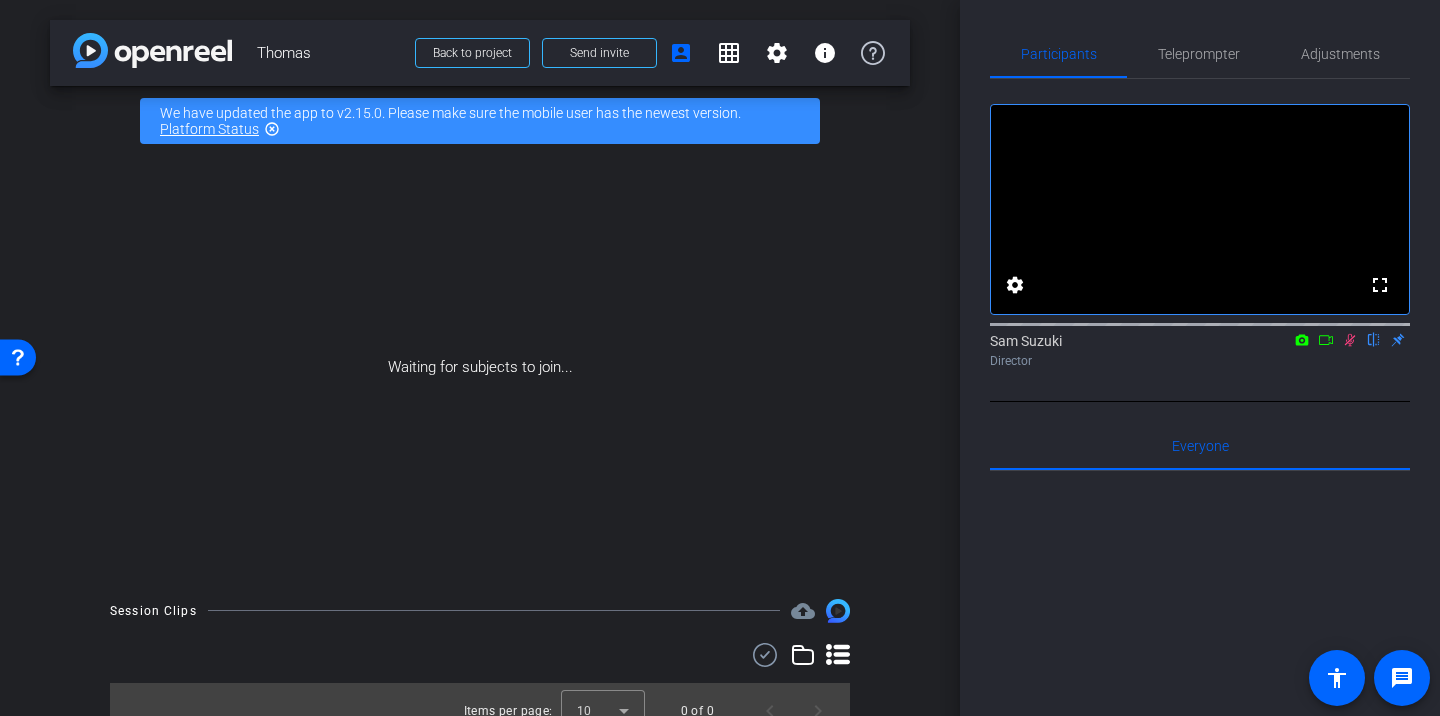 click 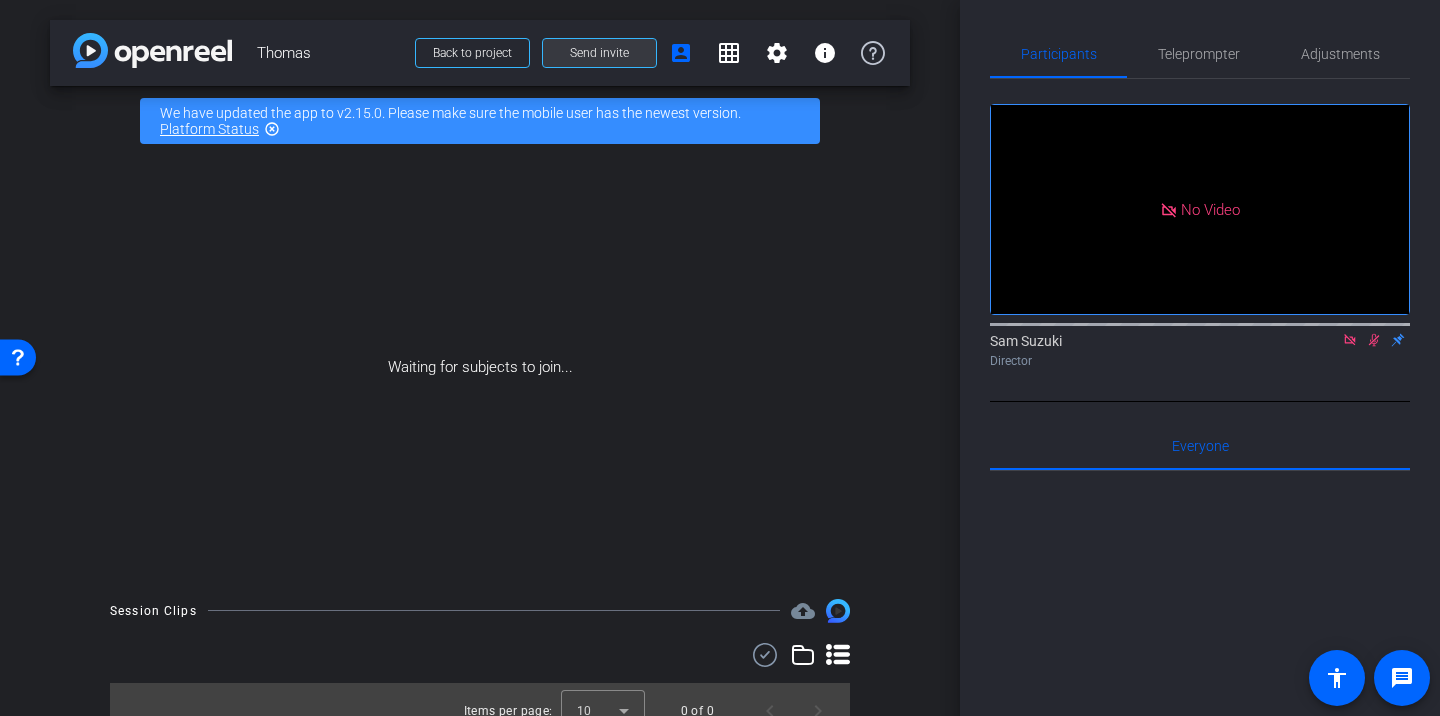 click at bounding box center (599, 53) 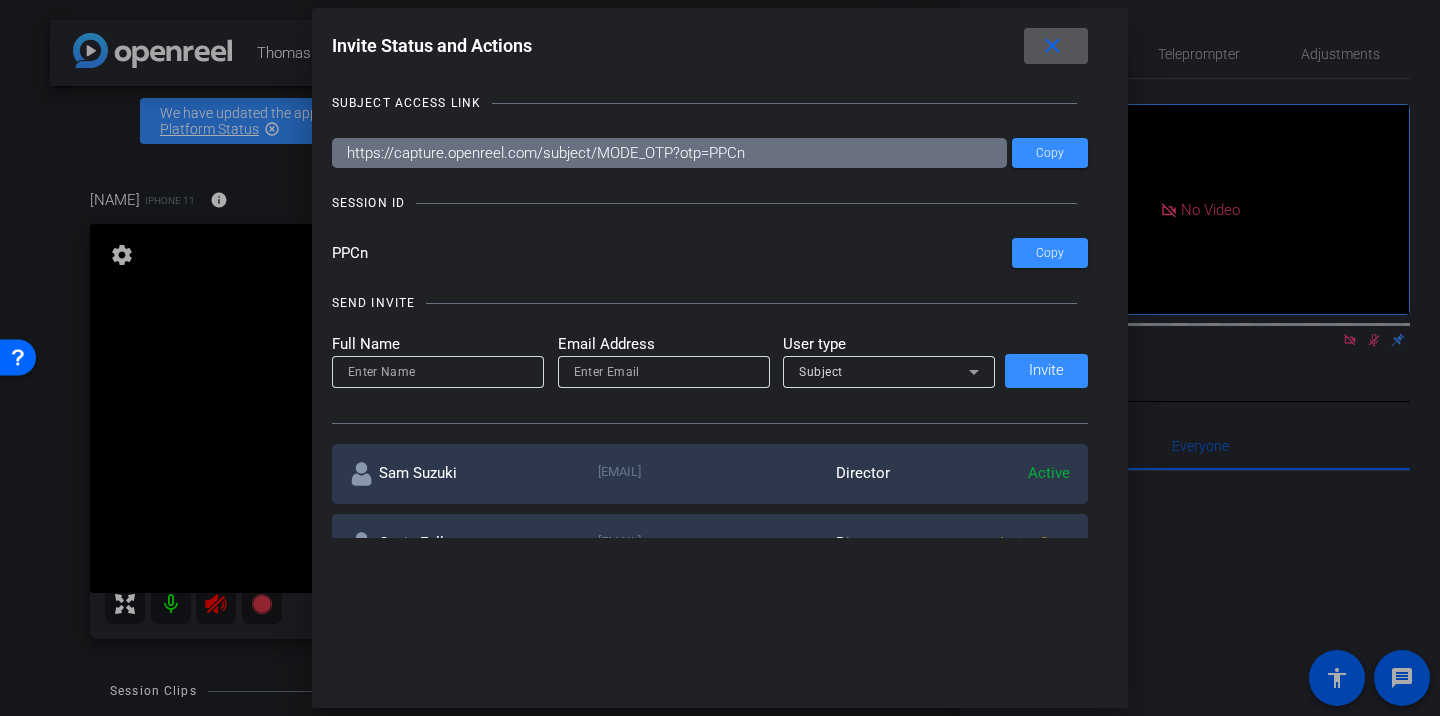 click at bounding box center (1056, 46) 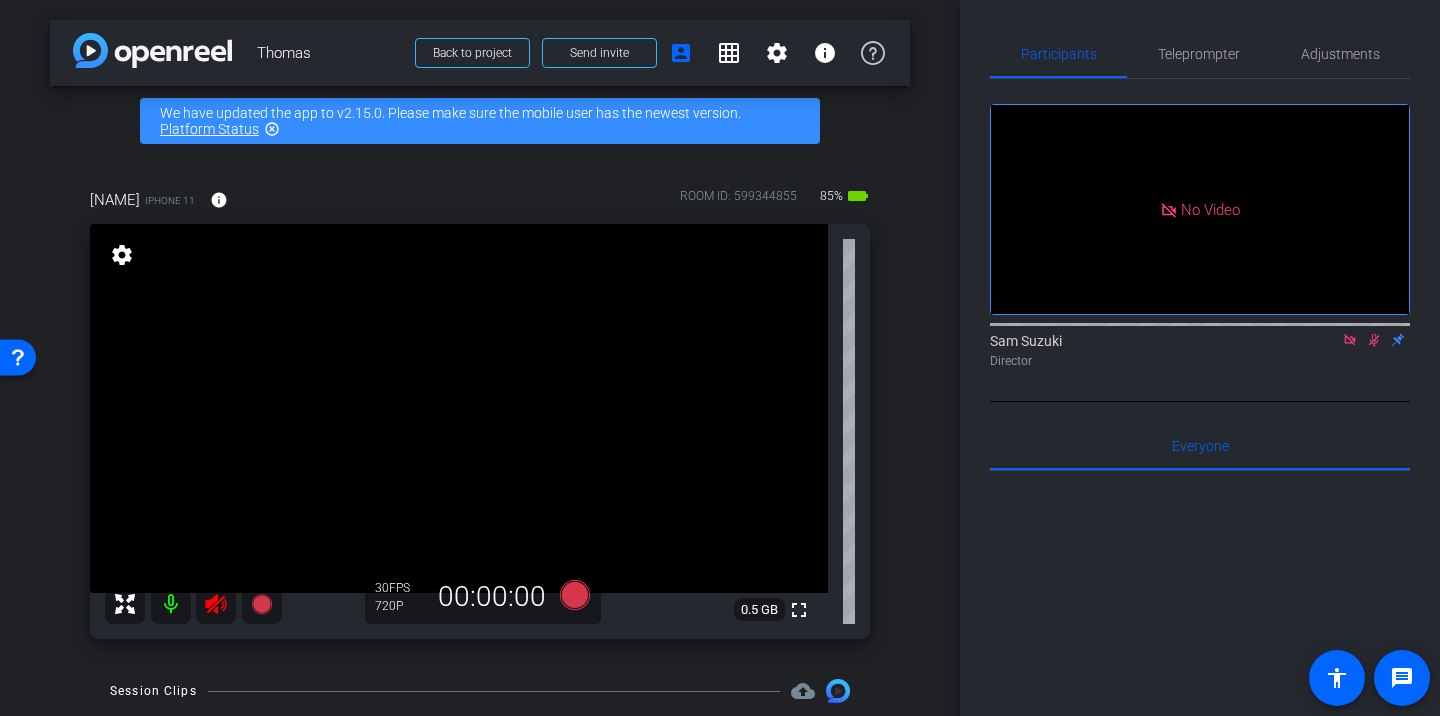 click 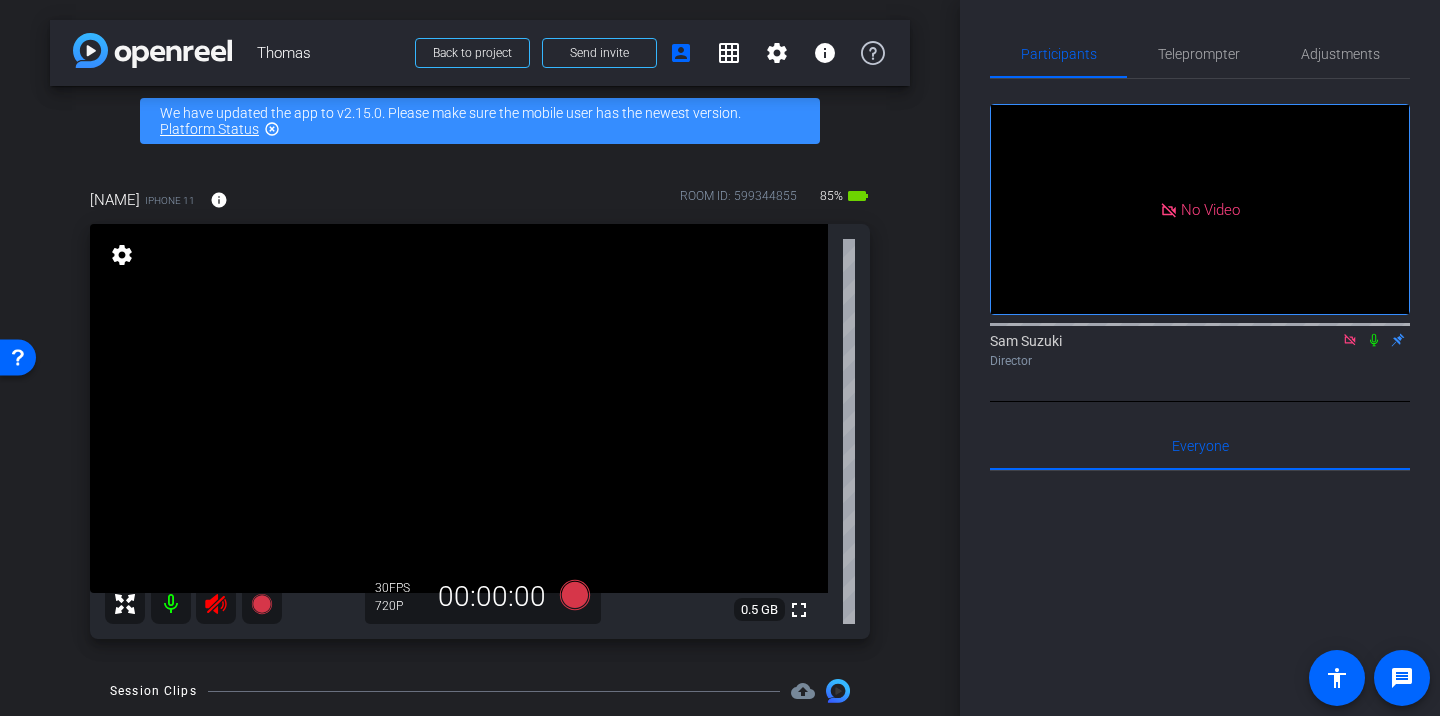 click 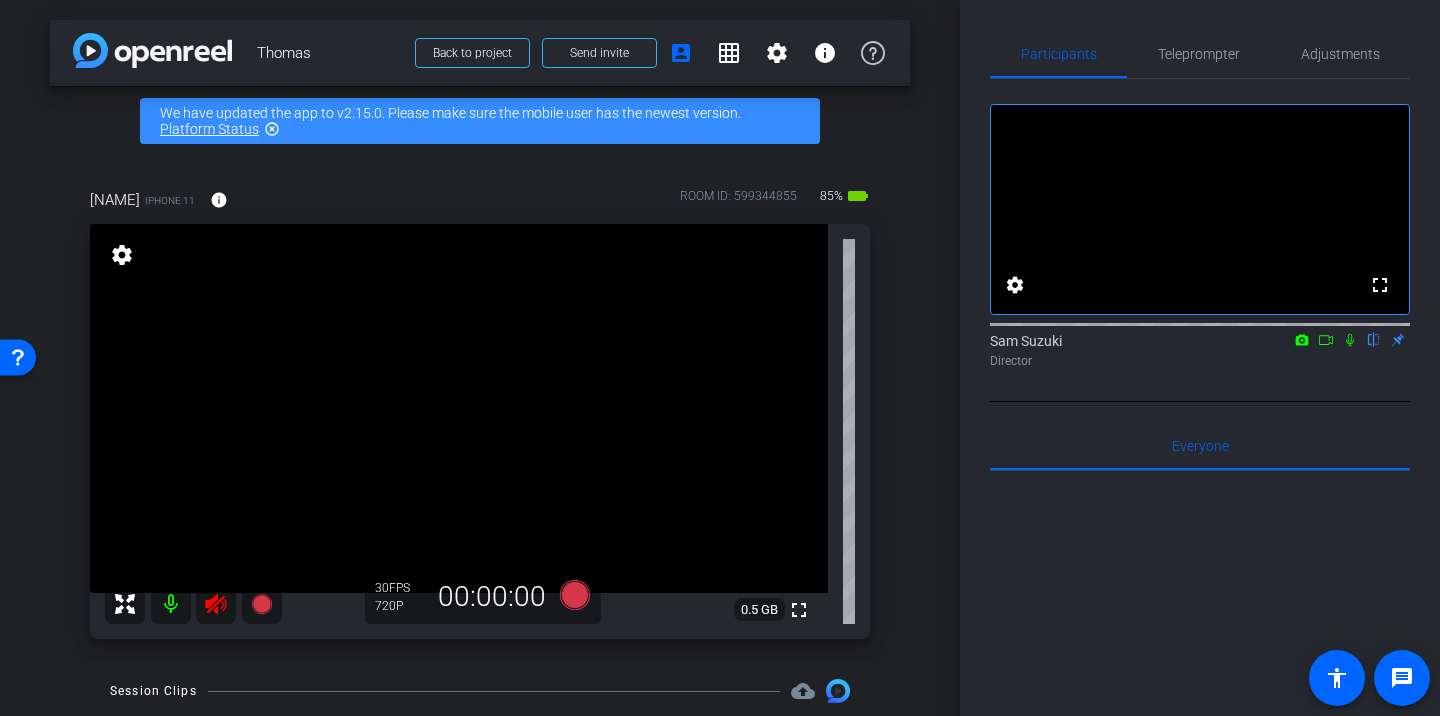 click at bounding box center [216, 604] 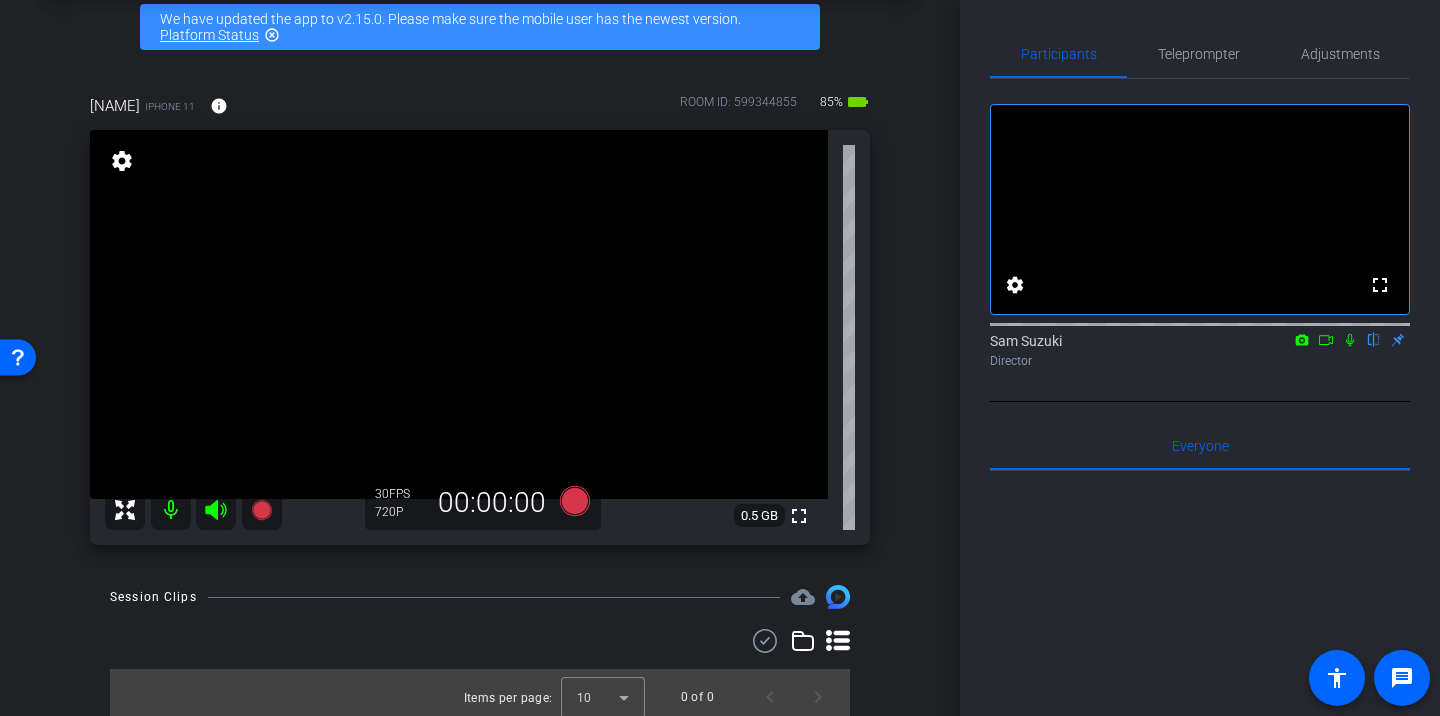 scroll, scrollTop: 103, scrollLeft: 0, axis: vertical 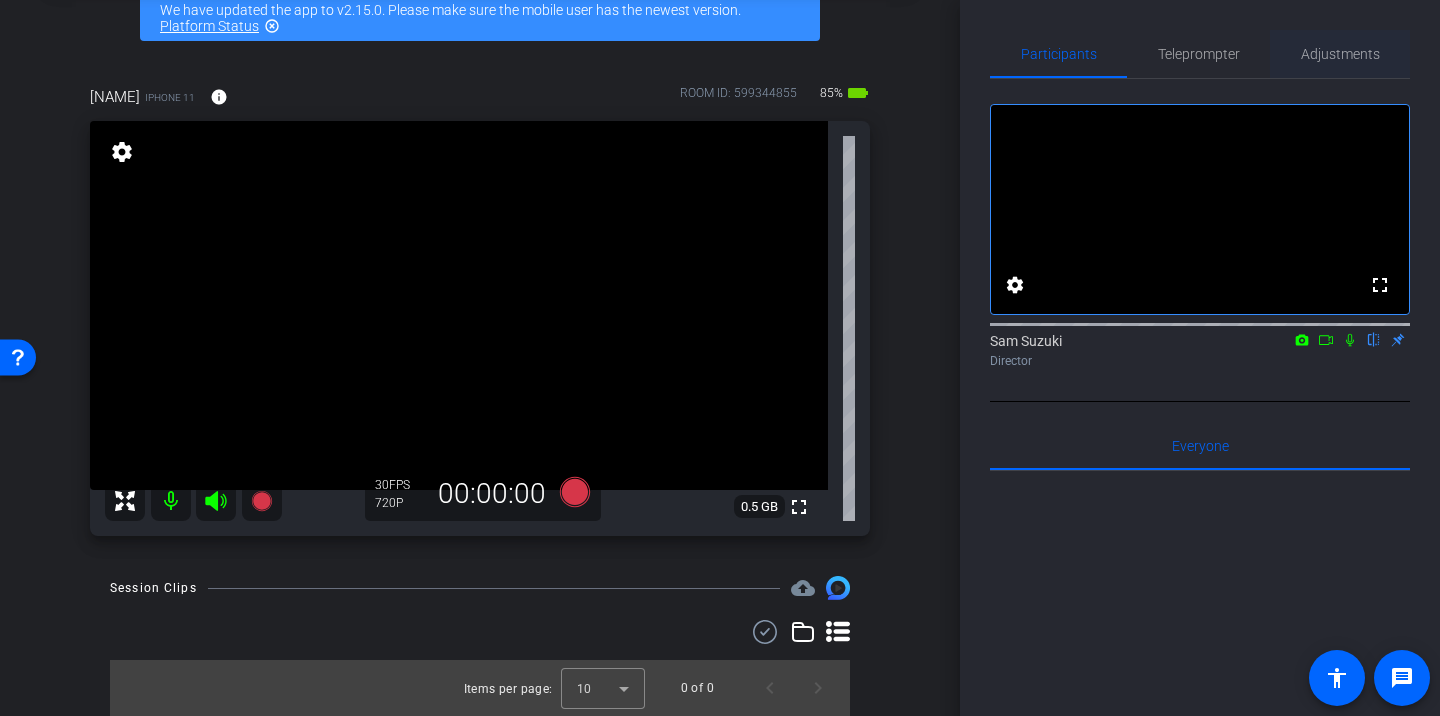 click on "Adjustments" at bounding box center (1340, 54) 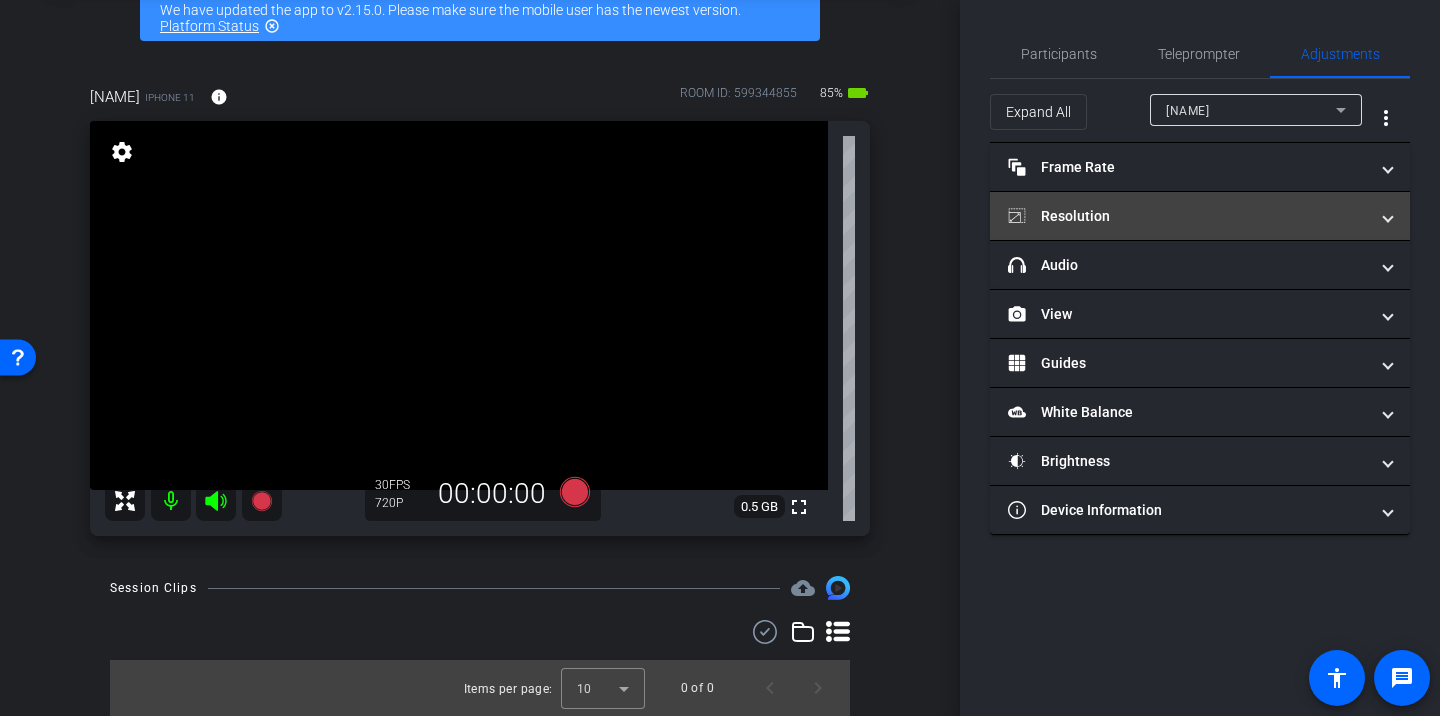 click on "Resolution" at bounding box center [1200, 216] 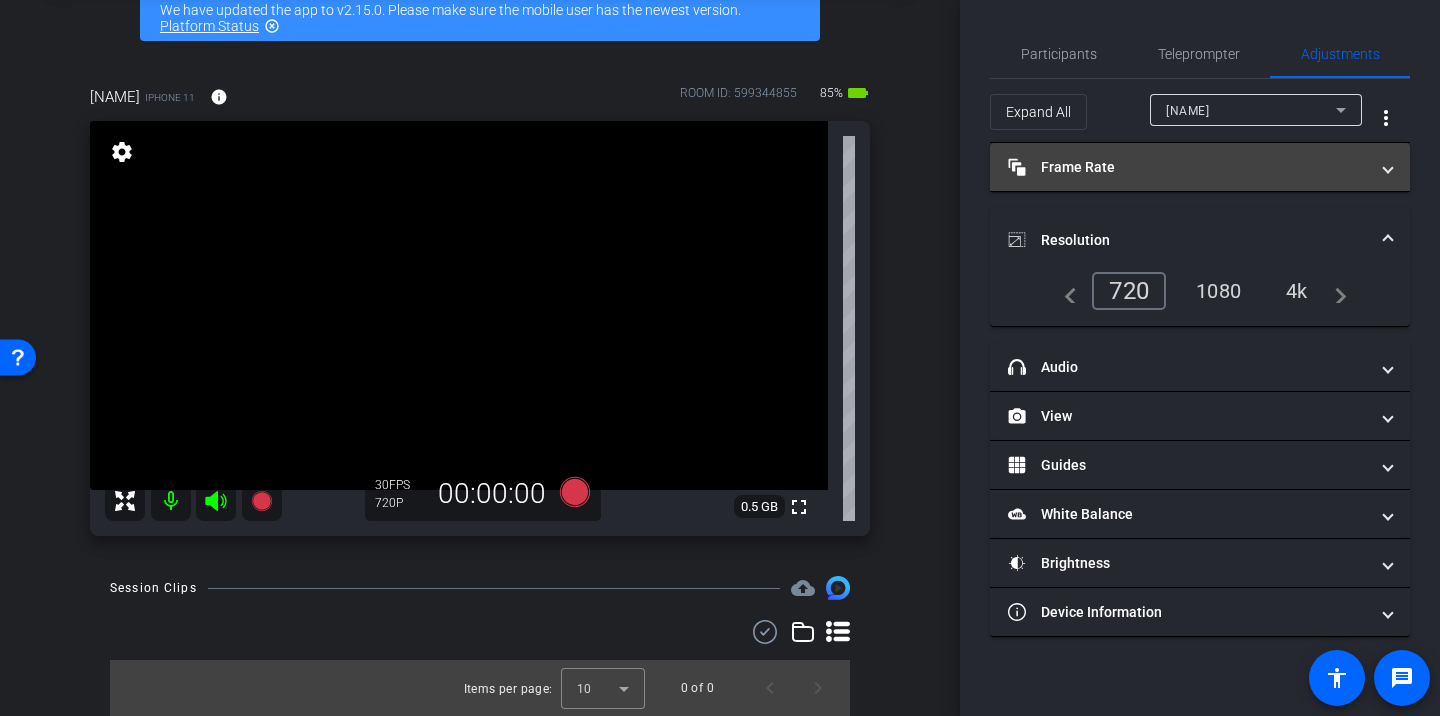 click on "Frame Rate
Frame Rate" at bounding box center [1188, 167] 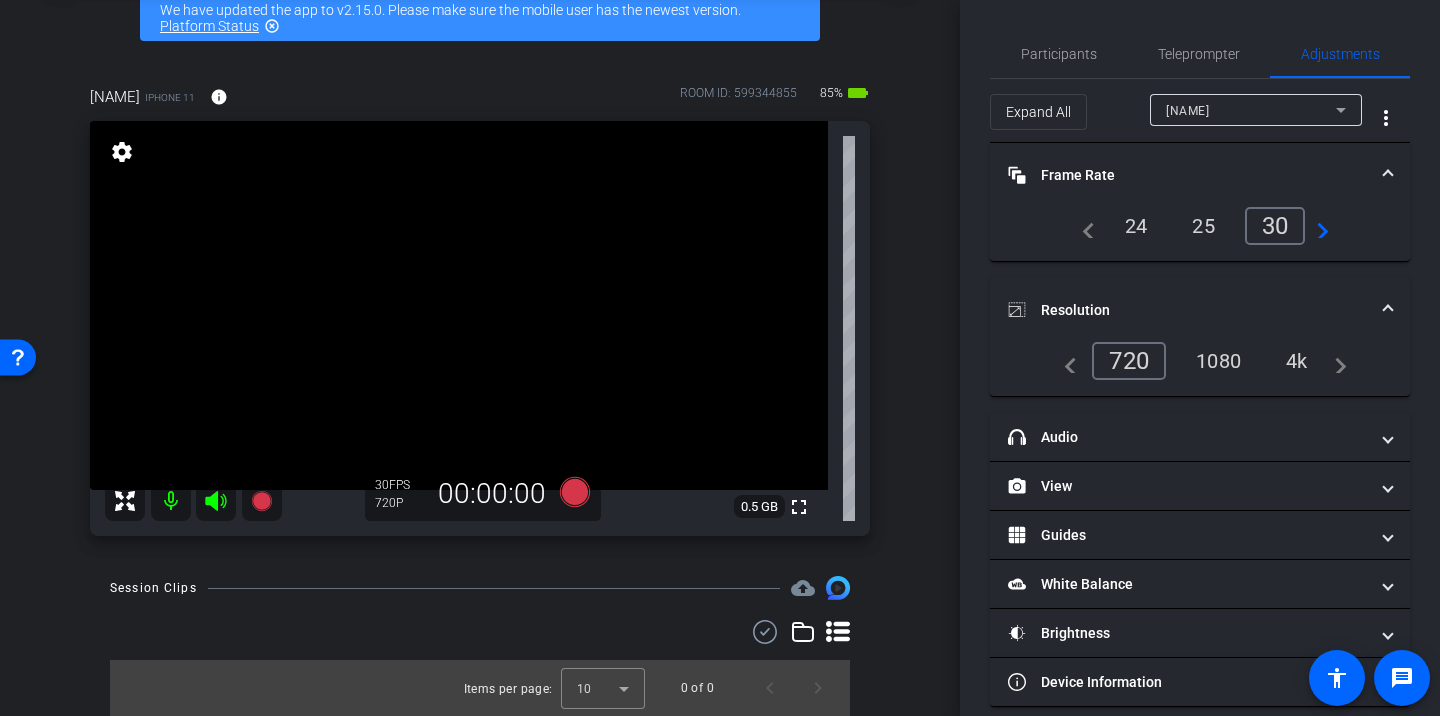 click on "1080" at bounding box center [1218, 361] 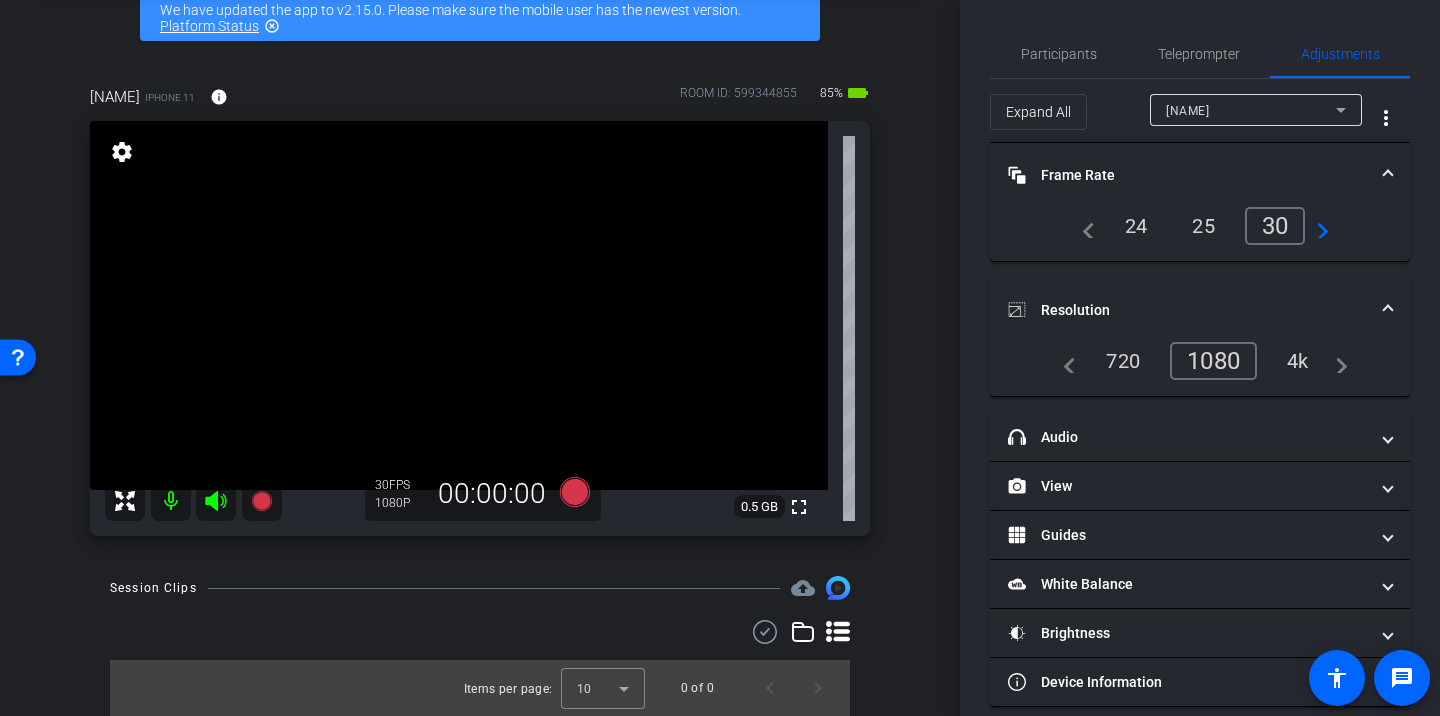 scroll, scrollTop: 21, scrollLeft: 0, axis: vertical 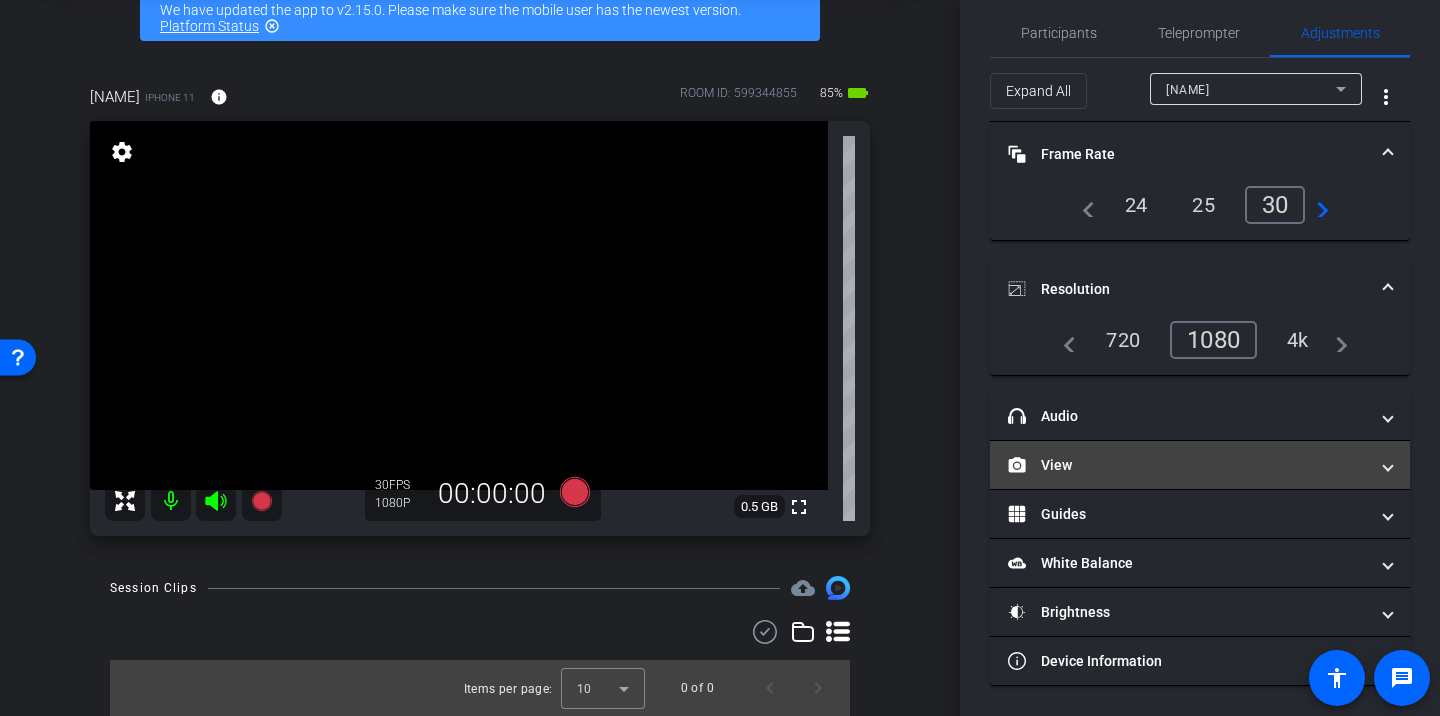 click on "View" at bounding box center (1200, 465) 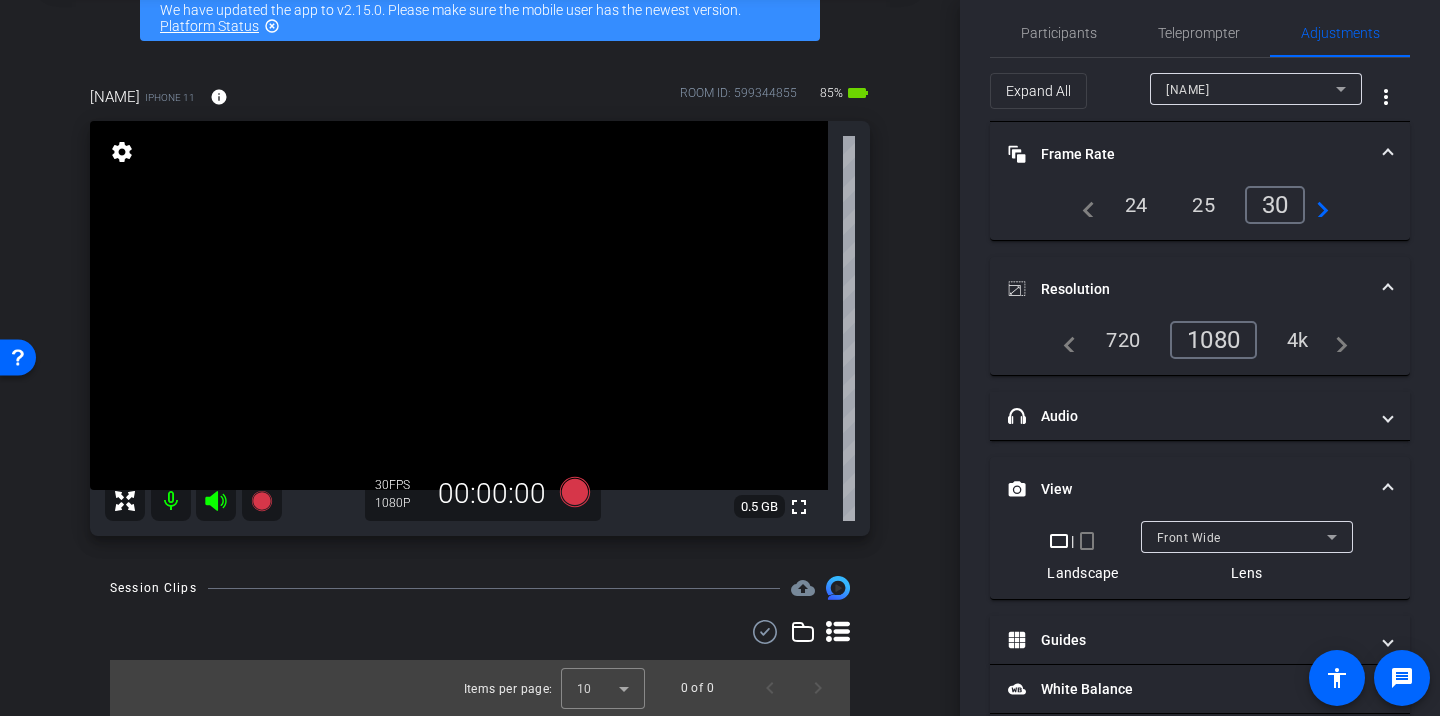 click on "crop_portrait" at bounding box center (1087, 541) 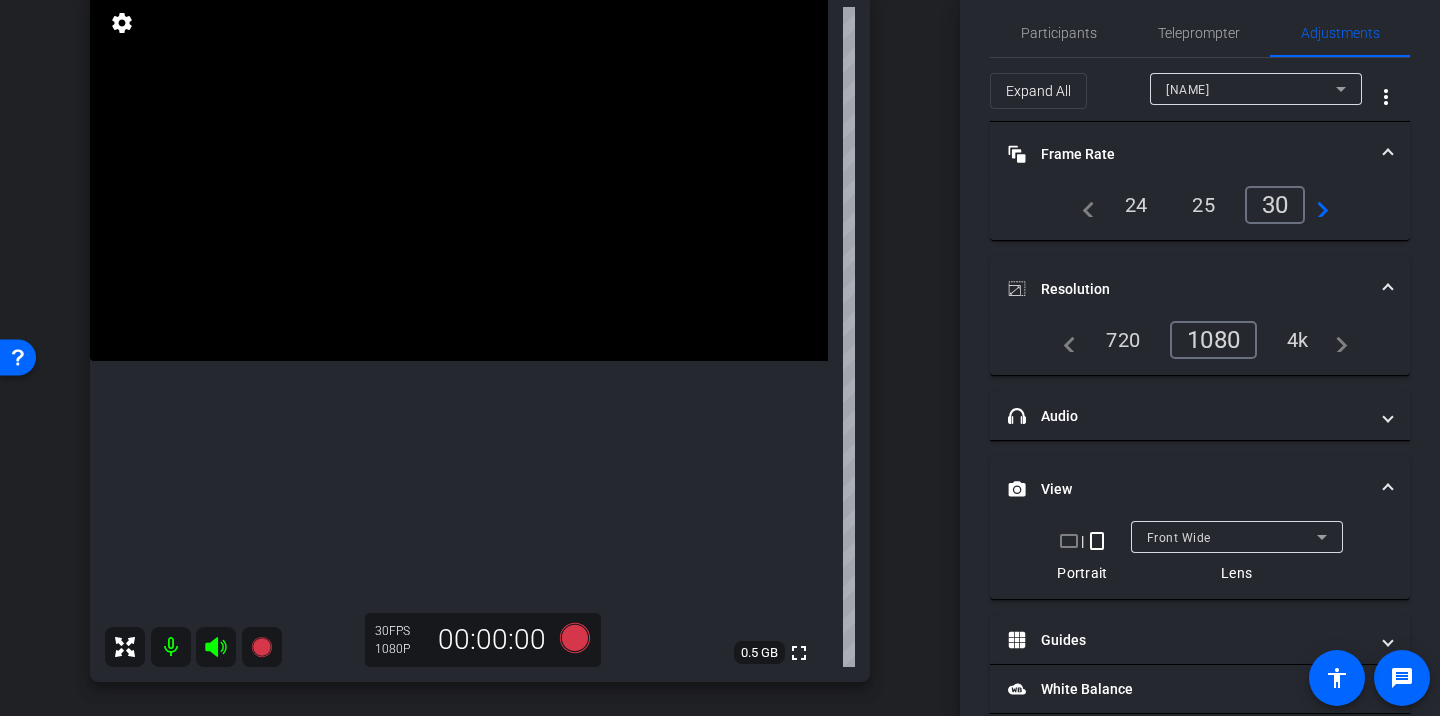 scroll, scrollTop: 228, scrollLeft: 0, axis: vertical 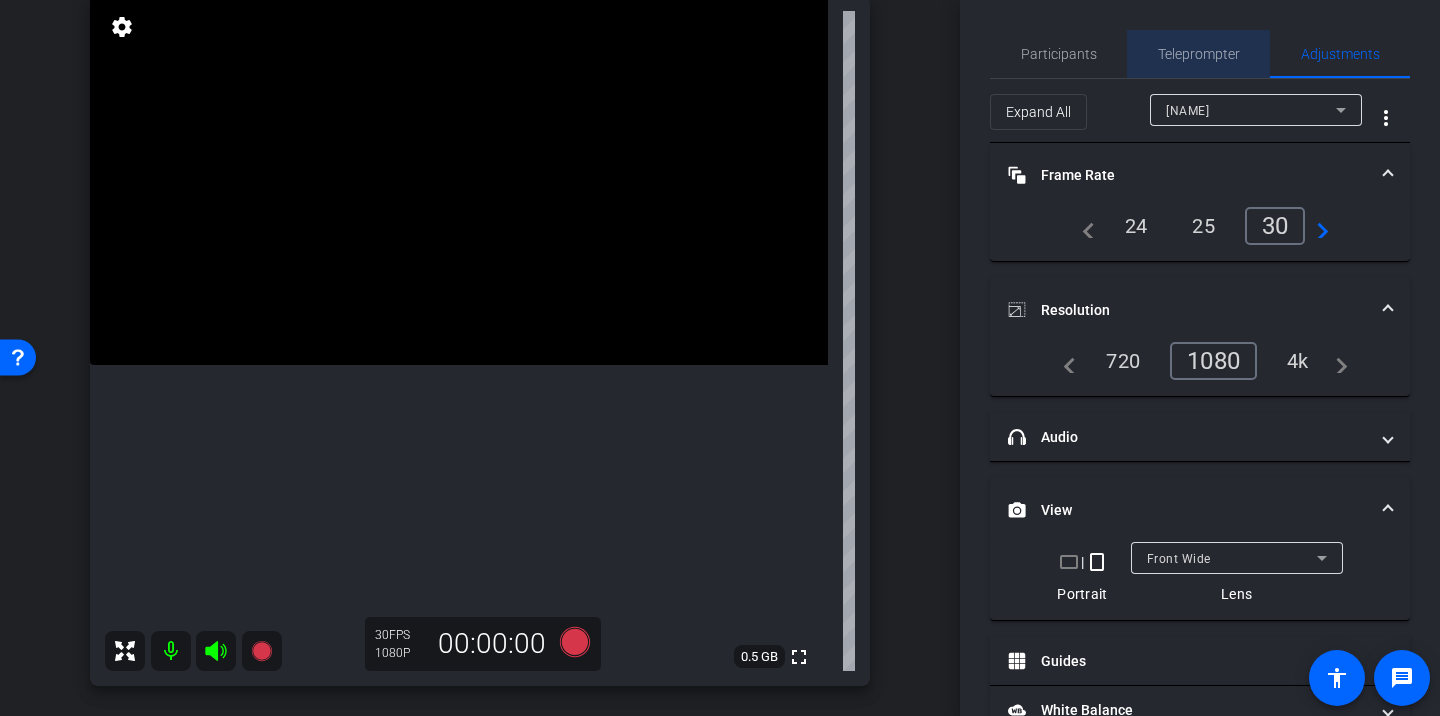 click on "Teleprompter" at bounding box center (1199, 54) 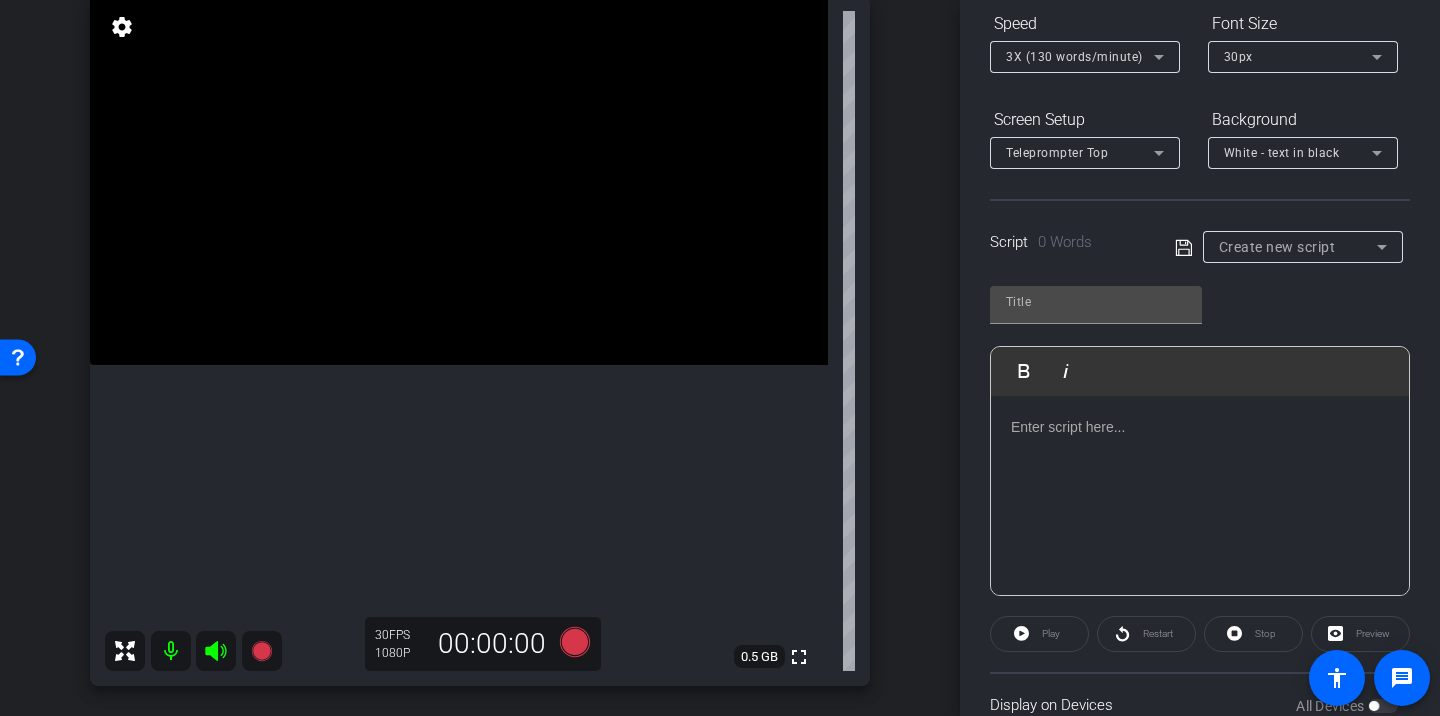 scroll, scrollTop: 285, scrollLeft: 0, axis: vertical 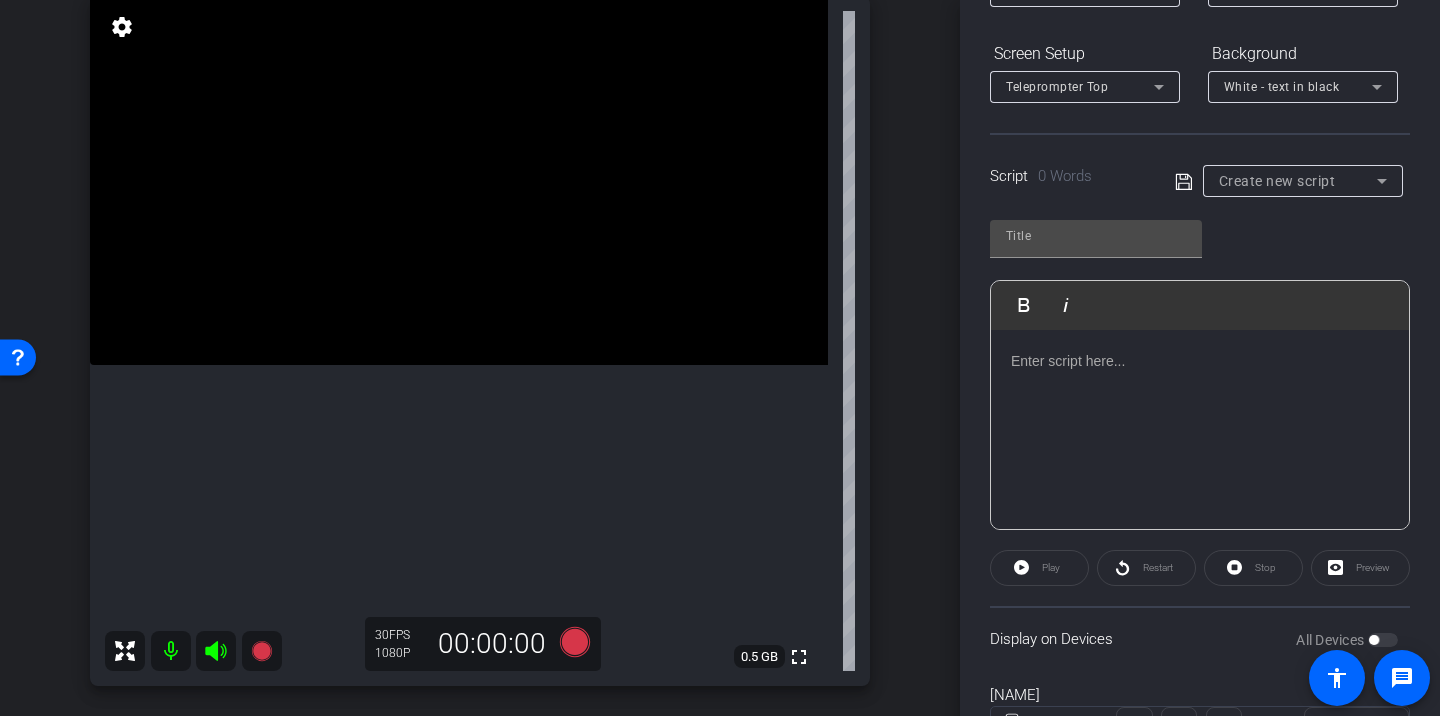 click 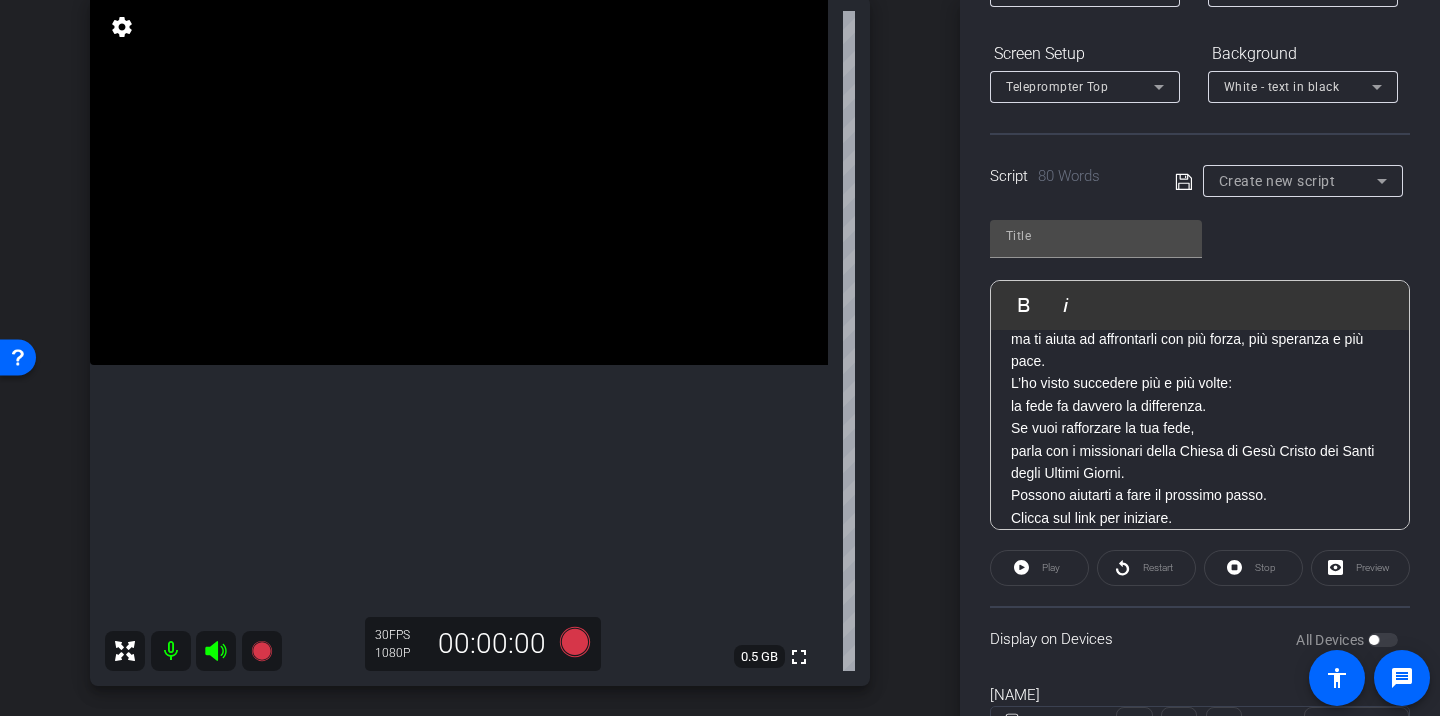 scroll, scrollTop: 0, scrollLeft: 0, axis: both 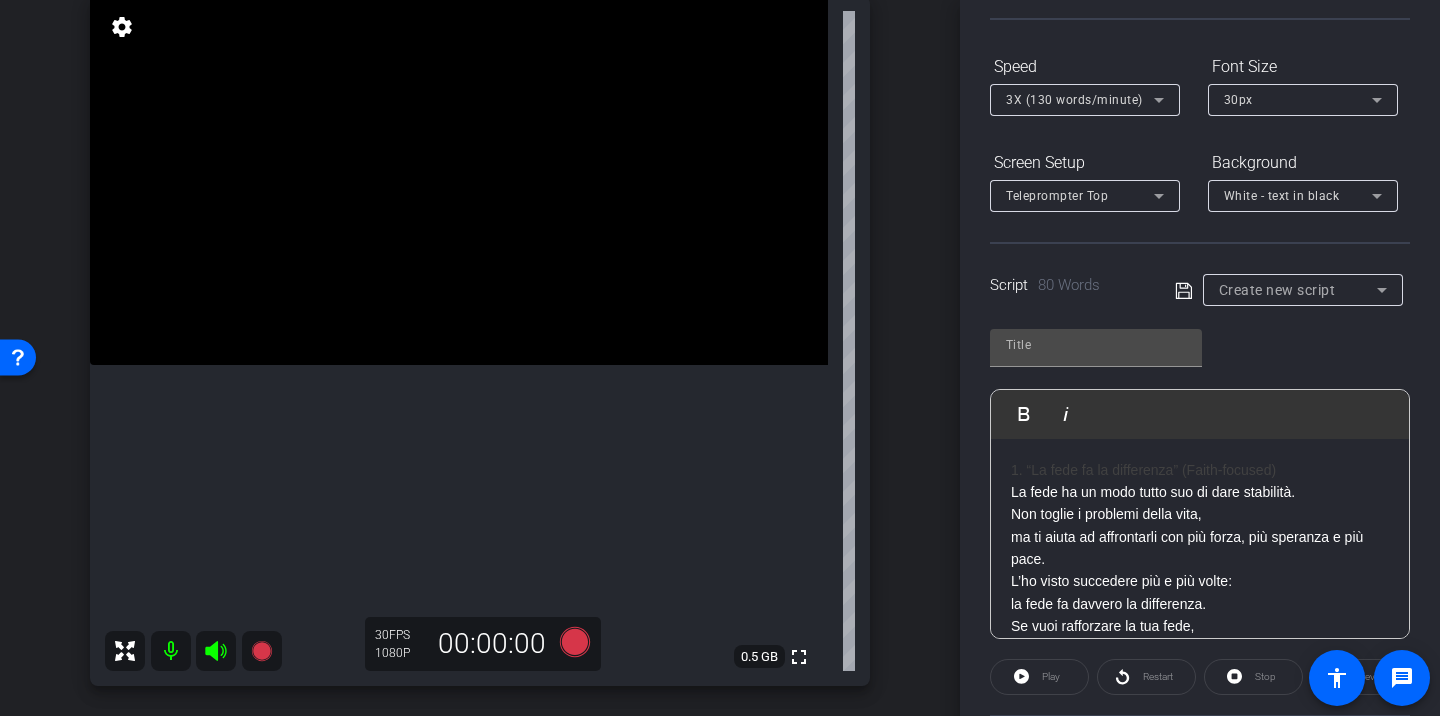 click on "1. “La fede fa la differenza” (Faith-focused)" at bounding box center [1200, 470] 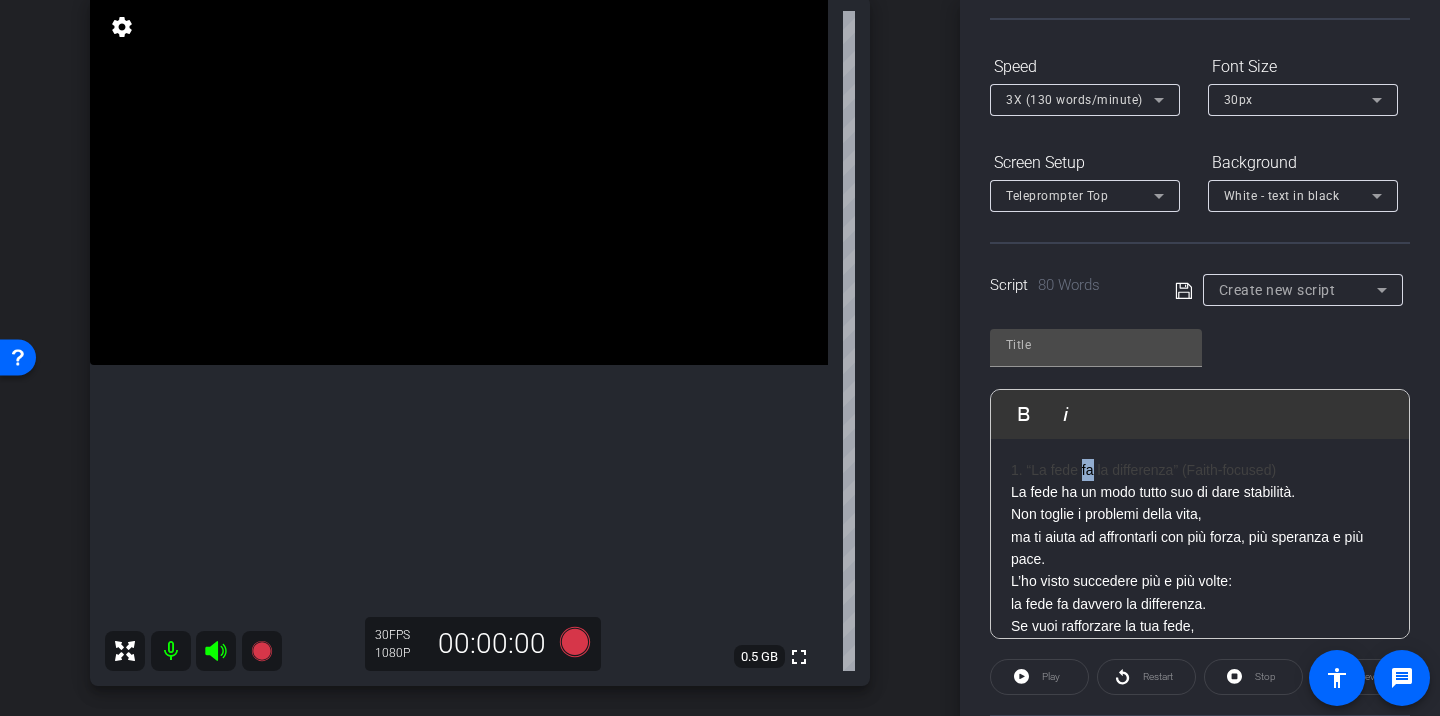click on "1. “La fede fa la differenza” (Faith-focused)" at bounding box center (1200, 470) 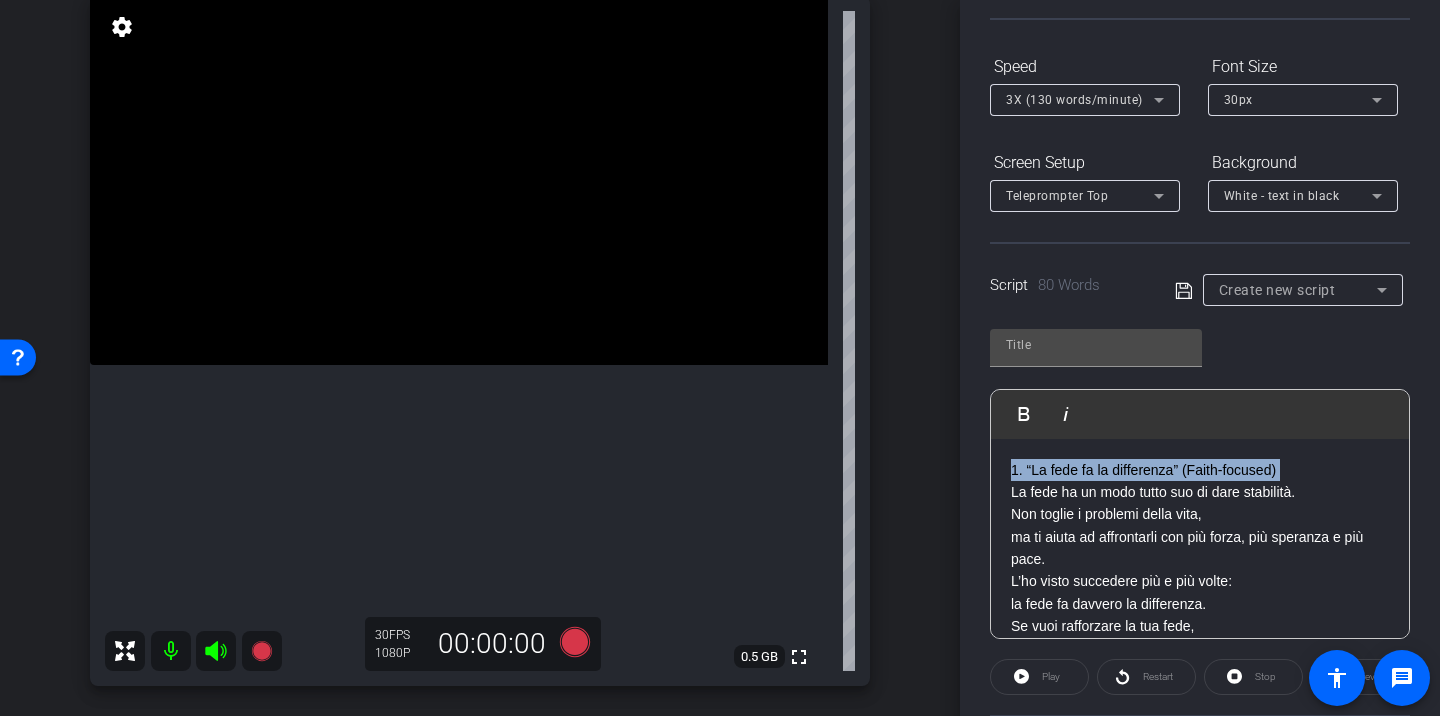 click on "1. “La fede fa la differenza” (Faith-focused)" at bounding box center (1200, 470) 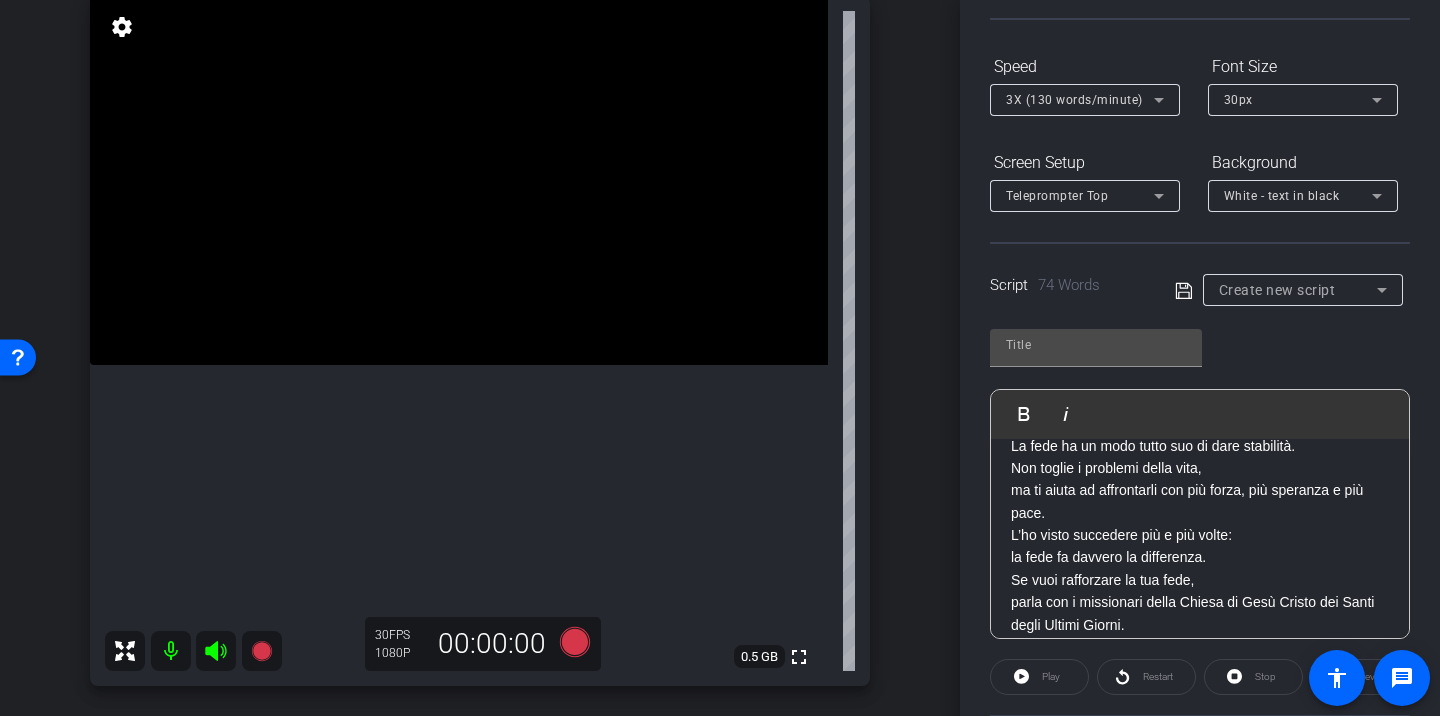 scroll, scrollTop: 0, scrollLeft: 0, axis: both 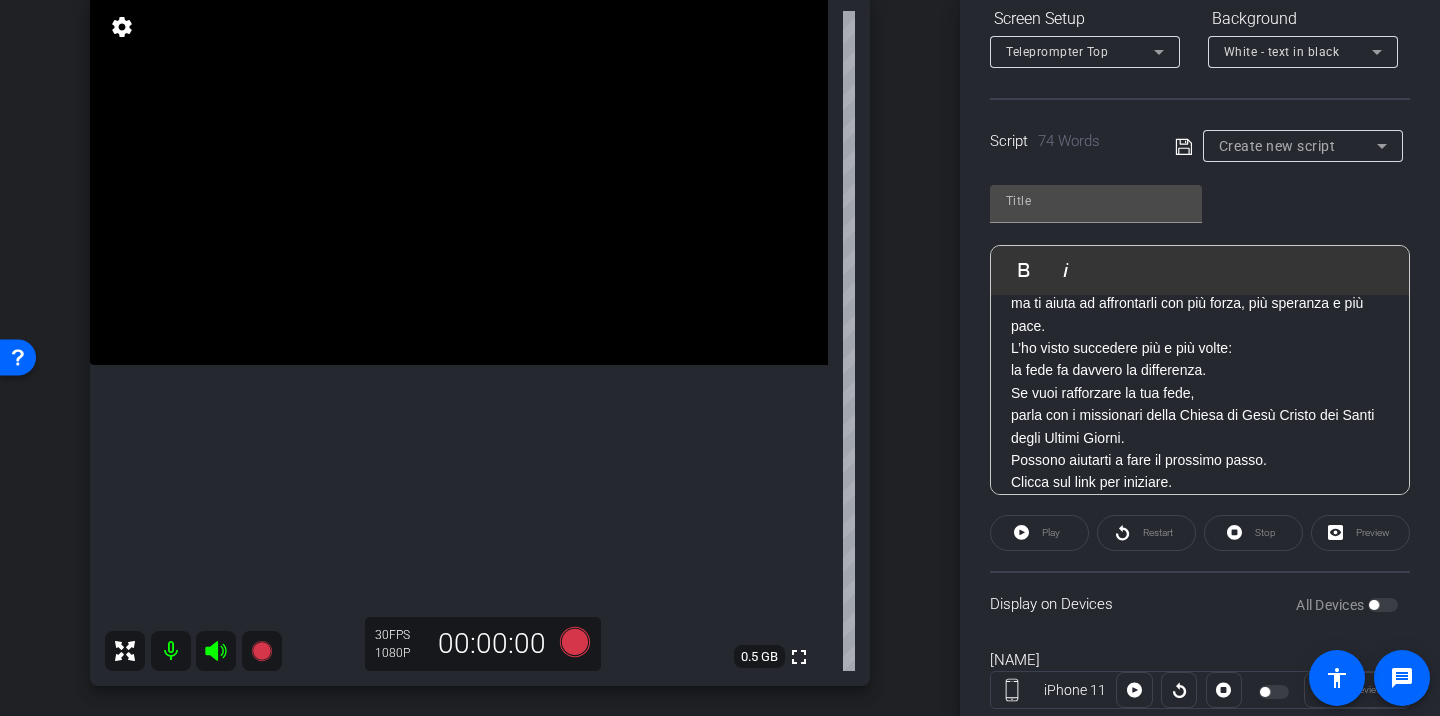 click 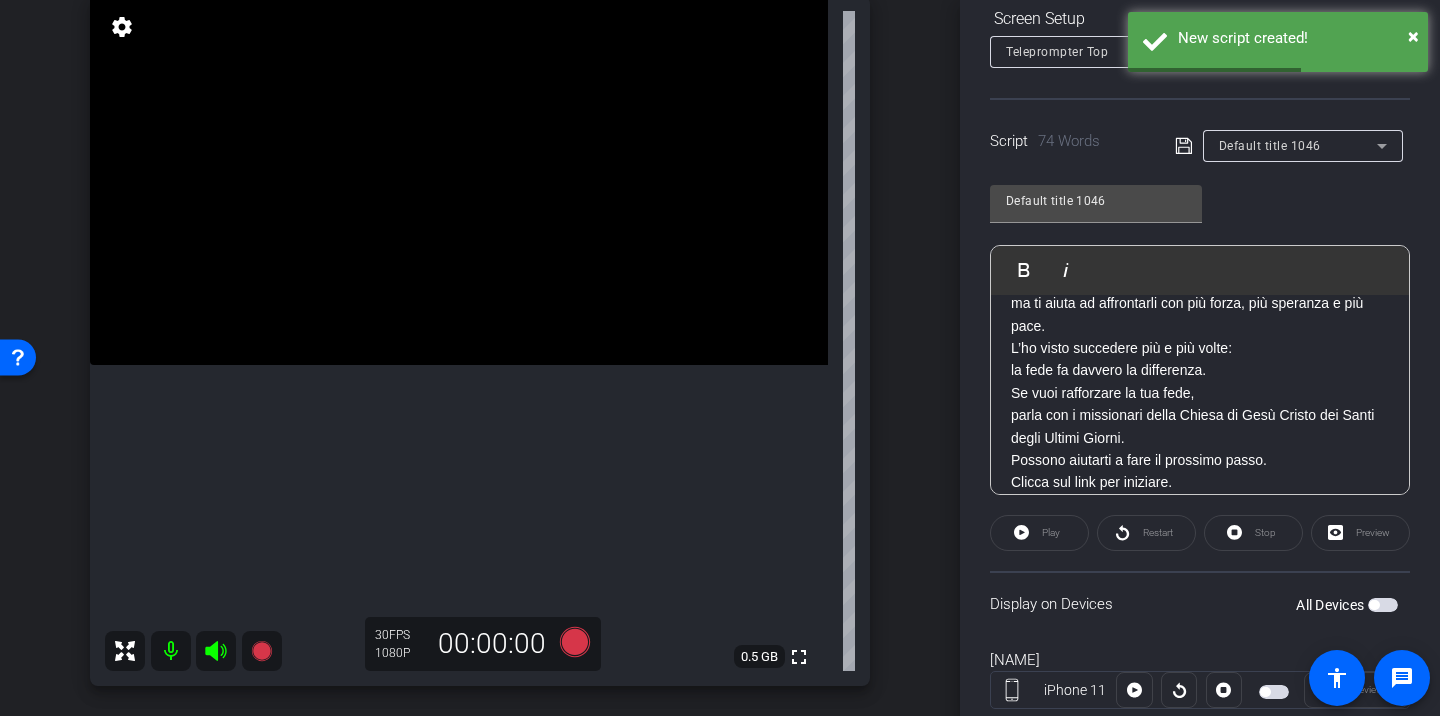 scroll, scrollTop: 0, scrollLeft: 0, axis: both 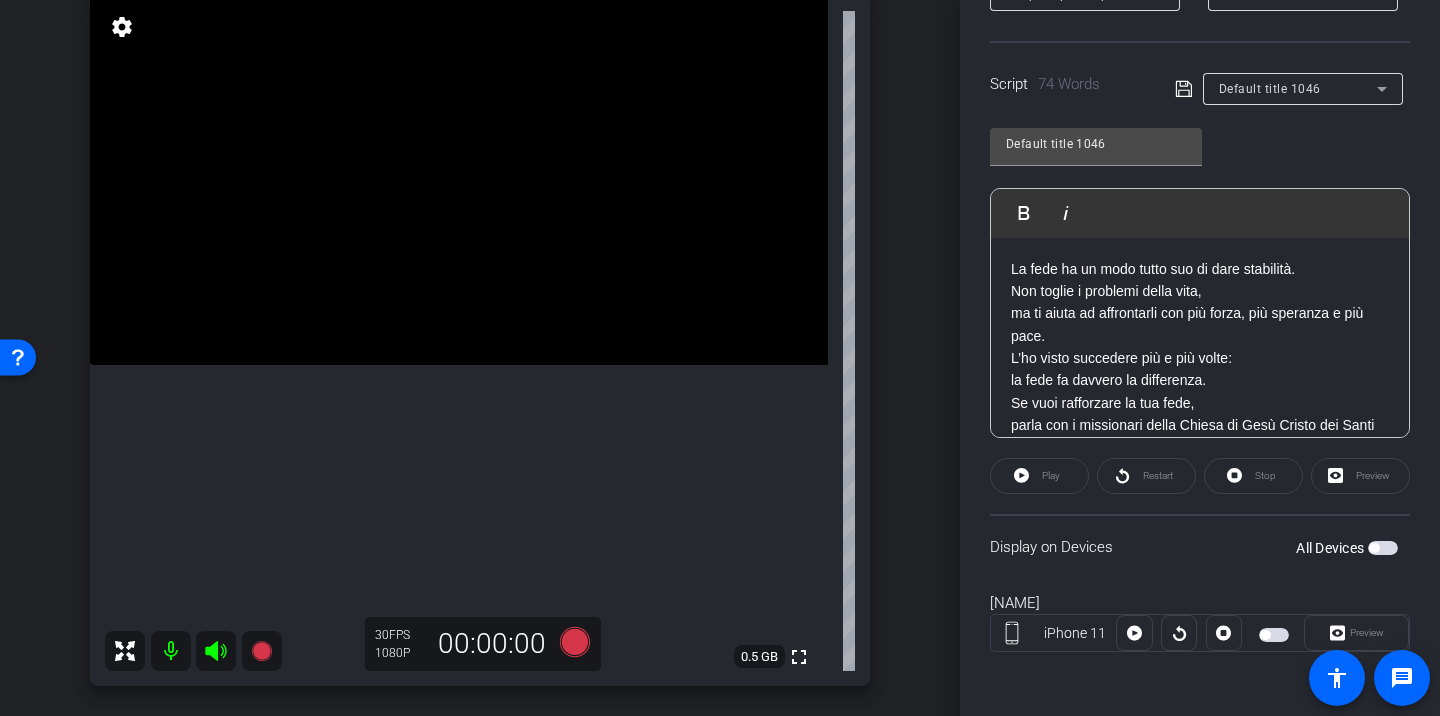 click at bounding box center (1274, 635) 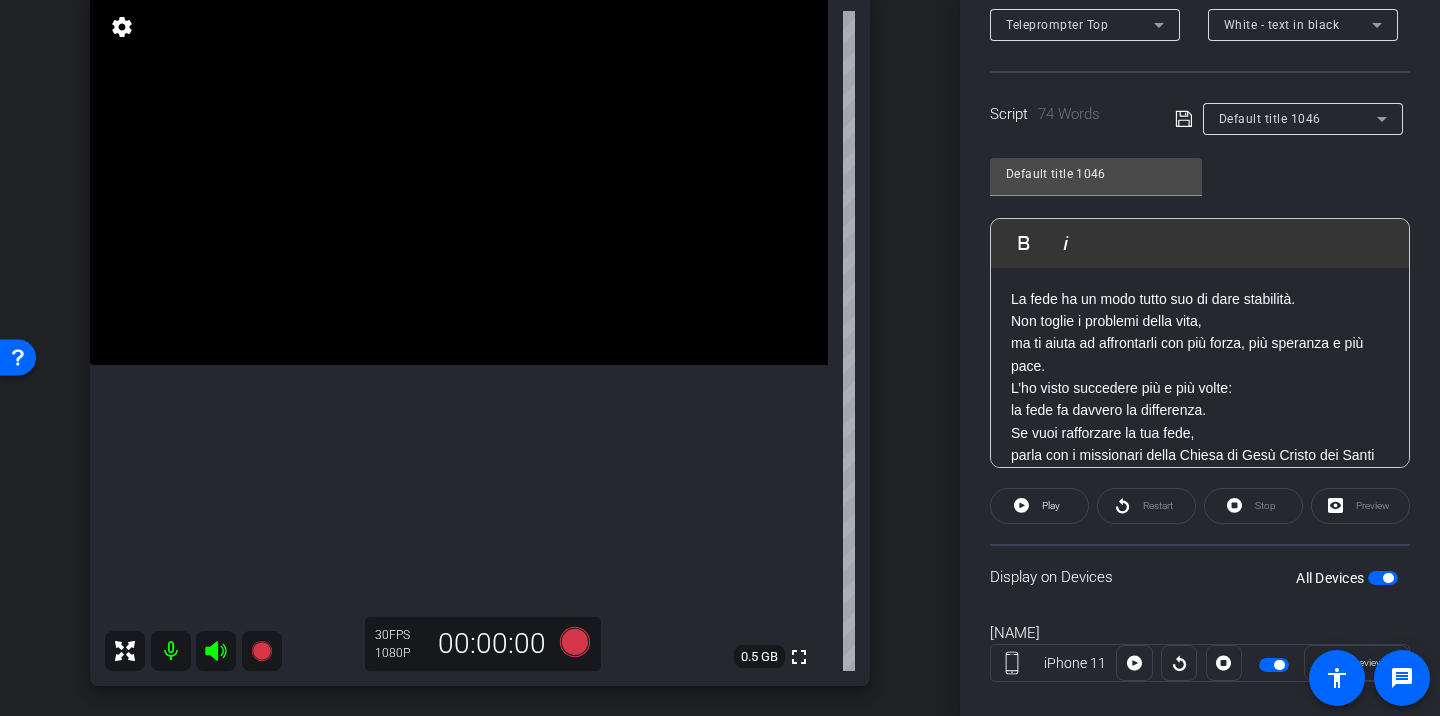 scroll, scrollTop: 343, scrollLeft: 0, axis: vertical 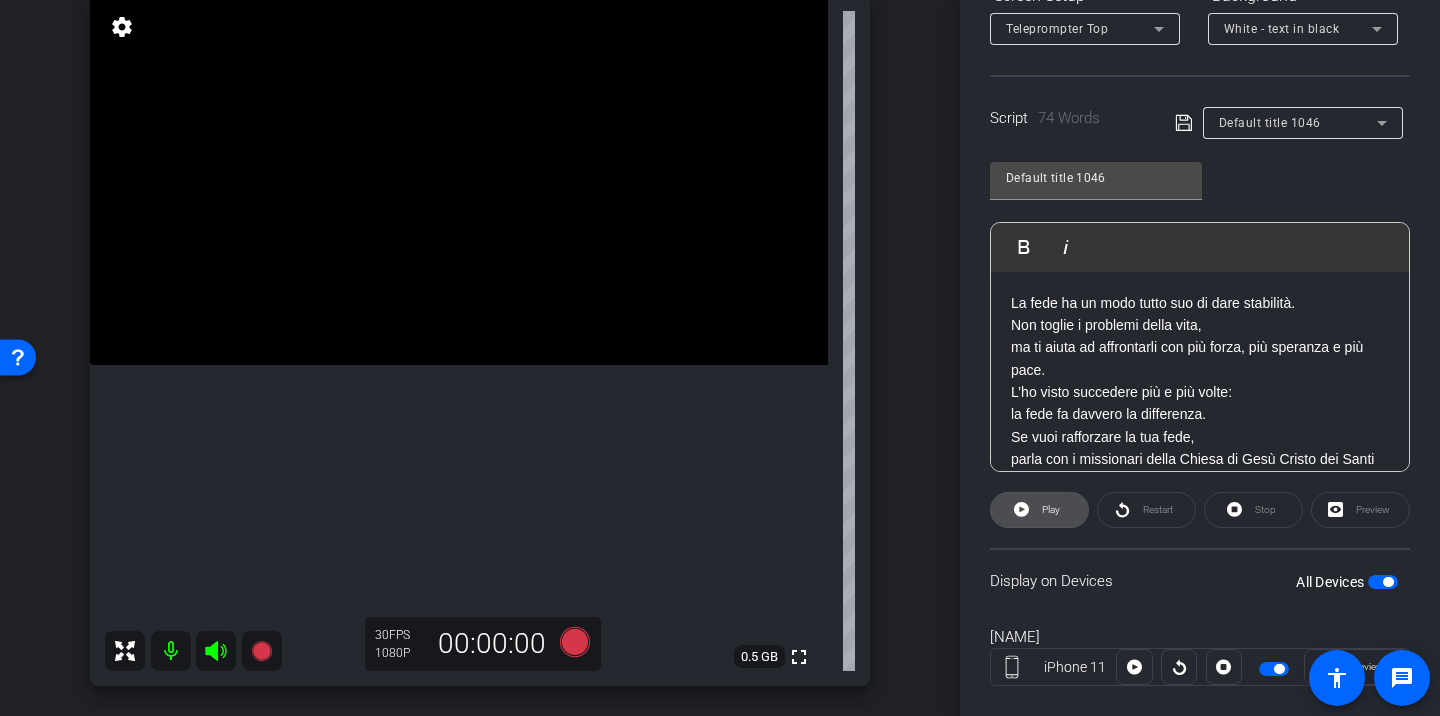 click 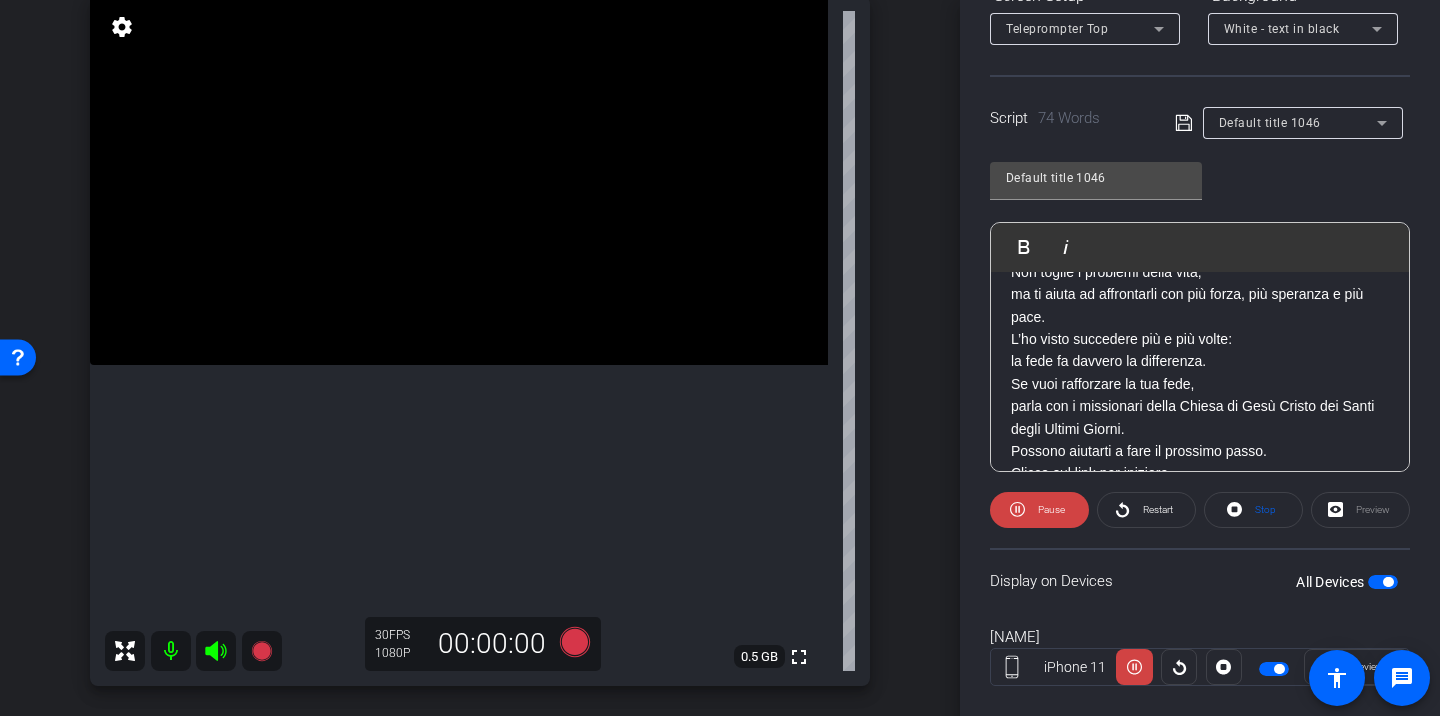 scroll, scrollTop: 86, scrollLeft: 0, axis: vertical 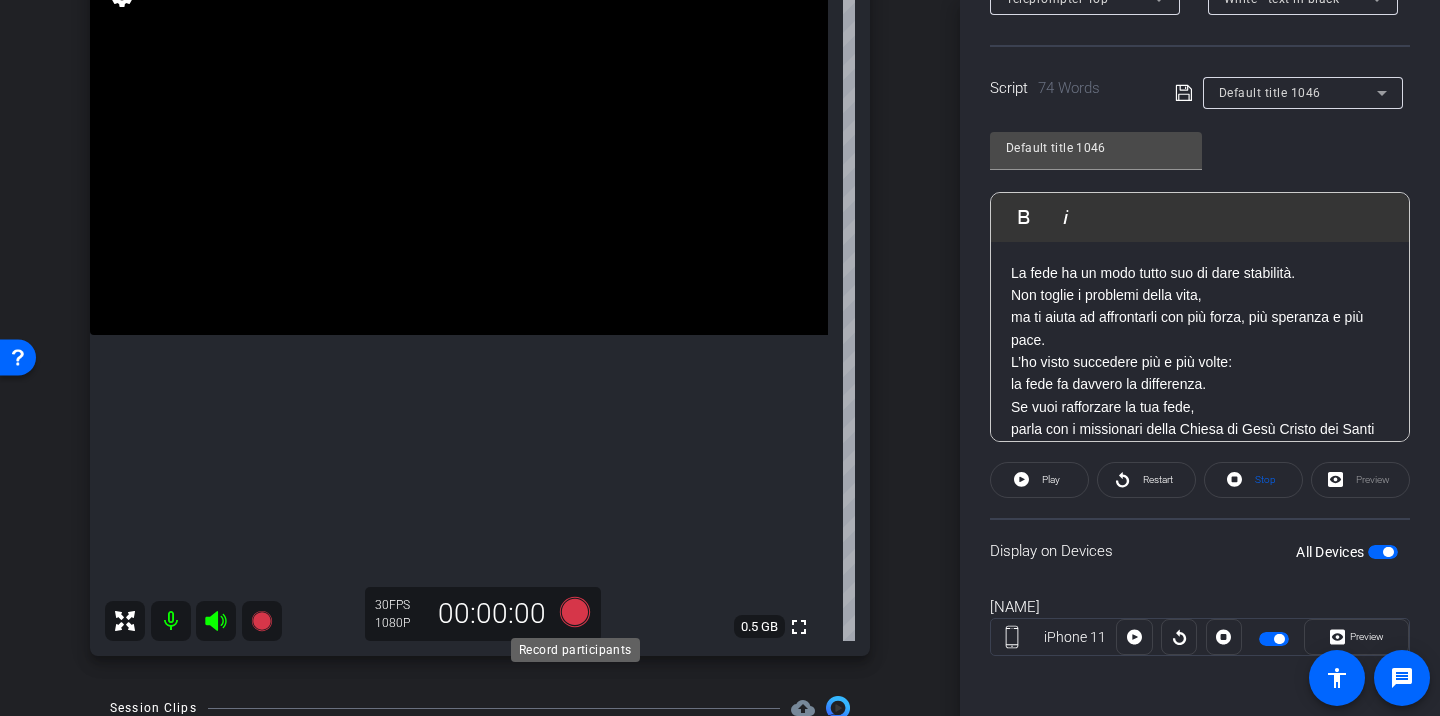 click 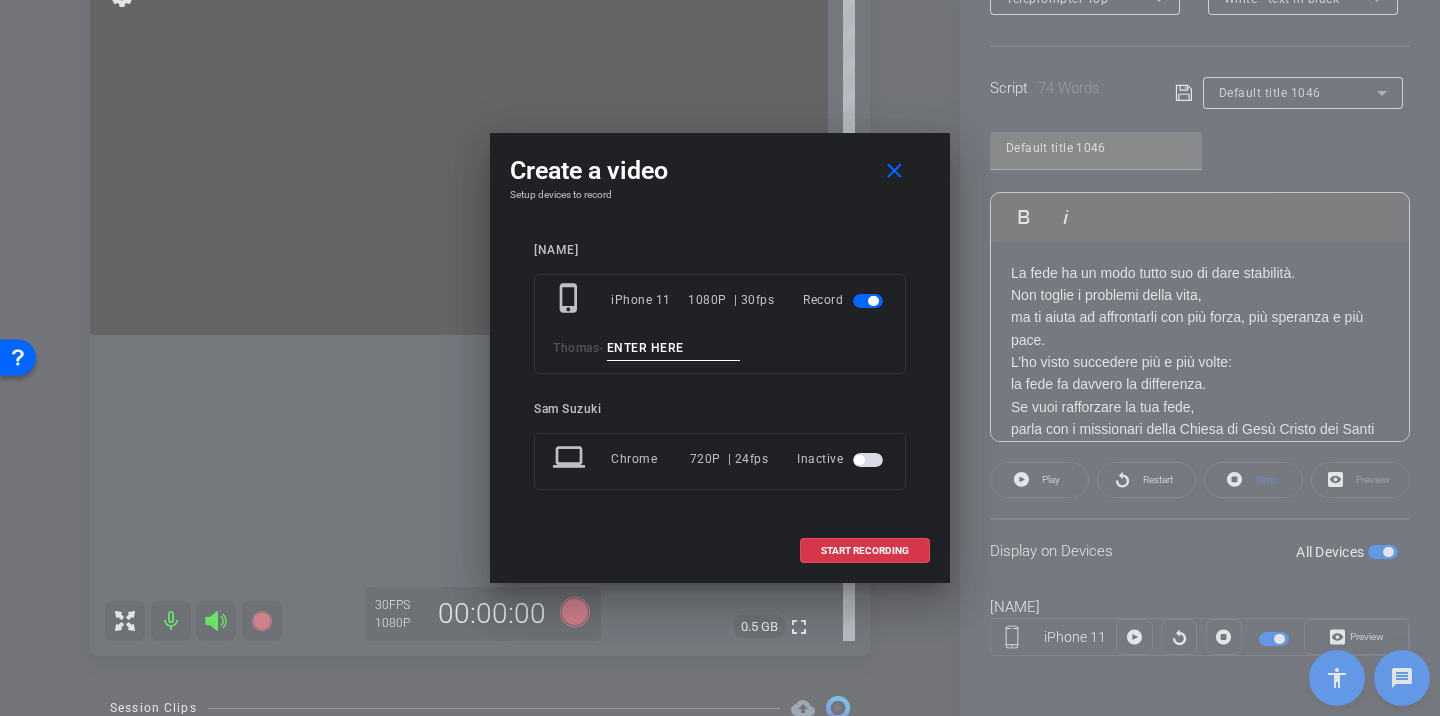 click at bounding box center [674, 348] 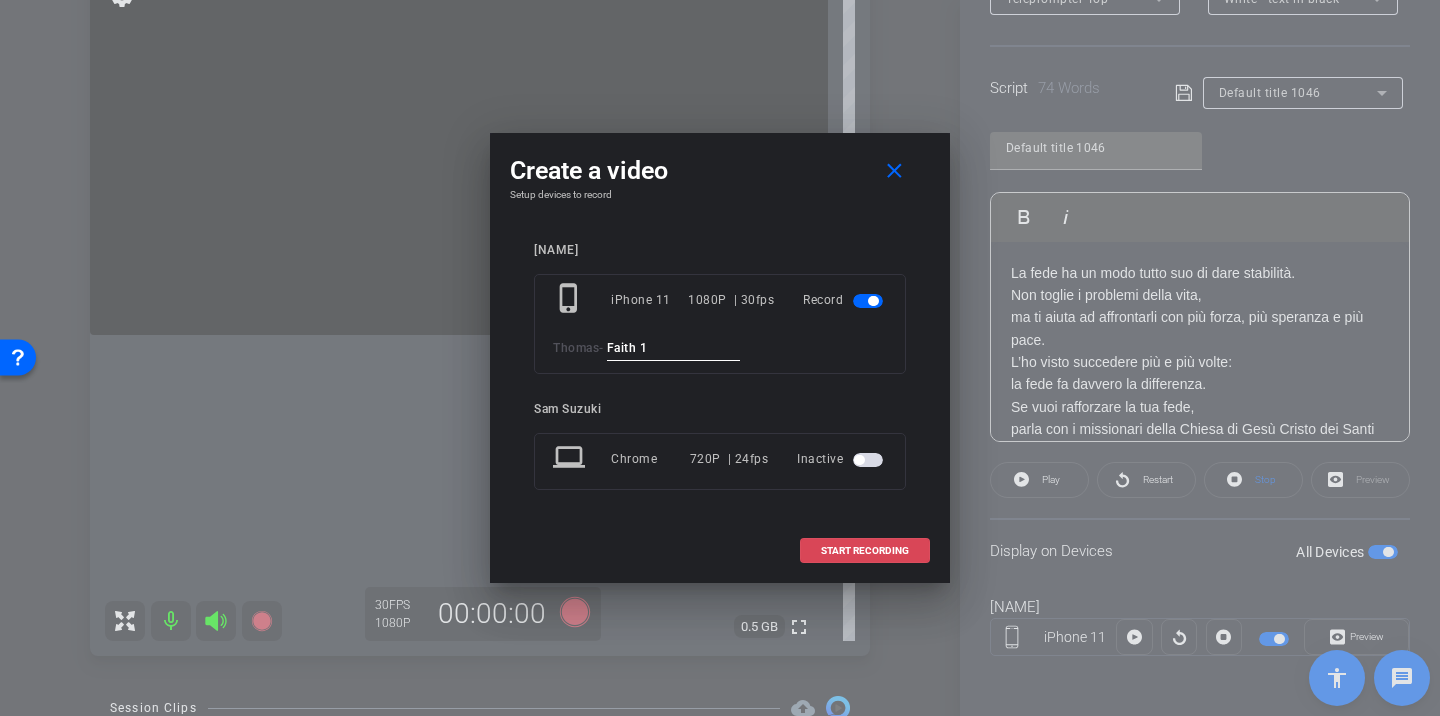 type on "Faith 1" 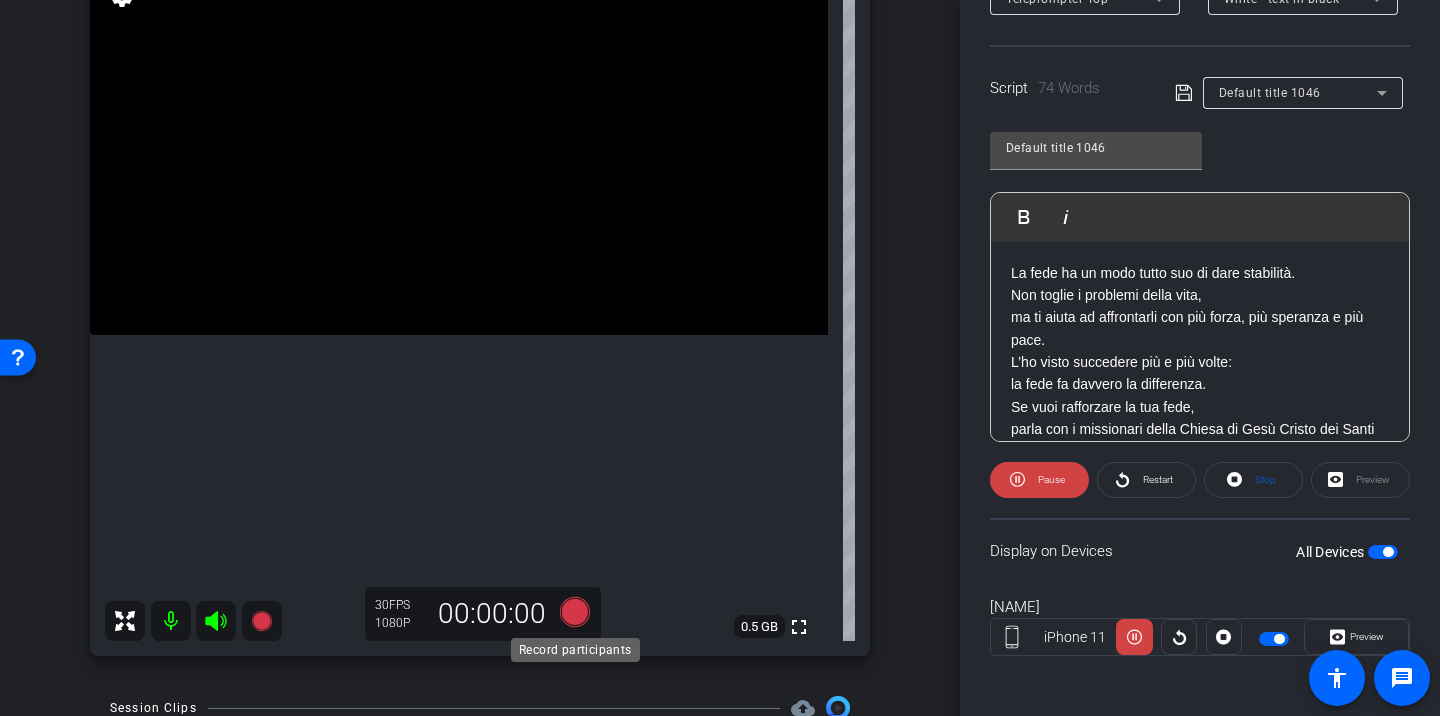 click 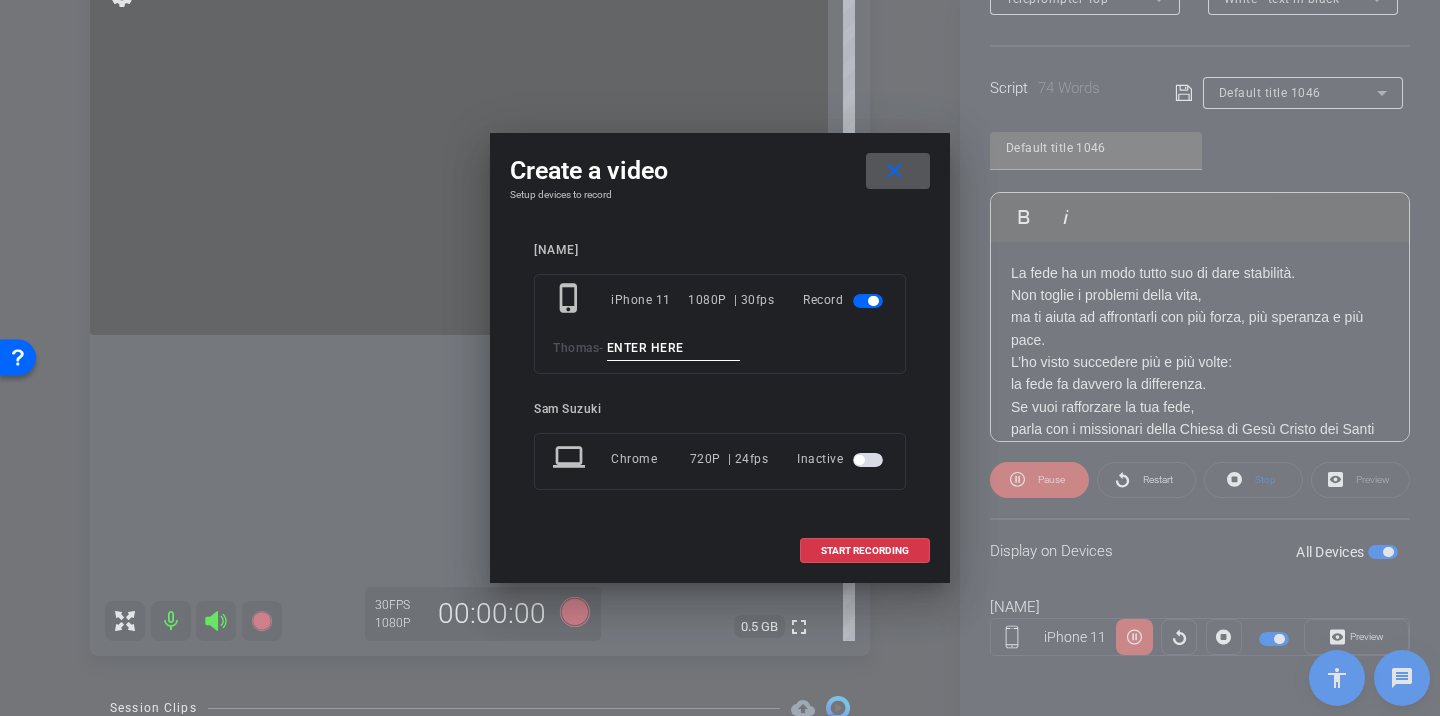 click at bounding box center [674, 348] 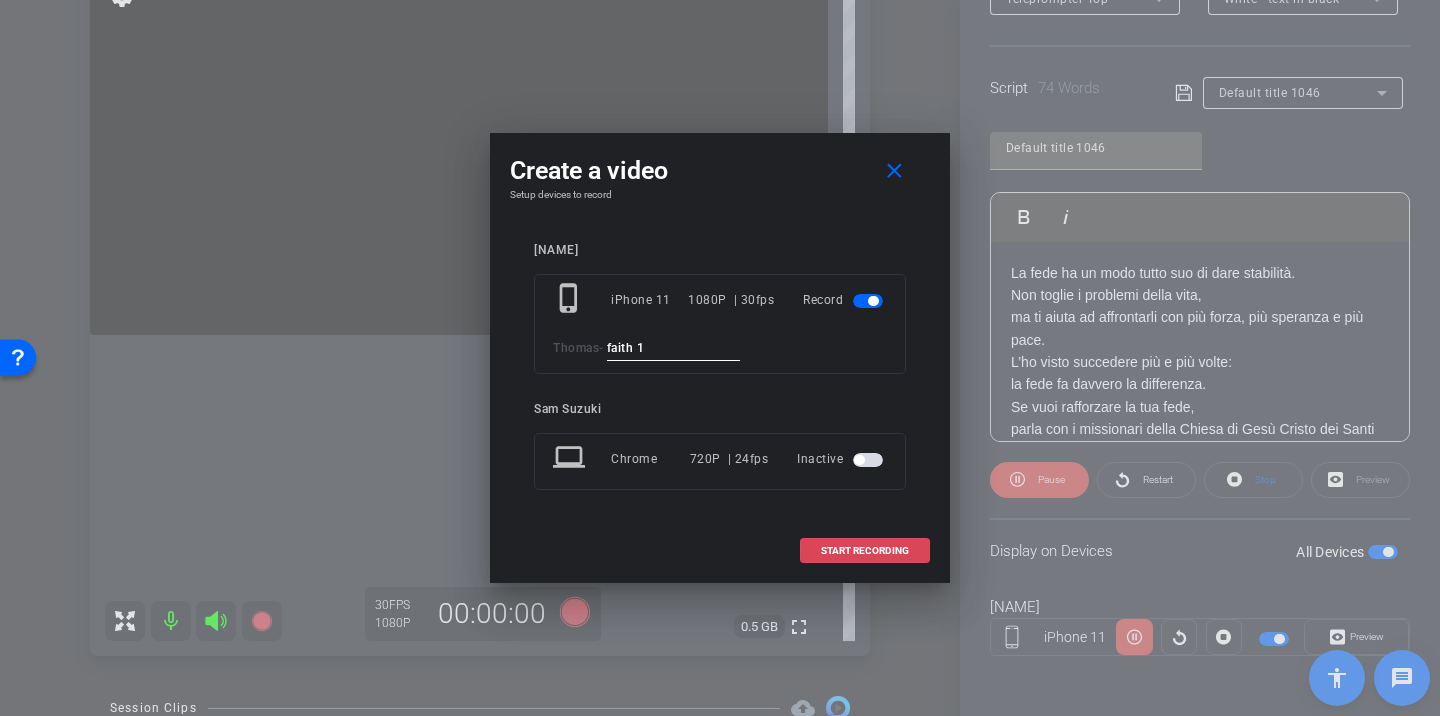 type on "faith 1" 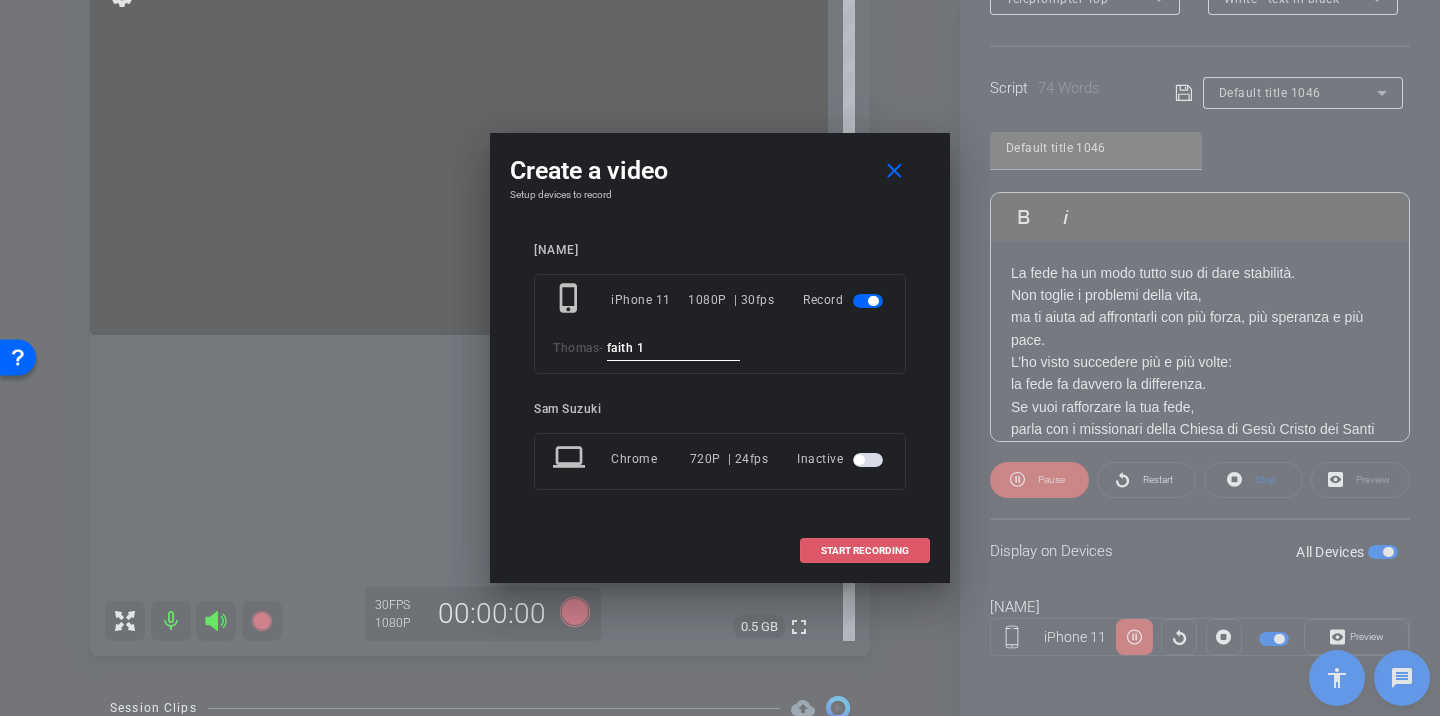 click at bounding box center [865, 551] 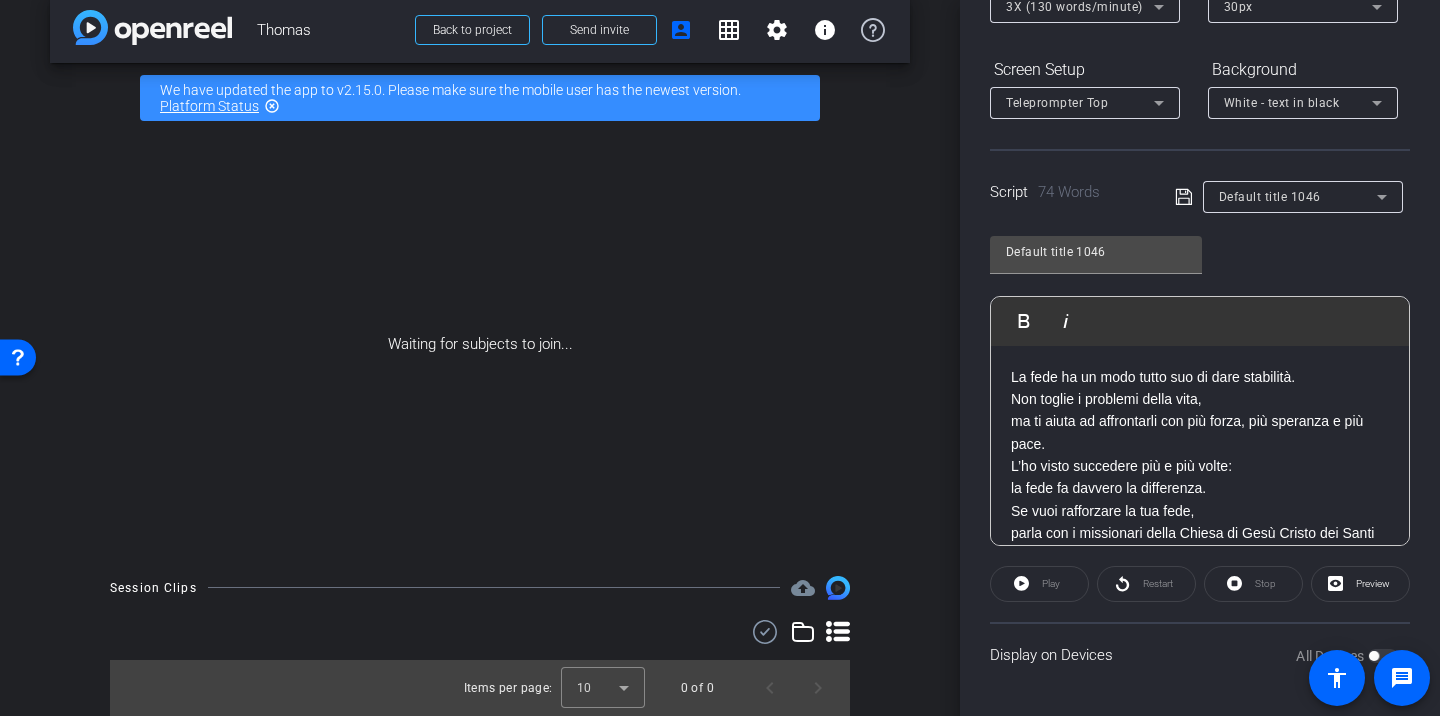 scroll, scrollTop: 0, scrollLeft: 0, axis: both 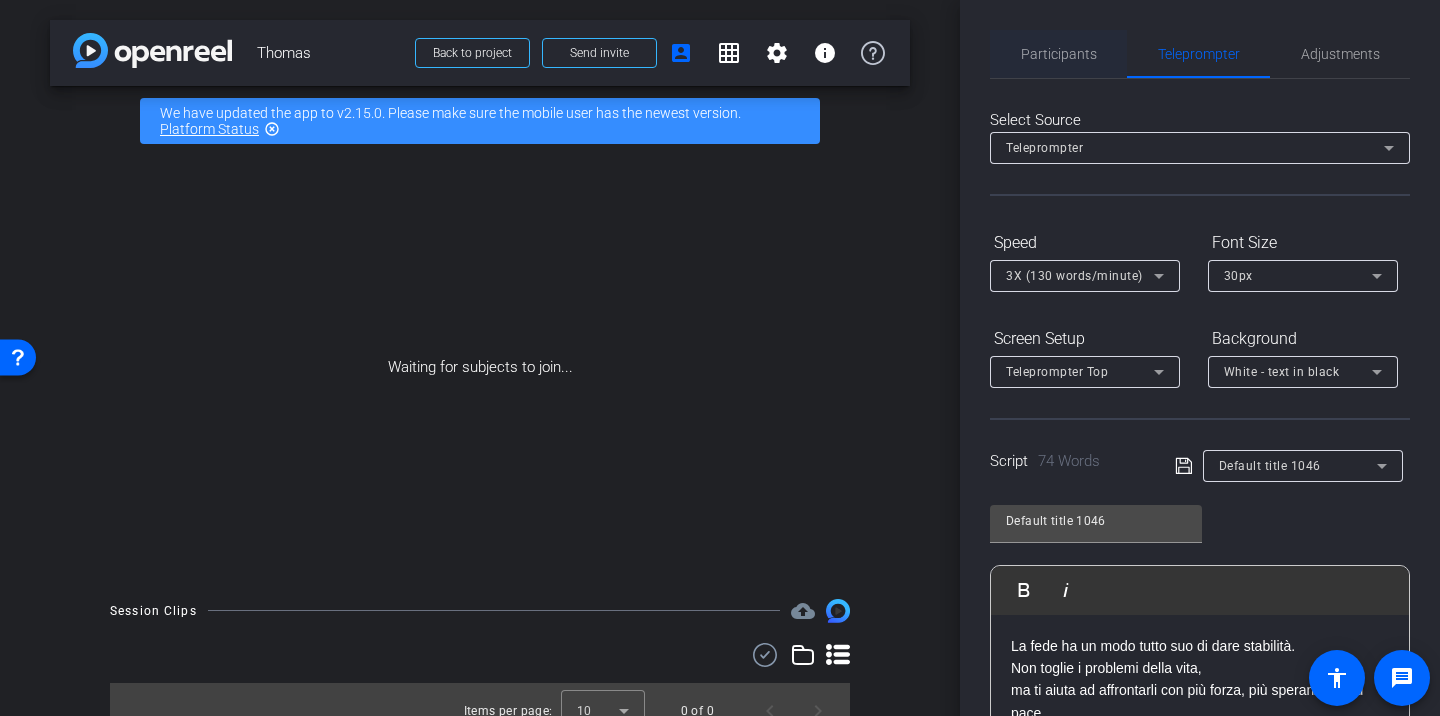 click on "Participants" at bounding box center [1059, 54] 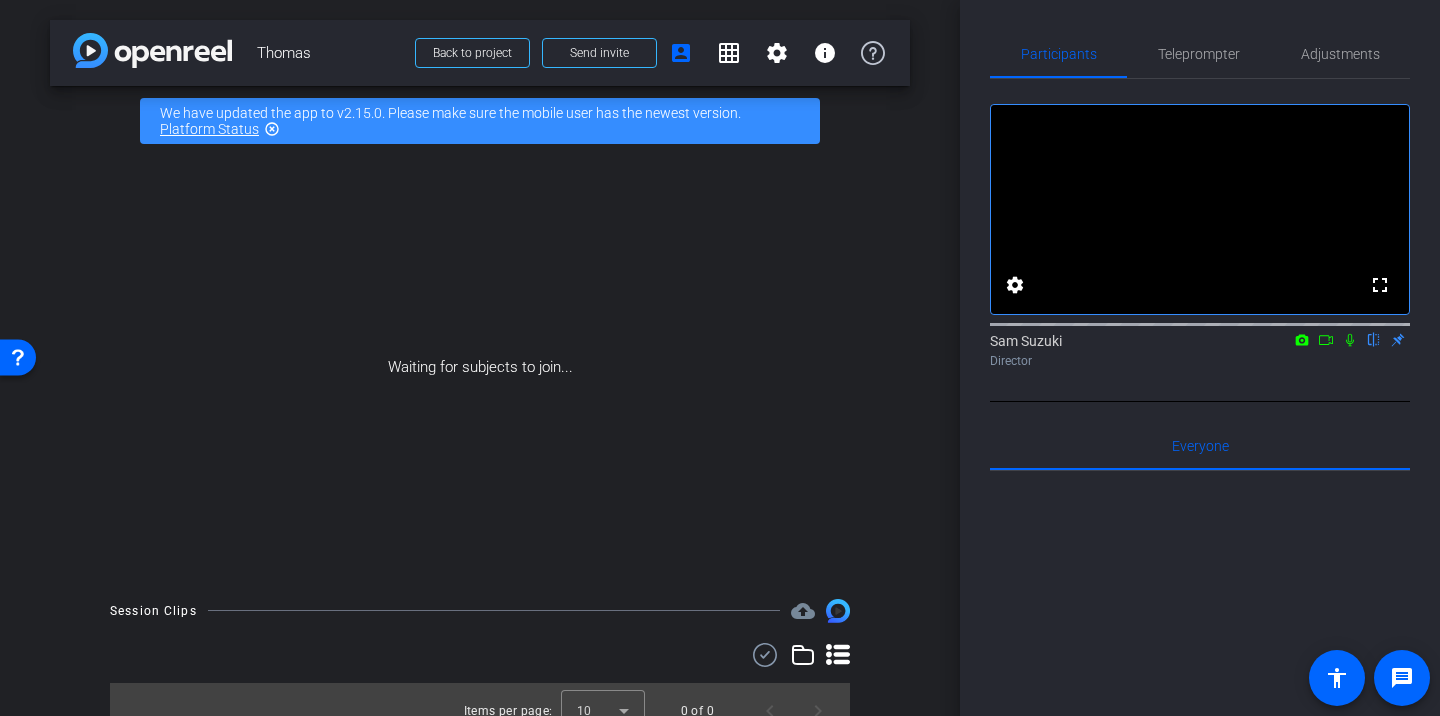 click 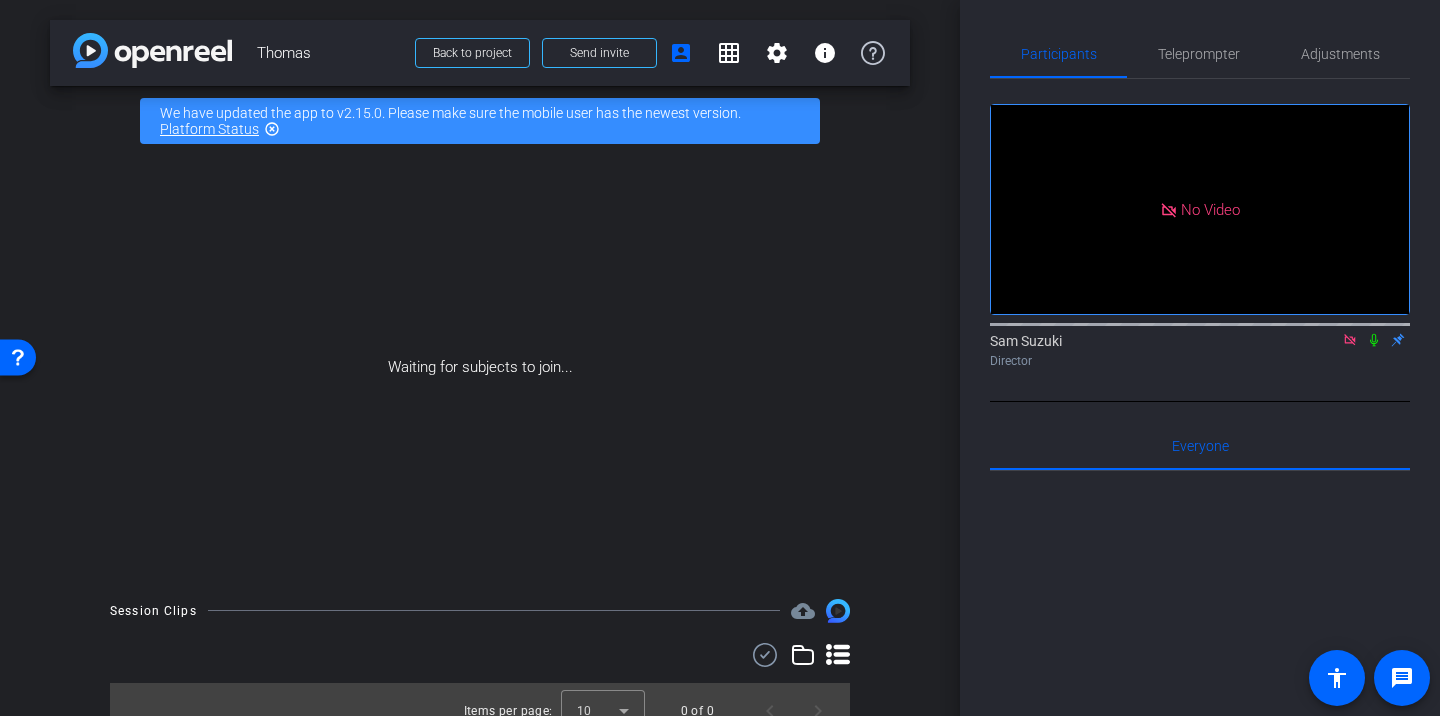 click 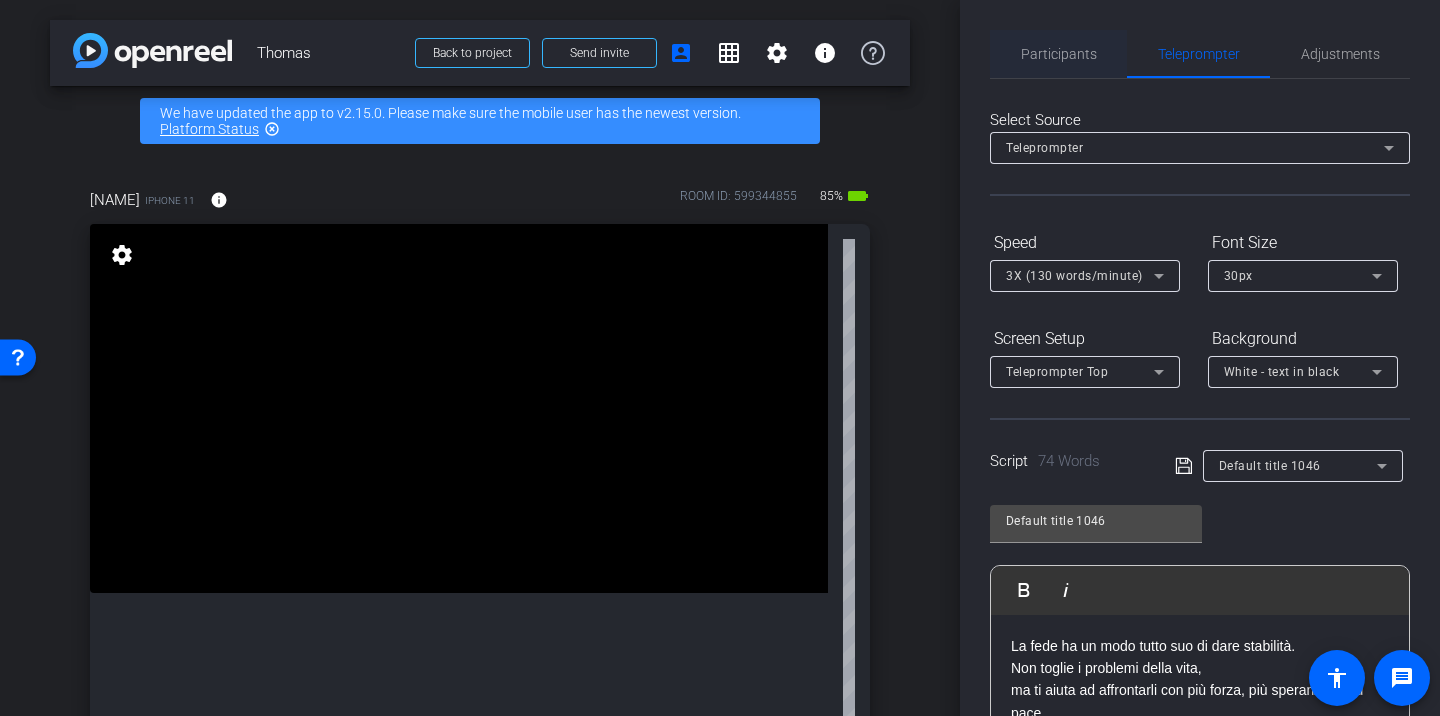 click on "Participants" at bounding box center [1059, 54] 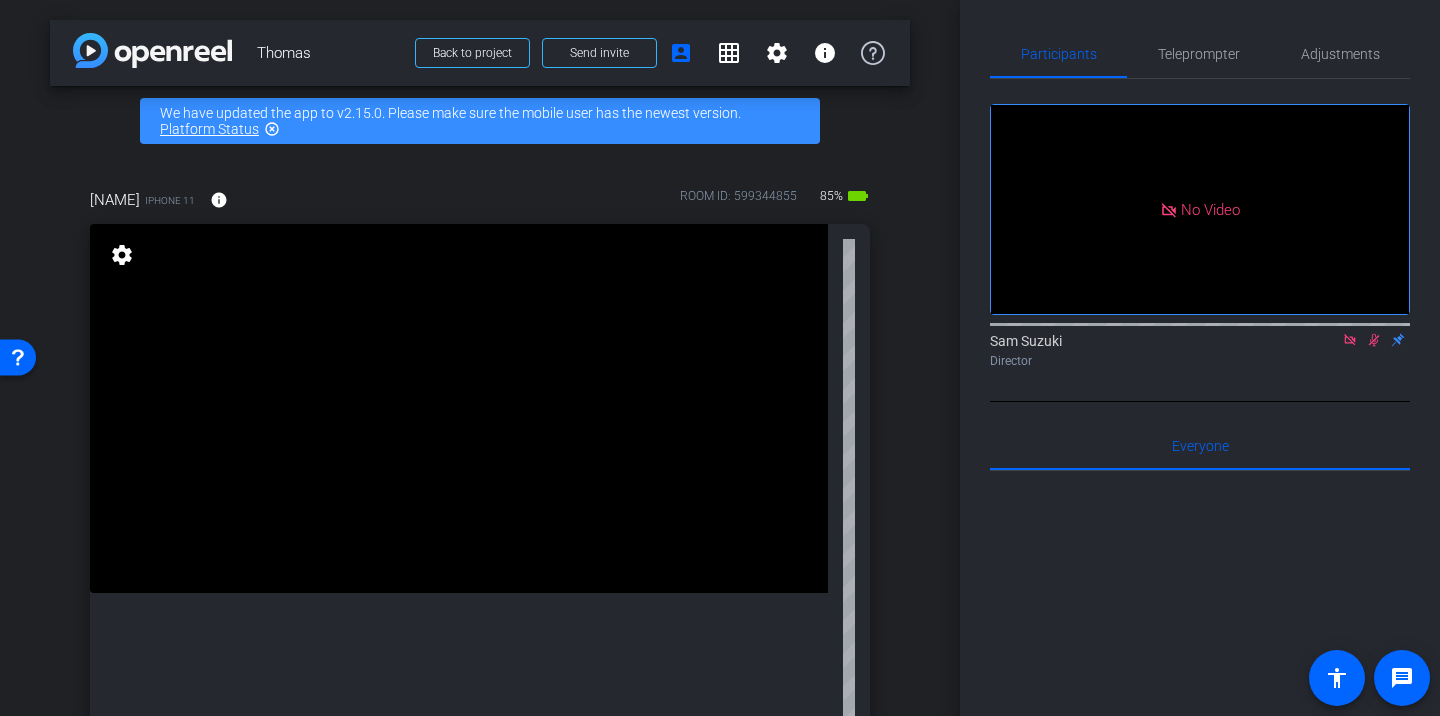 click 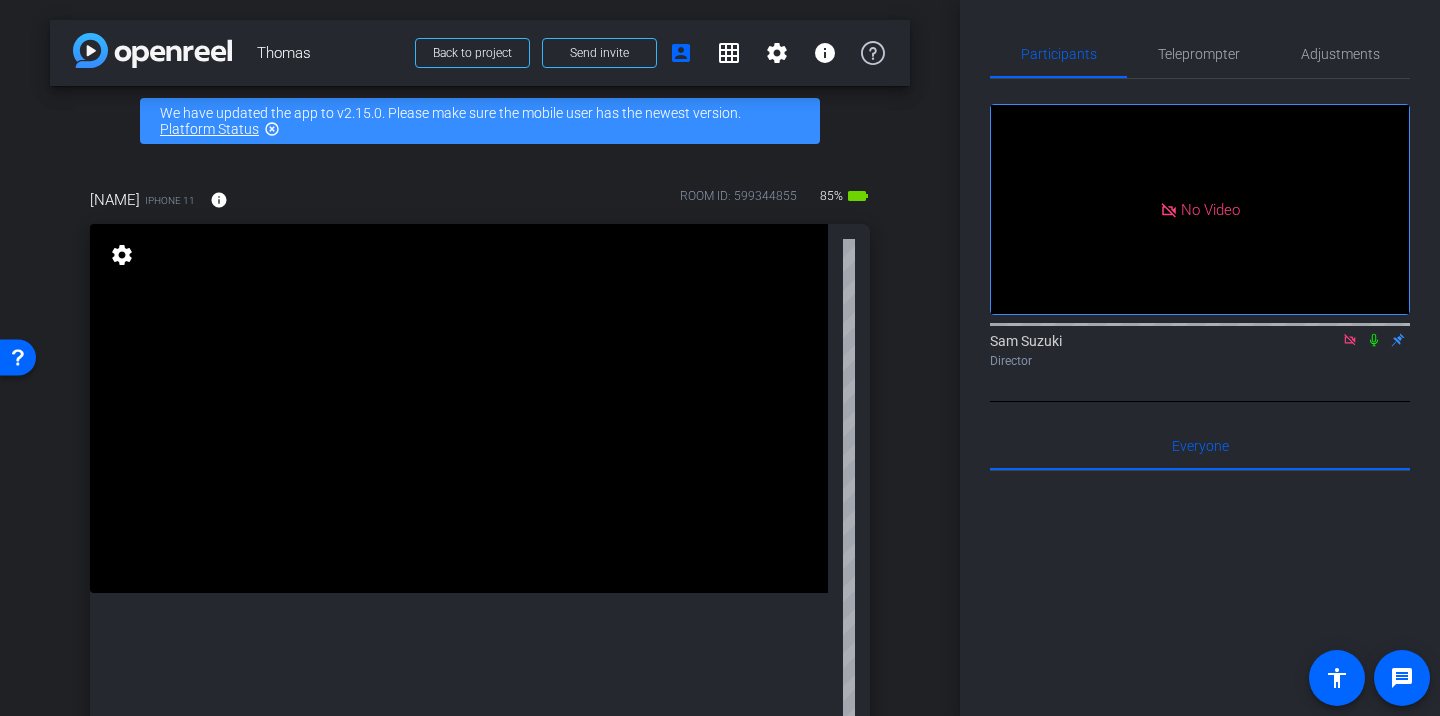 click 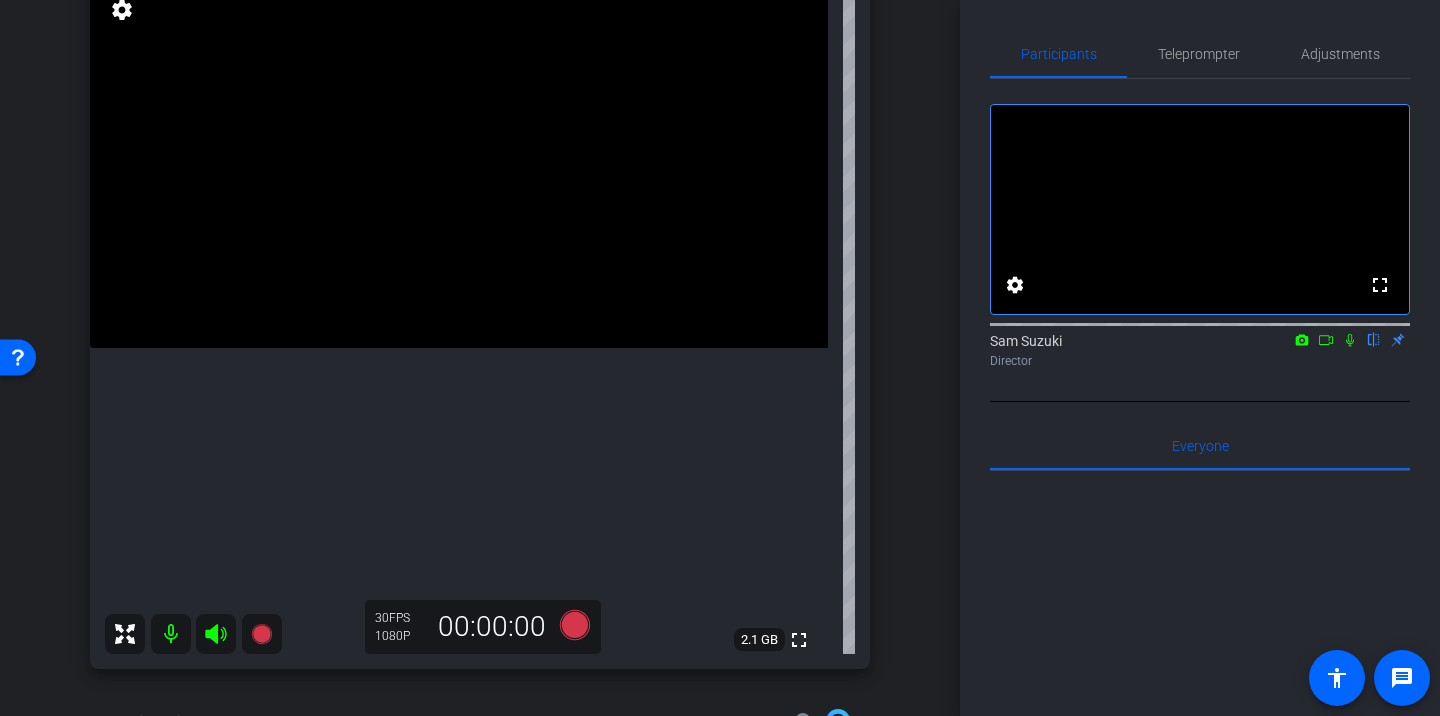 scroll, scrollTop: 264, scrollLeft: 0, axis: vertical 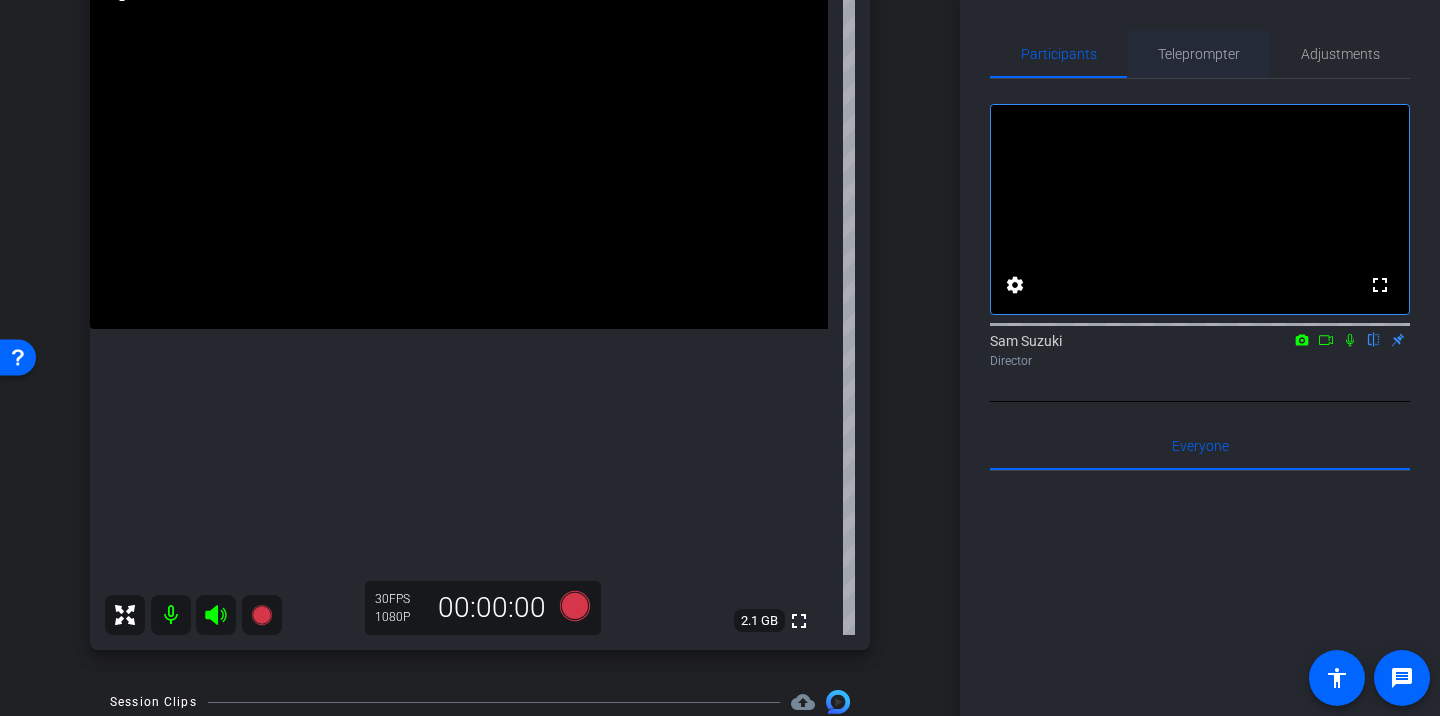 click on "Teleprompter" at bounding box center [1199, 54] 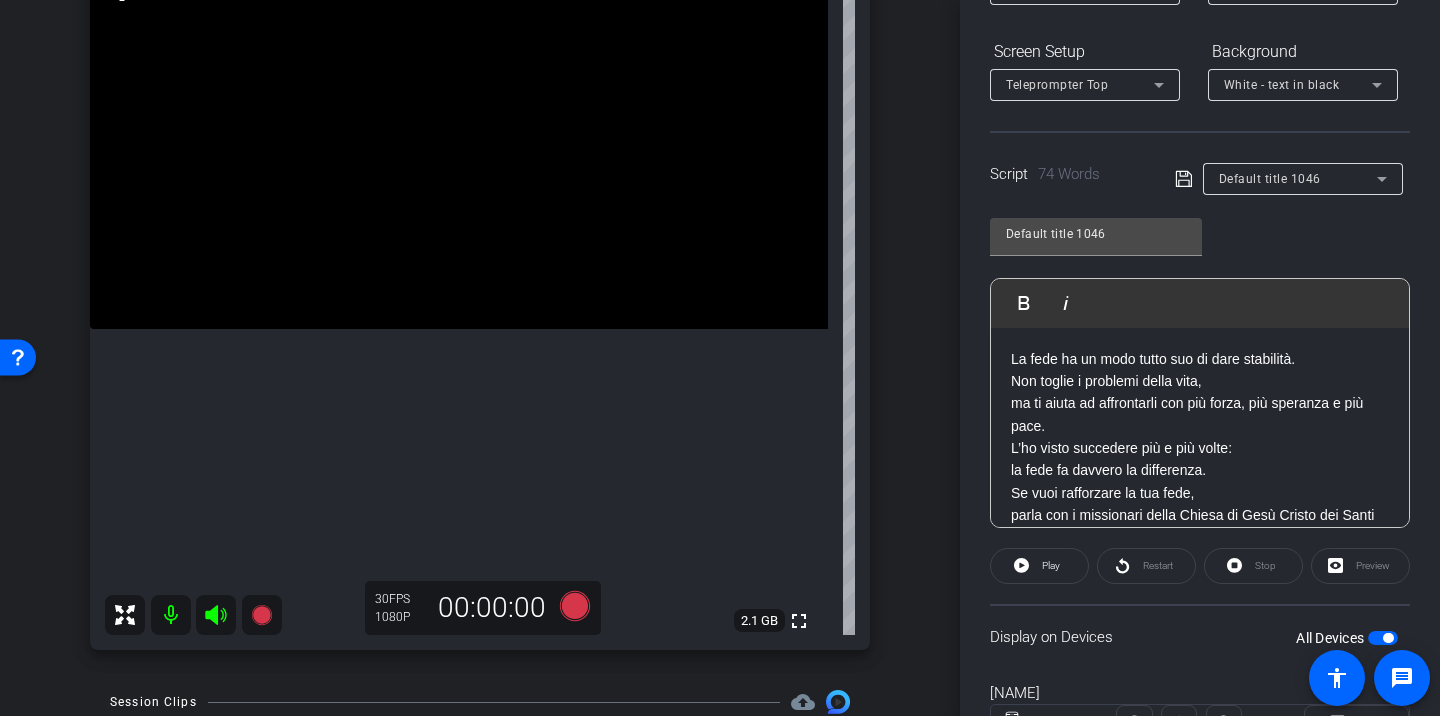 scroll, scrollTop: 288, scrollLeft: 0, axis: vertical 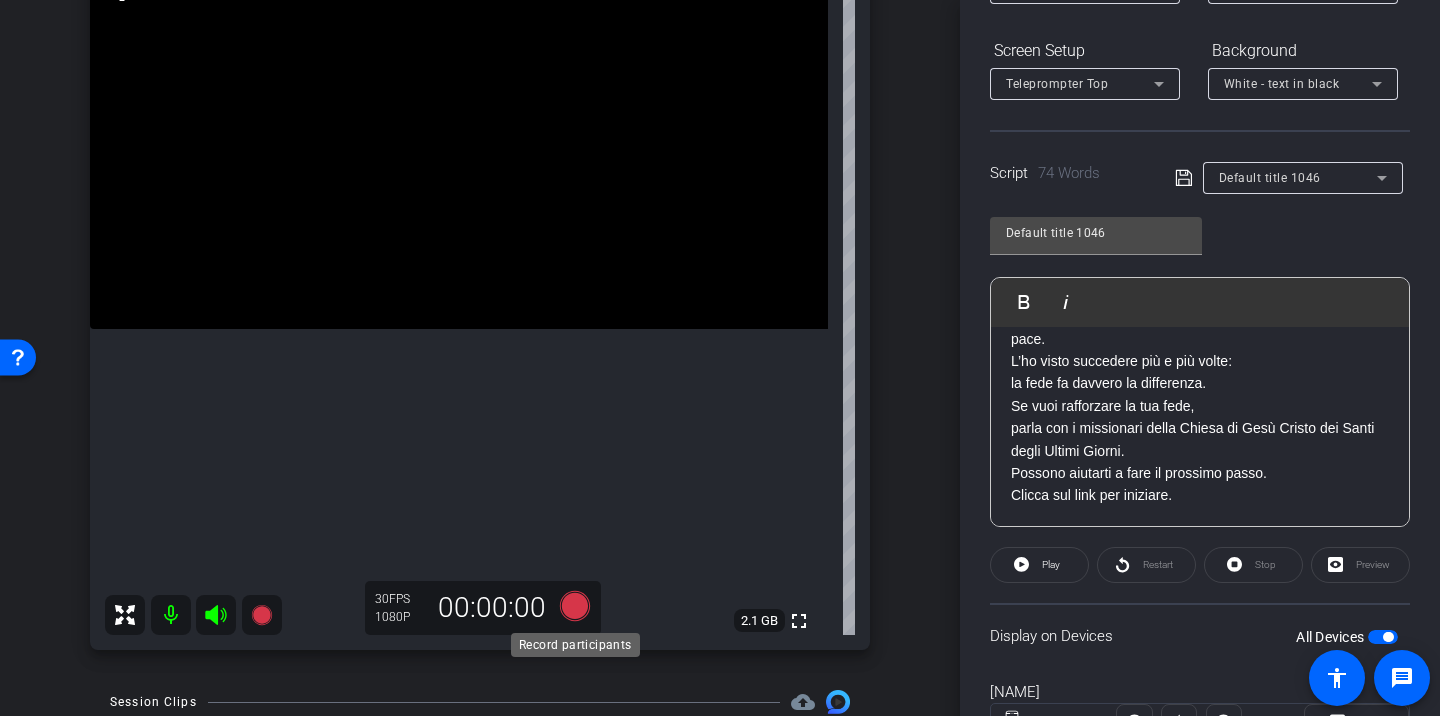 click 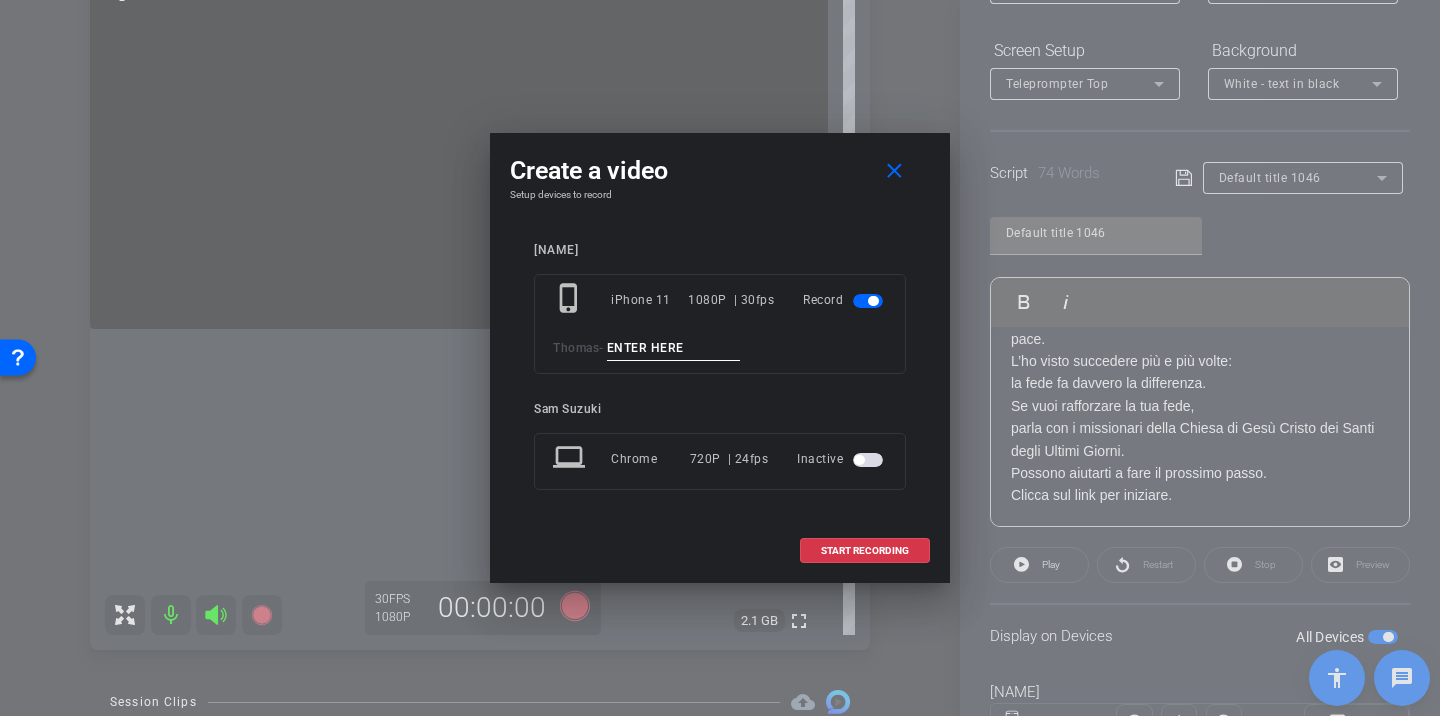 click at bounding box center (674, 348) 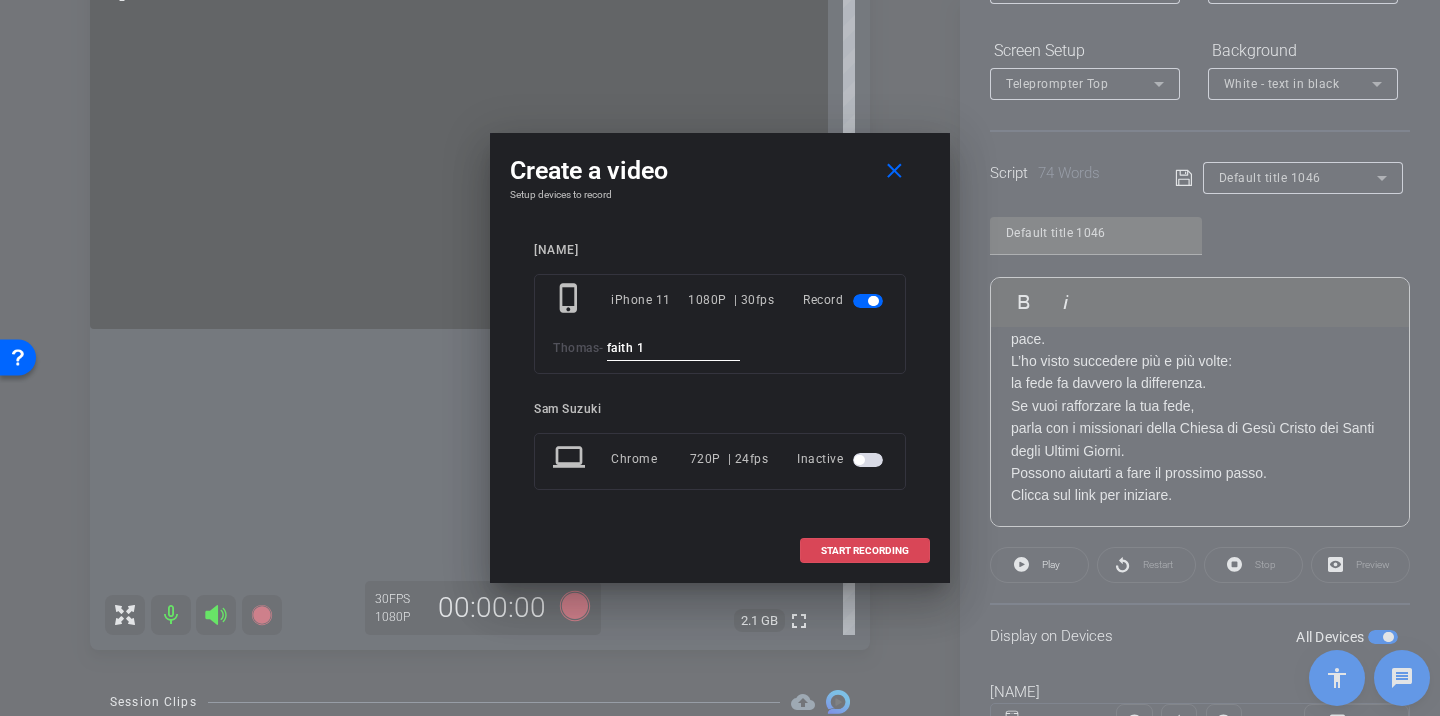 type on "faith 1" 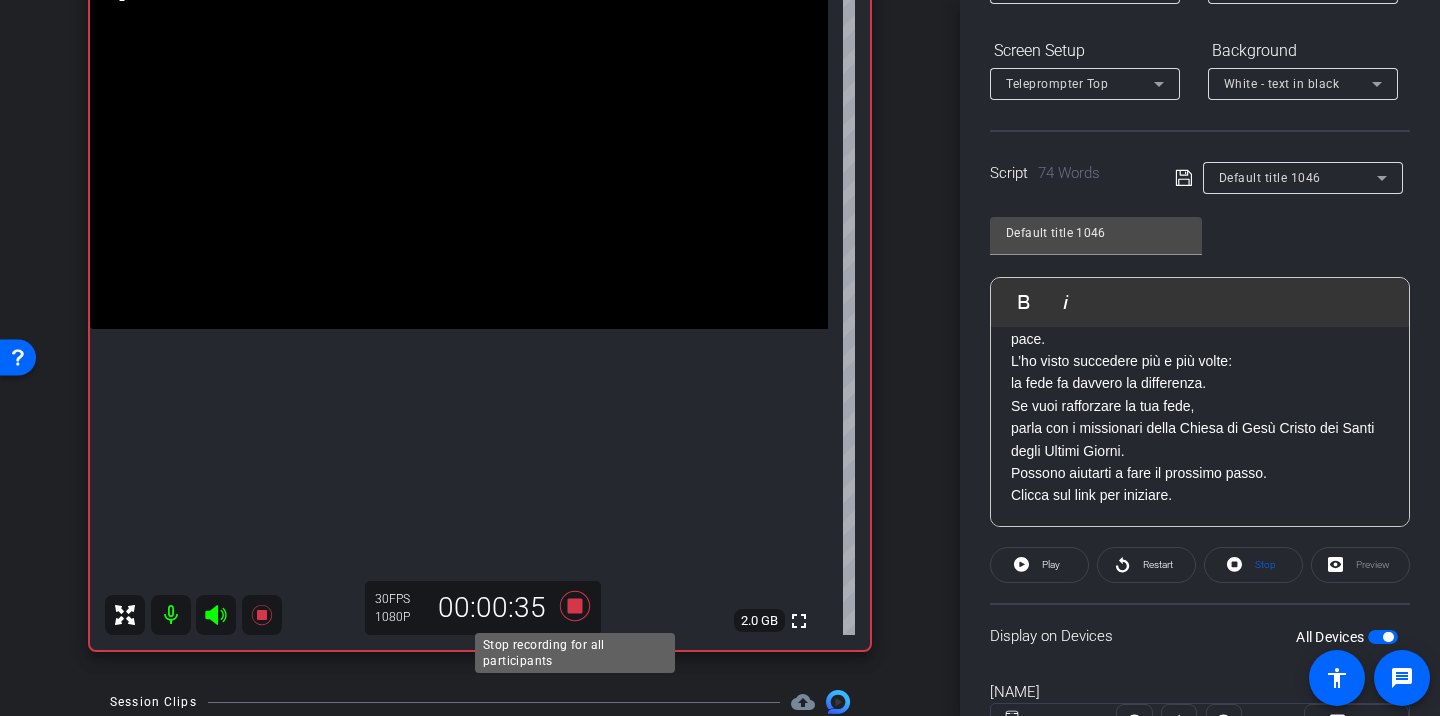 click 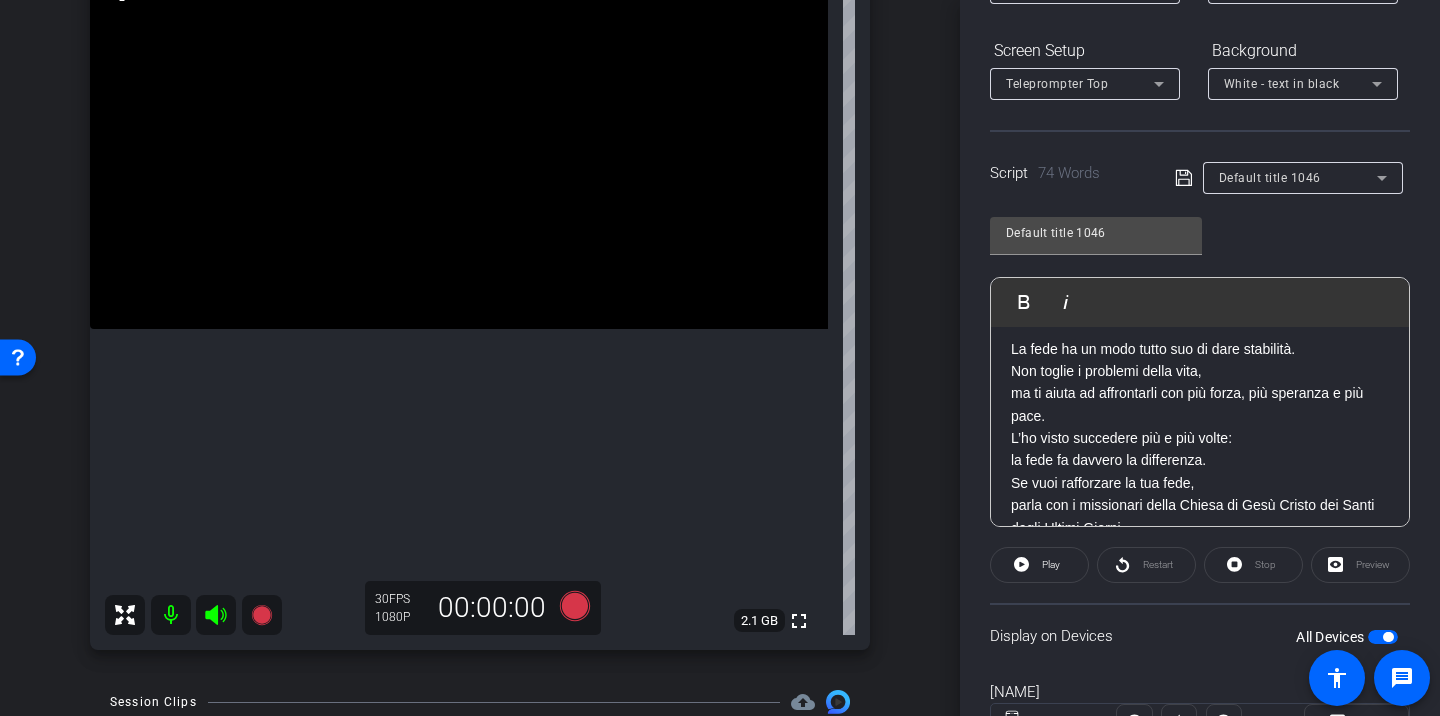 scroll, scrollTop: 0, scrollLeft: 0, axis: both 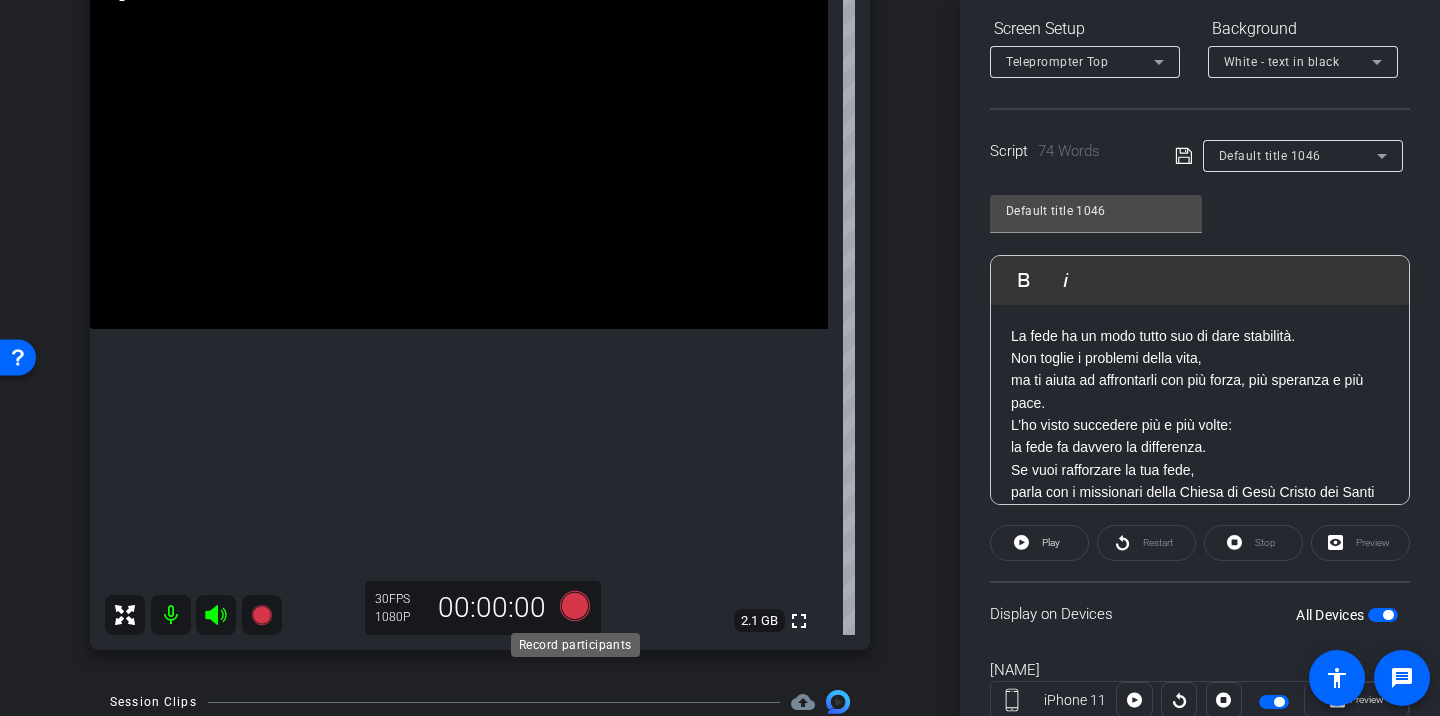 click 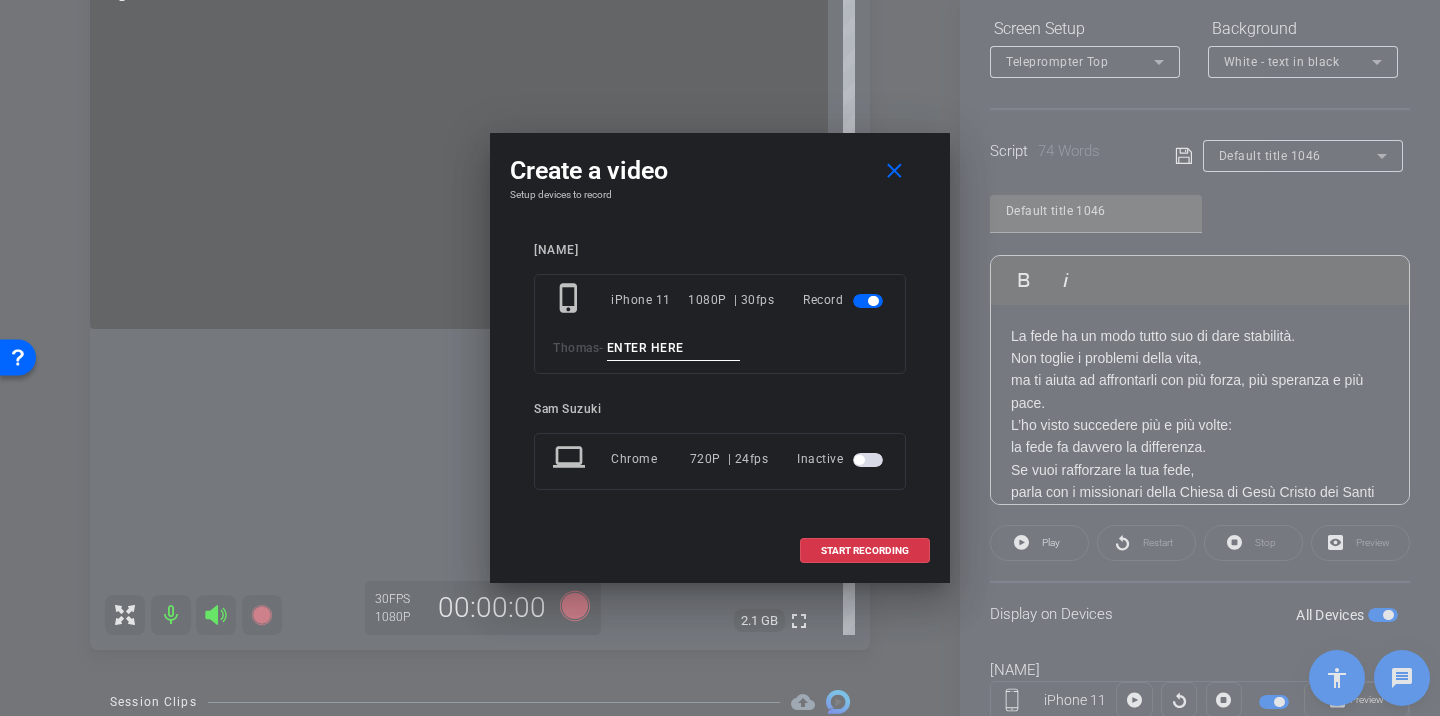 click at bounding box center [674, 348] 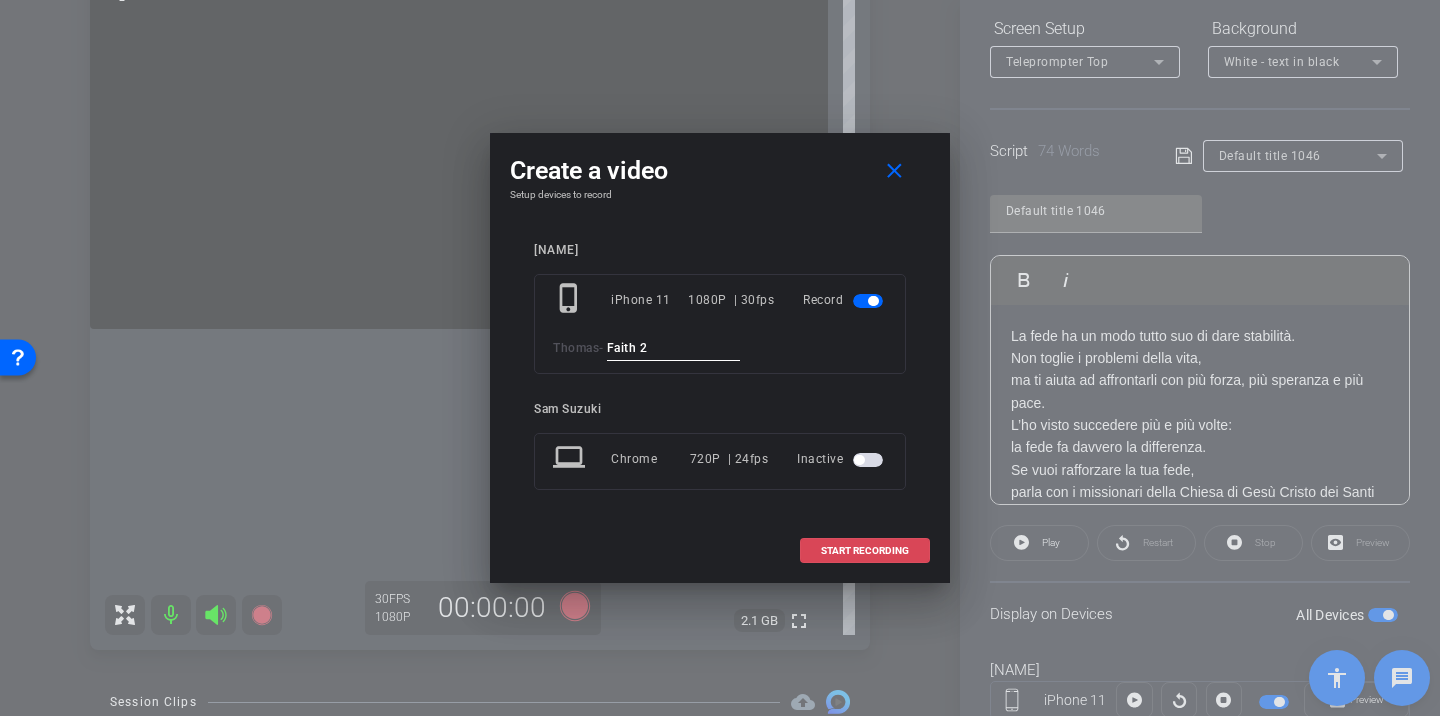 type on "Faith 2" 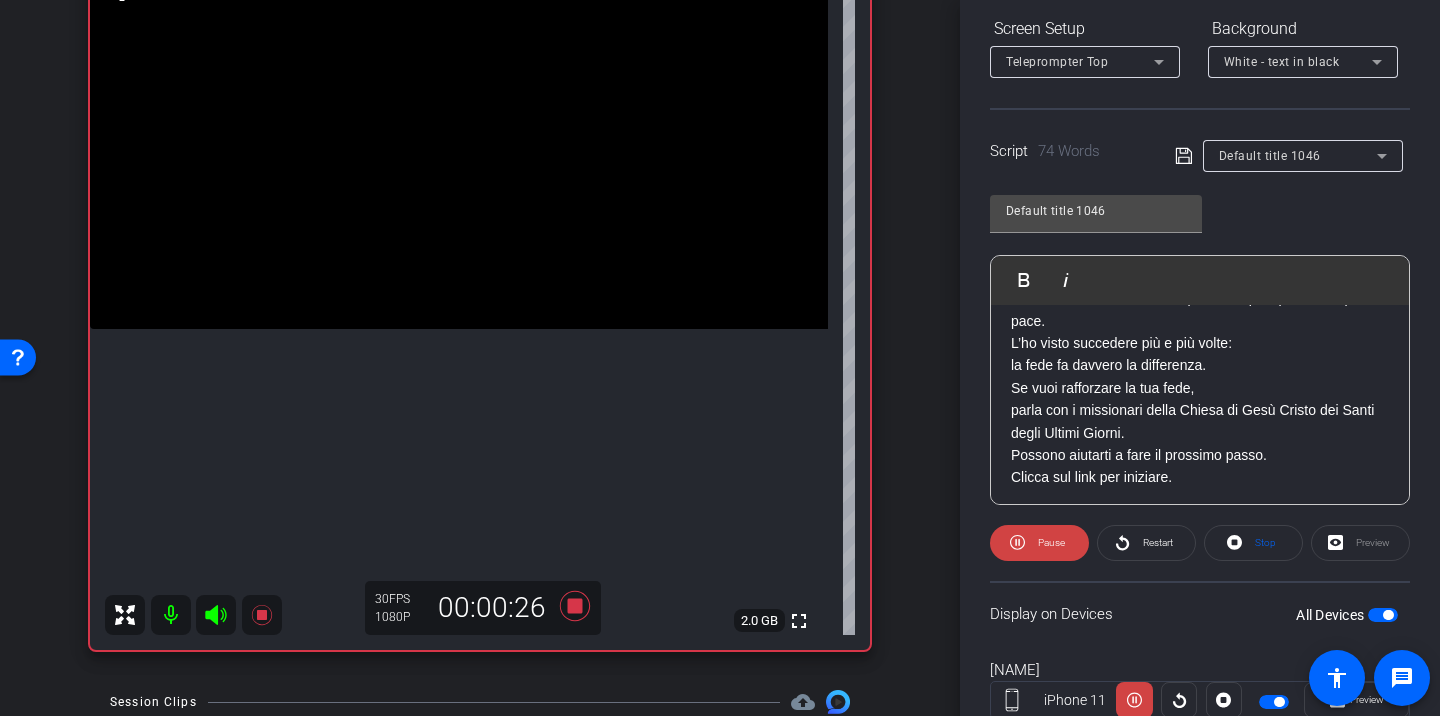 scroll, scrollTop: 86, scrollLeft: 0, axis: vertical 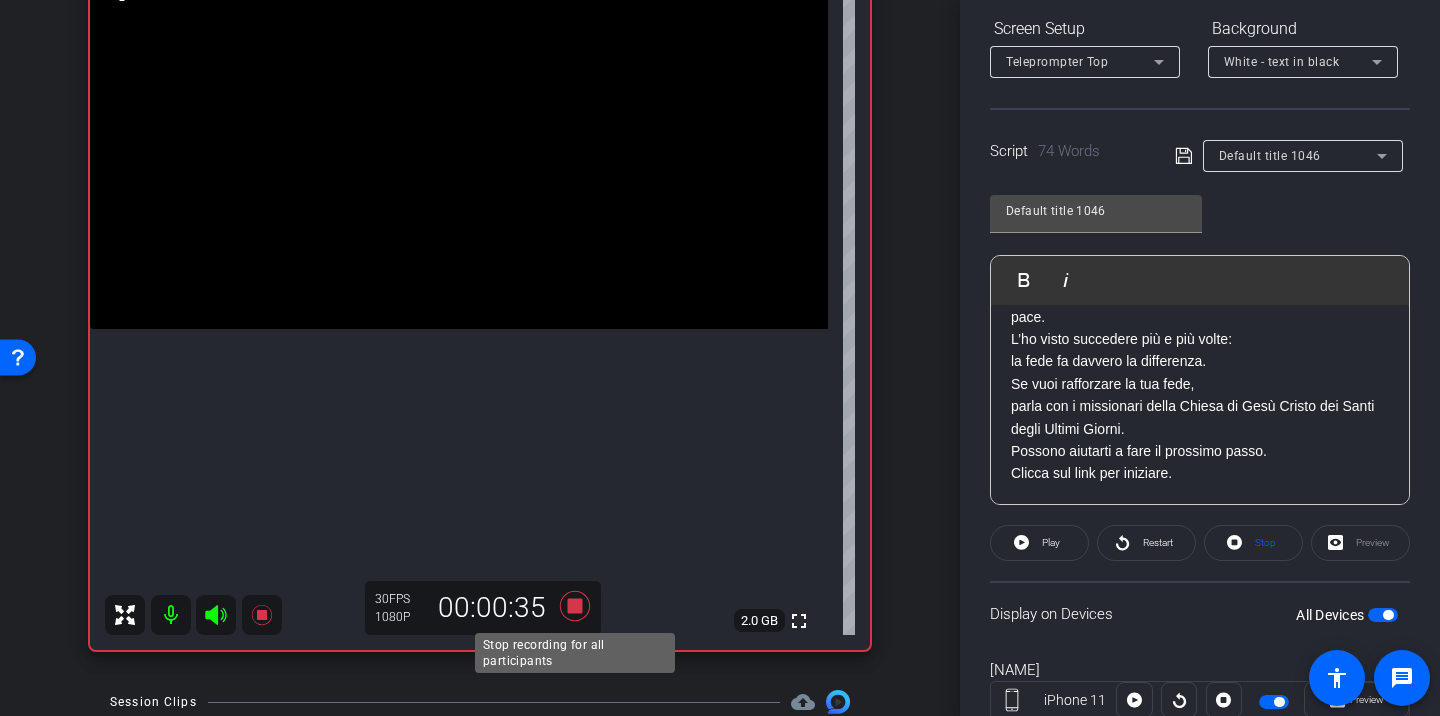 click 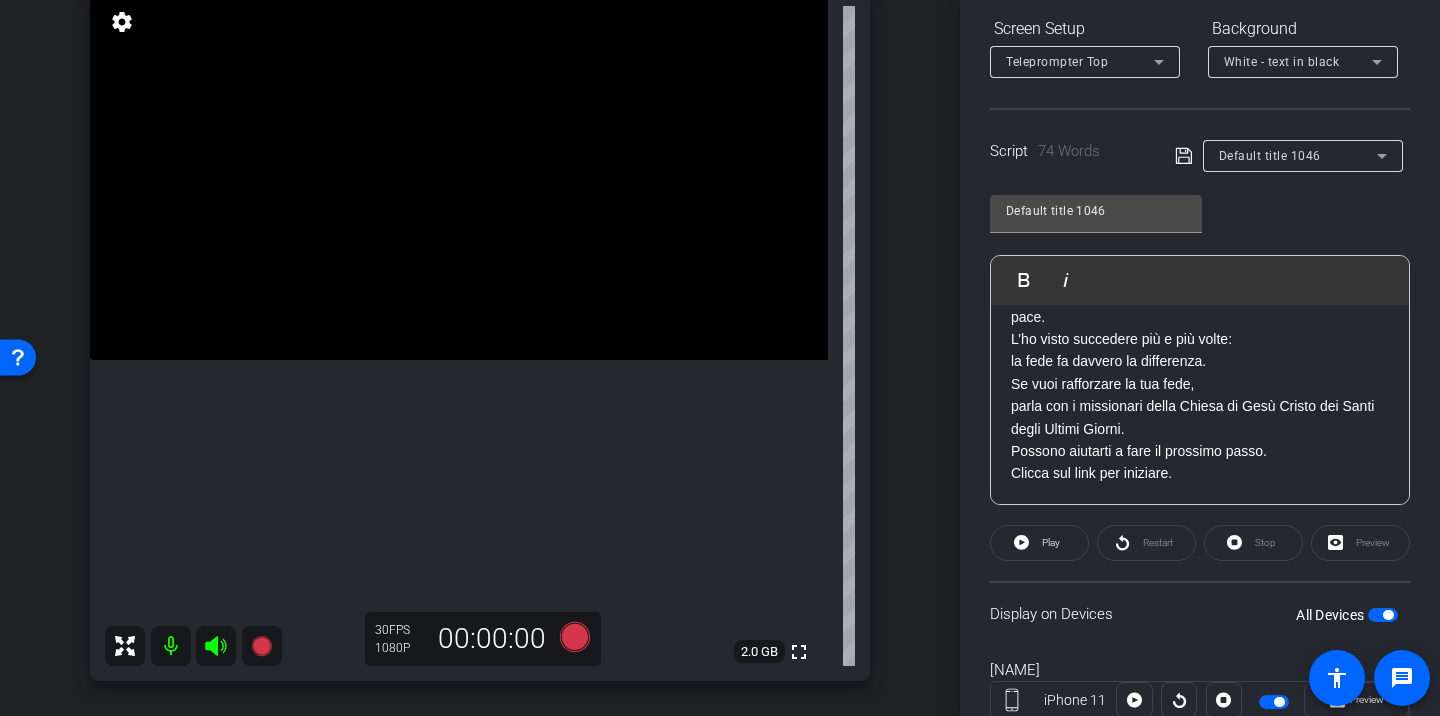 scroll, scrollTop: 221, scrollLeft: 0, axis: vertical 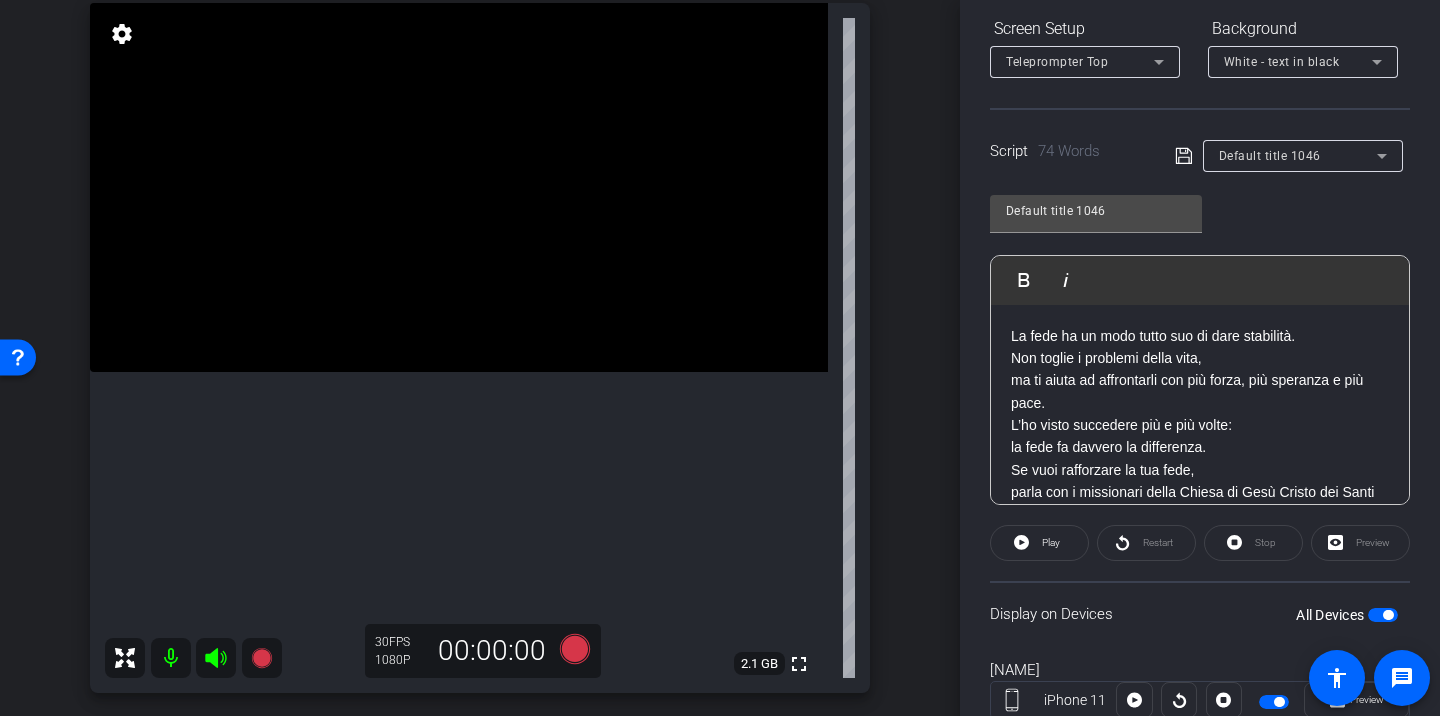 click on "La fede ha un modo tutto suo di dare stabilità.  Non toglie i problemi della vita,  ma ti aiuta ad affrontarli con più forza, più speranza e più pace.  L’ho visto succedere più e più volte:  la fede fa davvero la differenza." 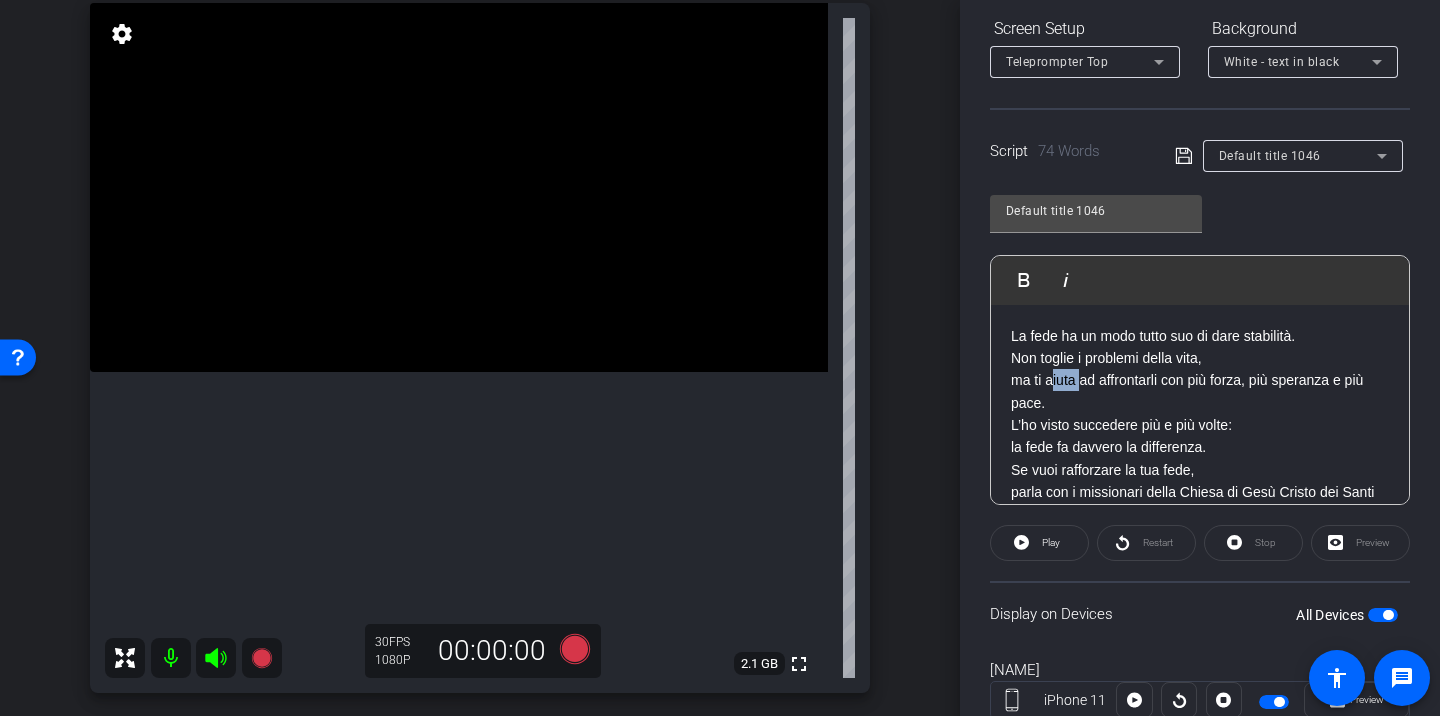click on "La fede ha un modo tutto suo di dare stabilità.  Non toglie i problemi della vita,  ma ti aiuta ad affrontarli con più forza, più speranza e più pace.  L’ho visto succedere più e più volte:  la fede fa davvero la differenza." 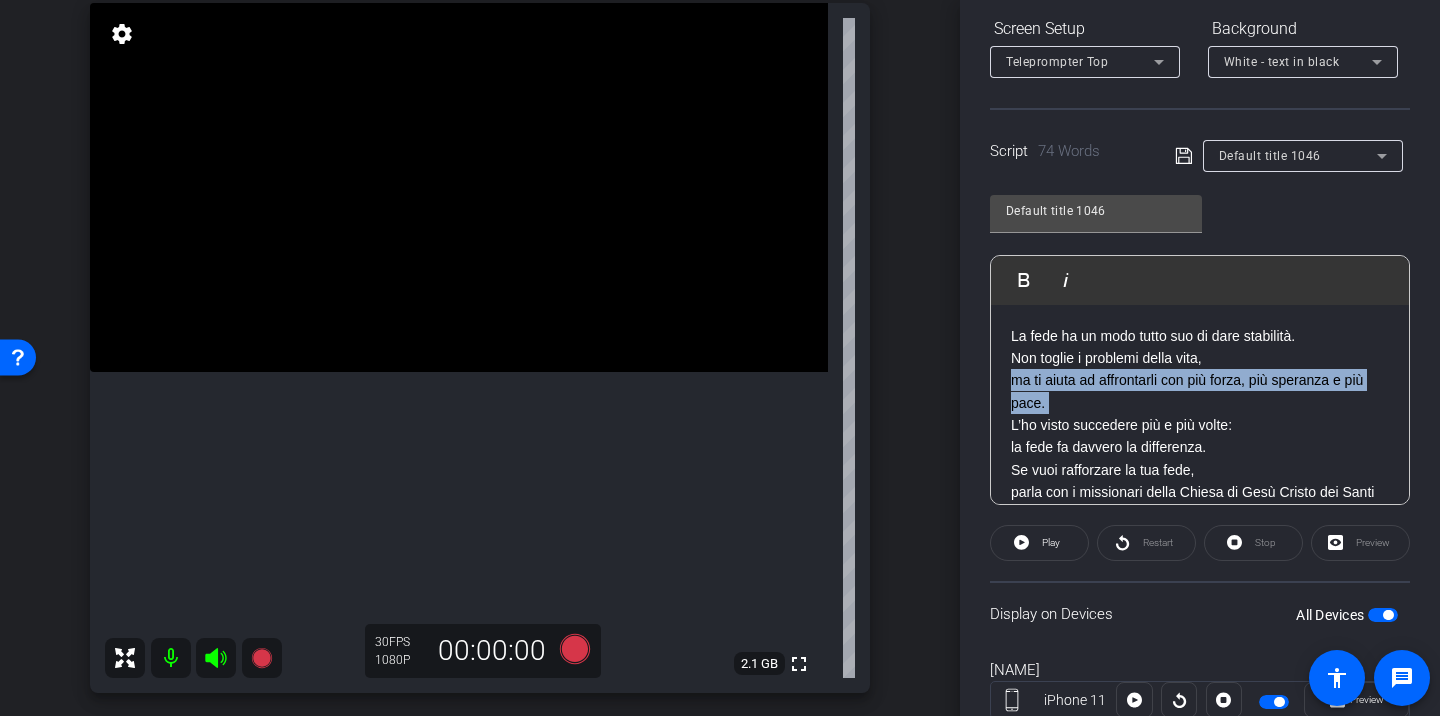 click on "La fede ha un modo tutto suo di dare stabilità.  Non toglie i problemi della vita,  ma ti aiuta ad affrontarli con più forza, più speranza e più pace.  L’ho visto succedere più e più volte:  la fede fa davvero la differenza." 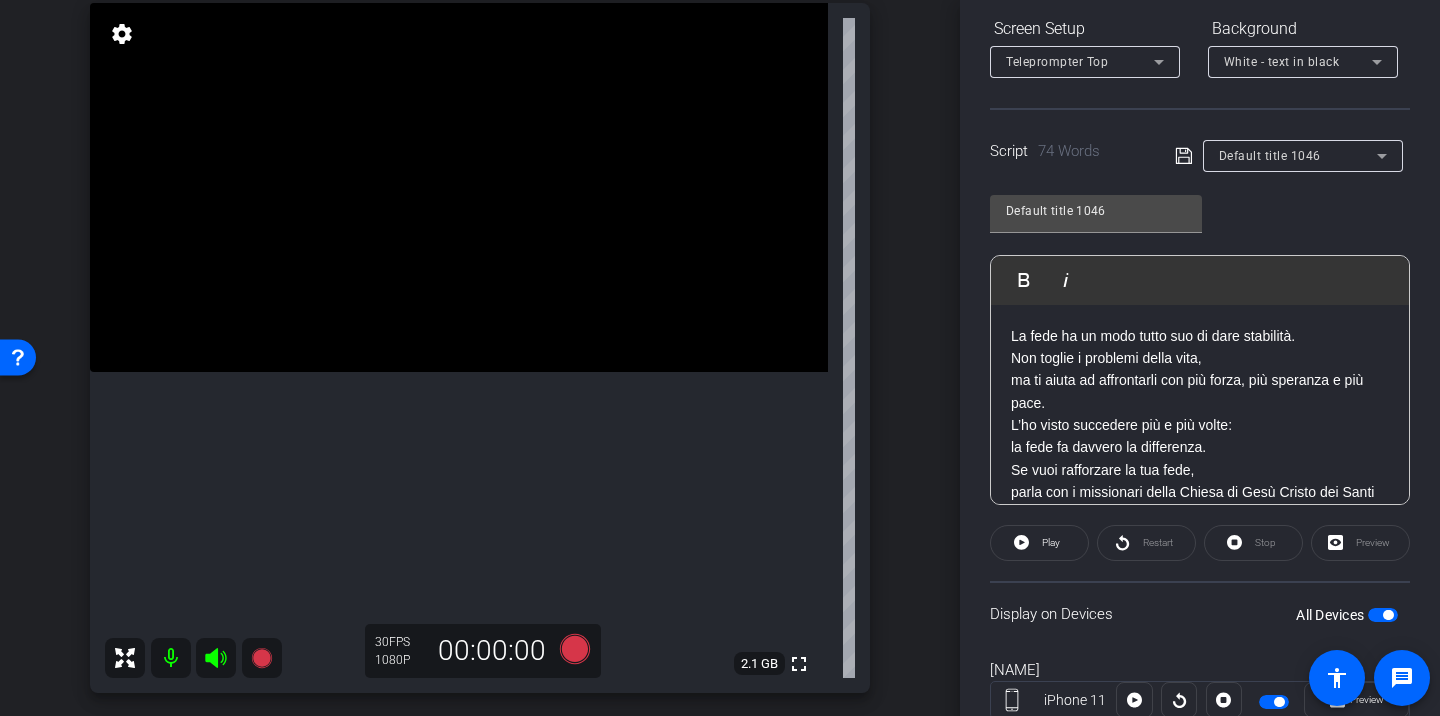 click on "La fede ha un modo tutto suo di dare stabilità.  Non toglie i problemi della vita,  ma ti aiuta ad affrontarli con più forza, più speranza e più pace.  L’ho visto succedere più e più volte:  la fede fa davvero la differenza." 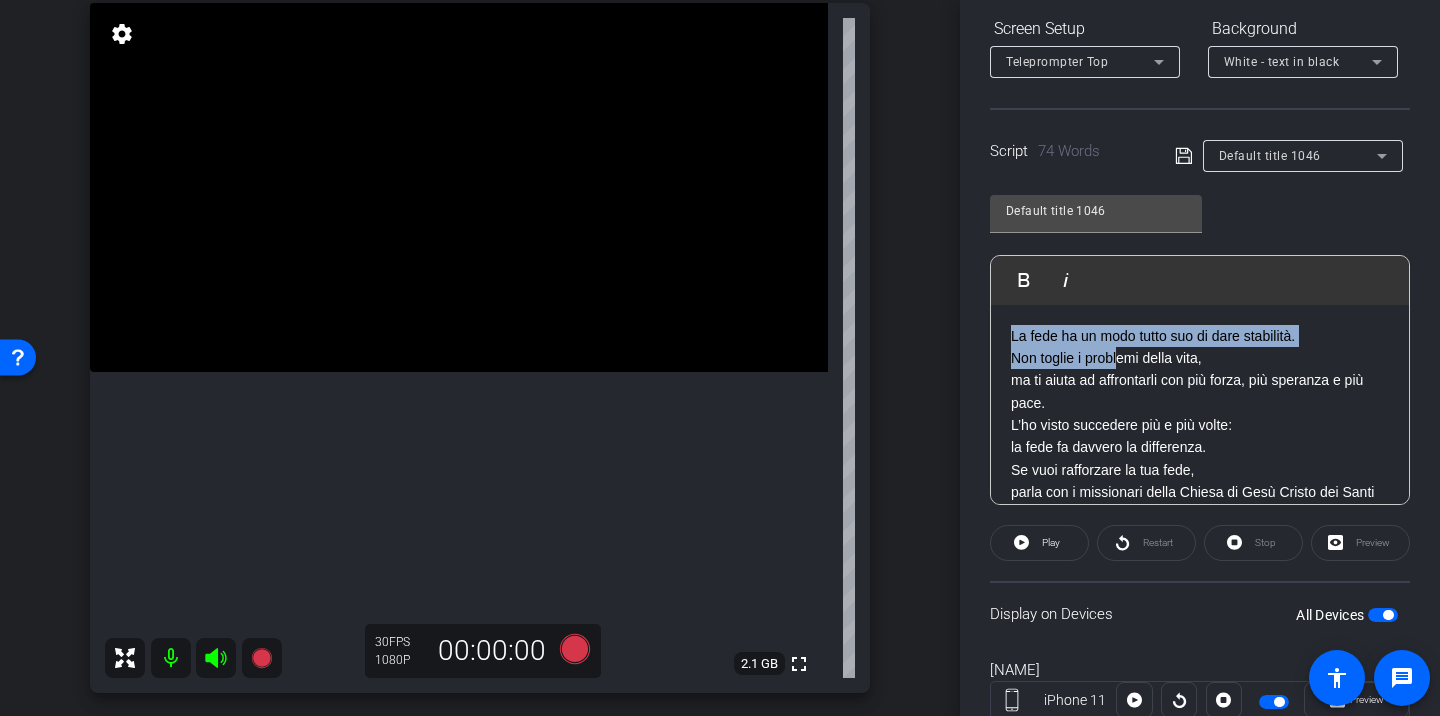 scroll, scrollTop: 86, scrollLeft: 0, axis: vertical 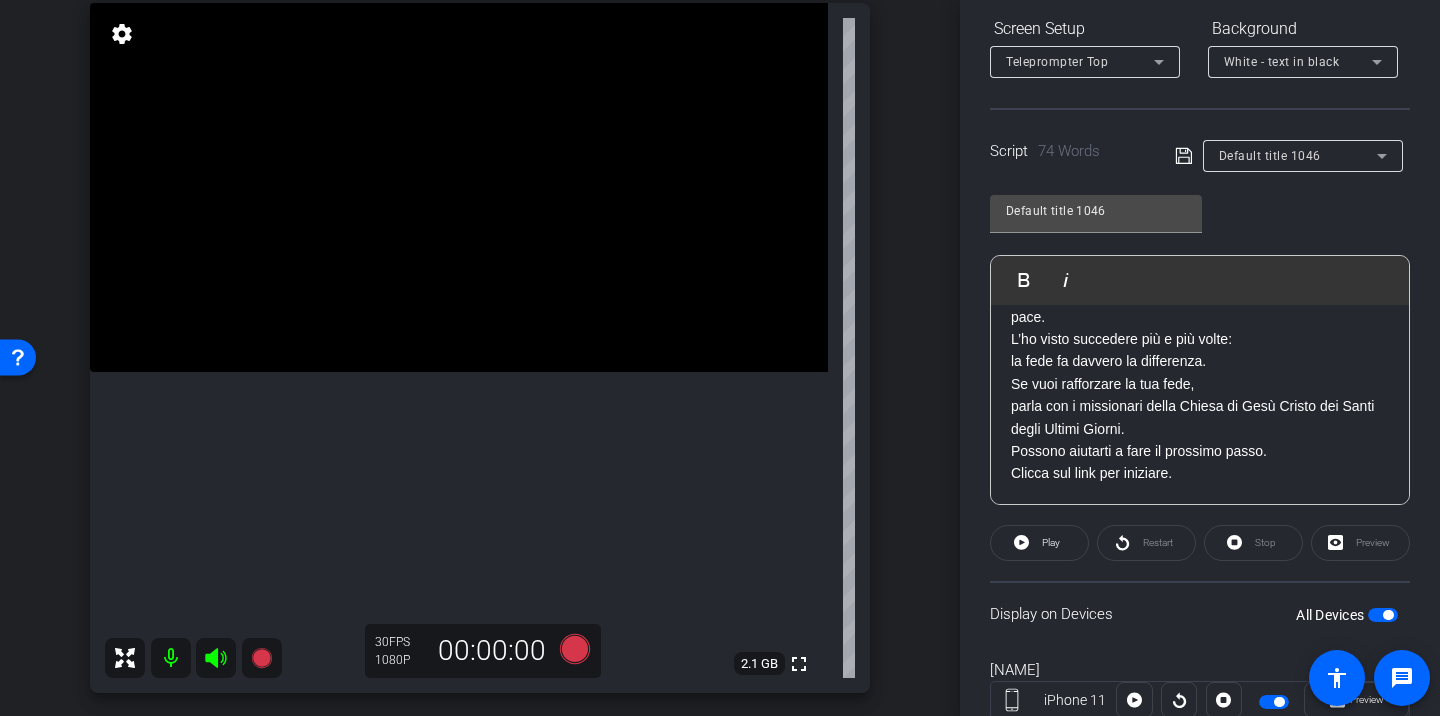 drag, startPoint x: 1012, startPoint y: 337, endPoint x: 1186, endPoint y: 469, distance: 218.40329 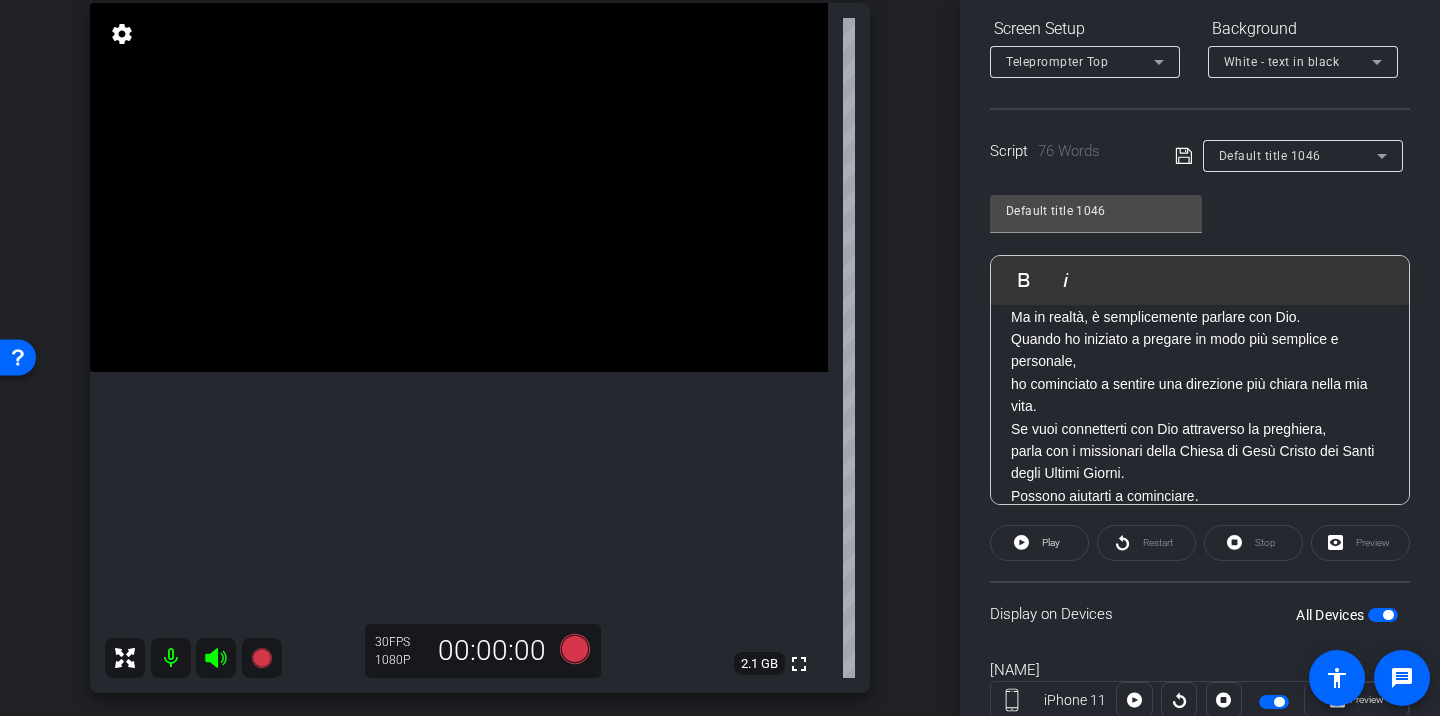scroll, scrollTop: 112, scrollLeft: 0, axis: vertical 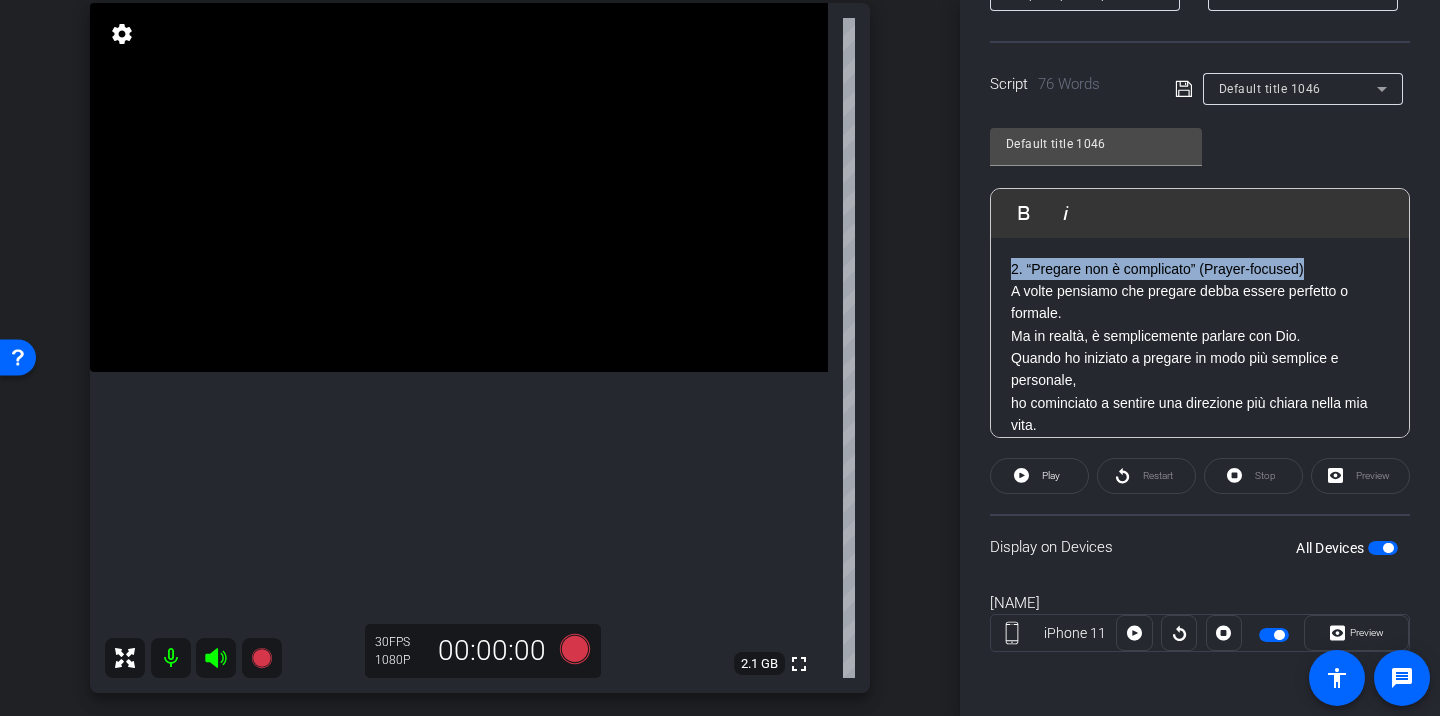 drag, startPoint x: 1309, startPoint y: 265, endPoint x: 1003, endPoint y: 271, distance: 306.0588 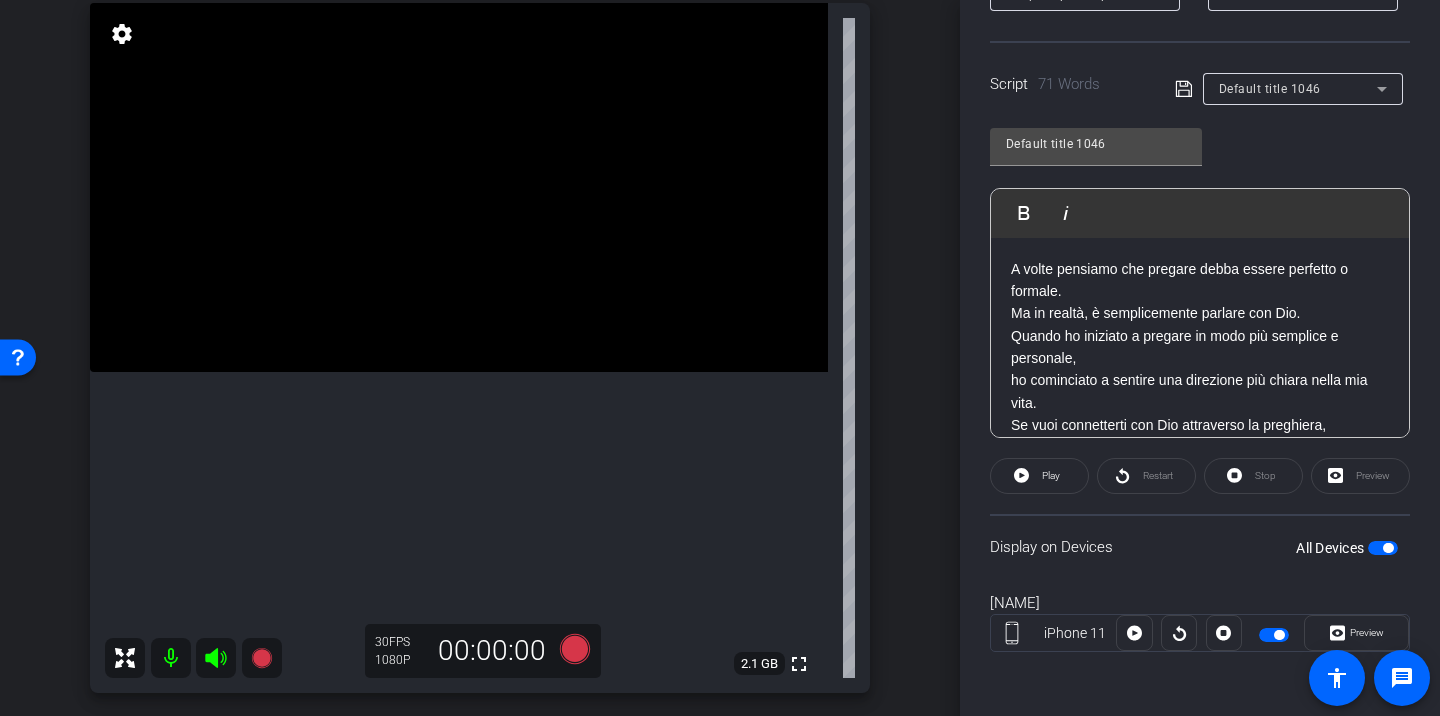 click 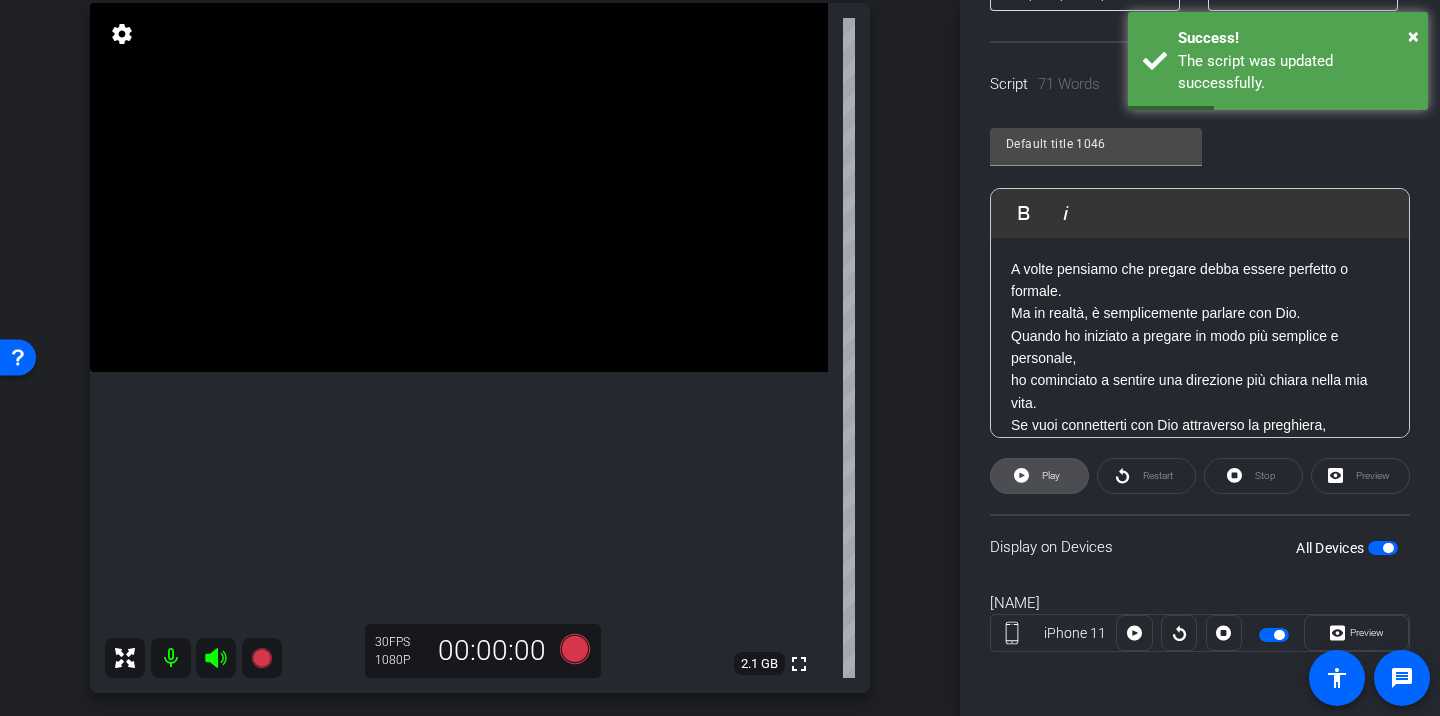 click on "Play" 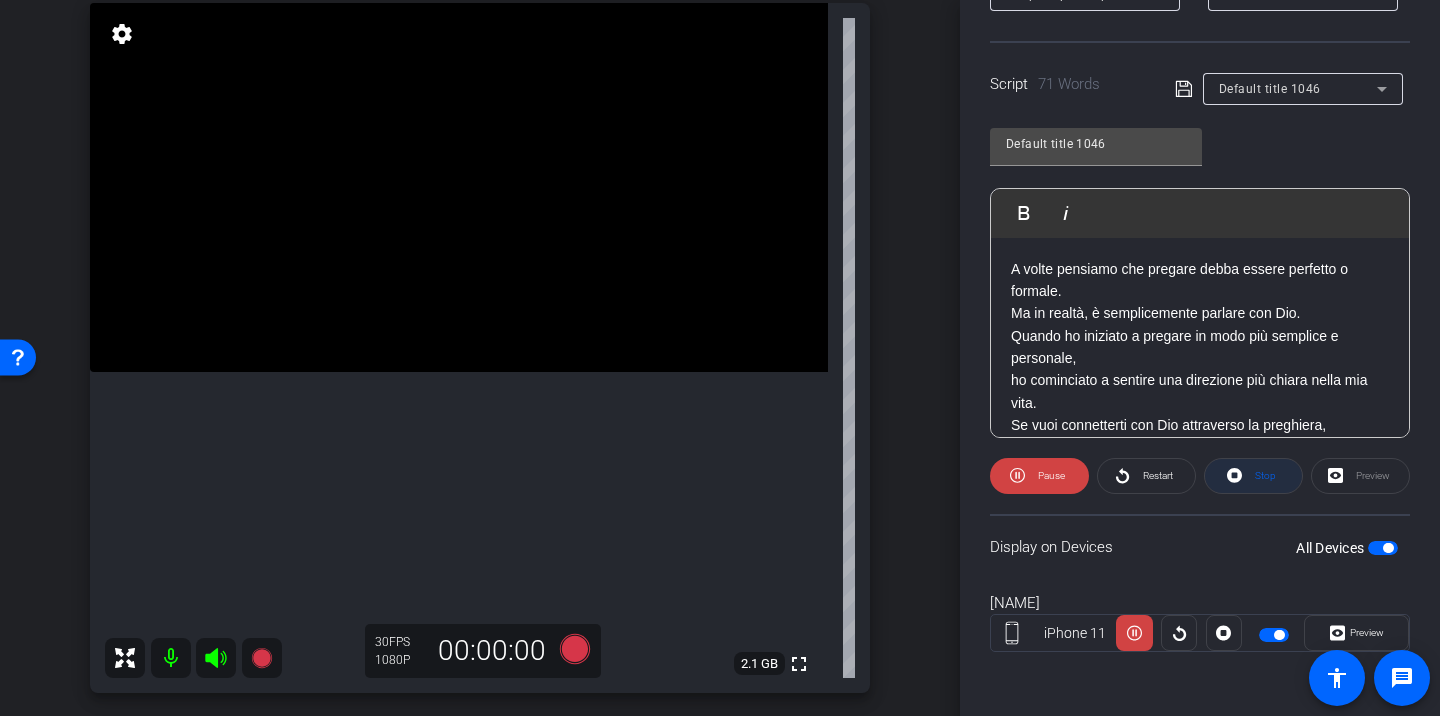 click on "Stop" 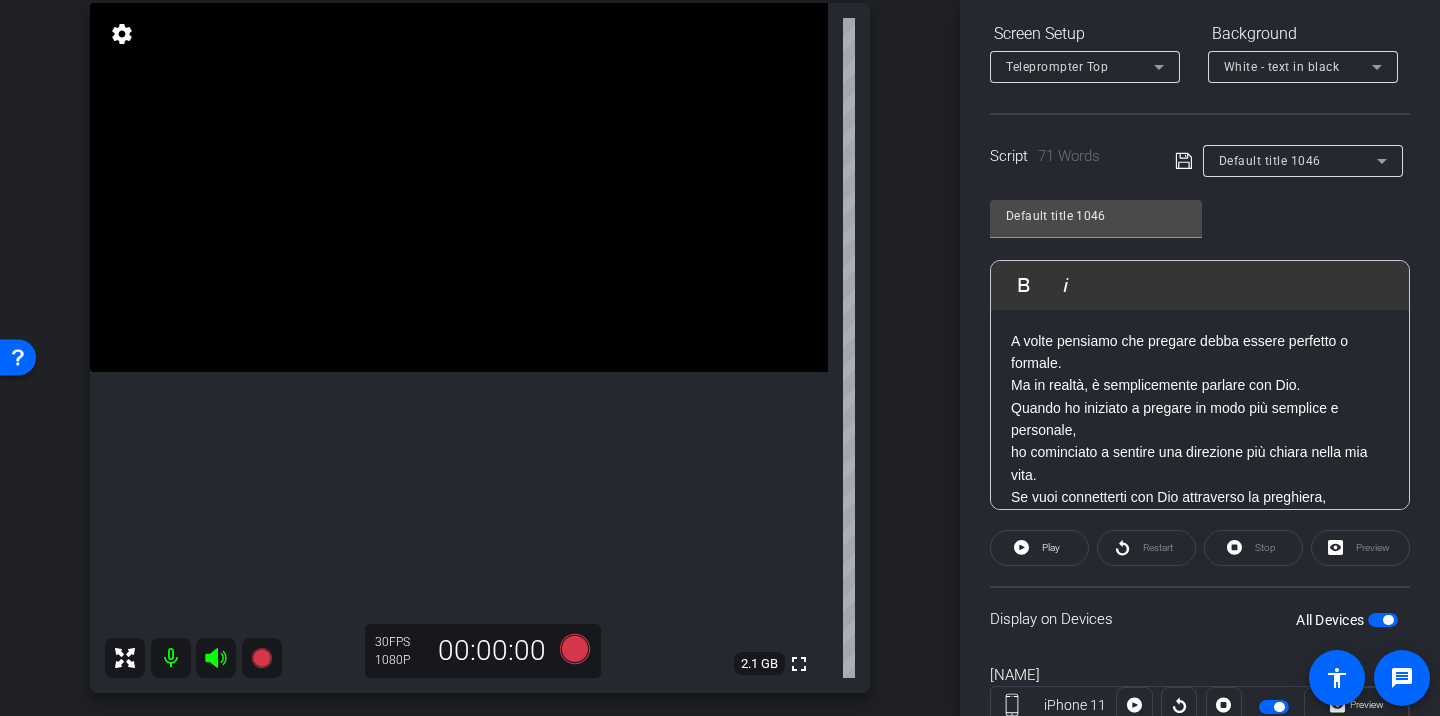 scroll, scrollTop: 304, scrollLeft: 0, axis: vertical 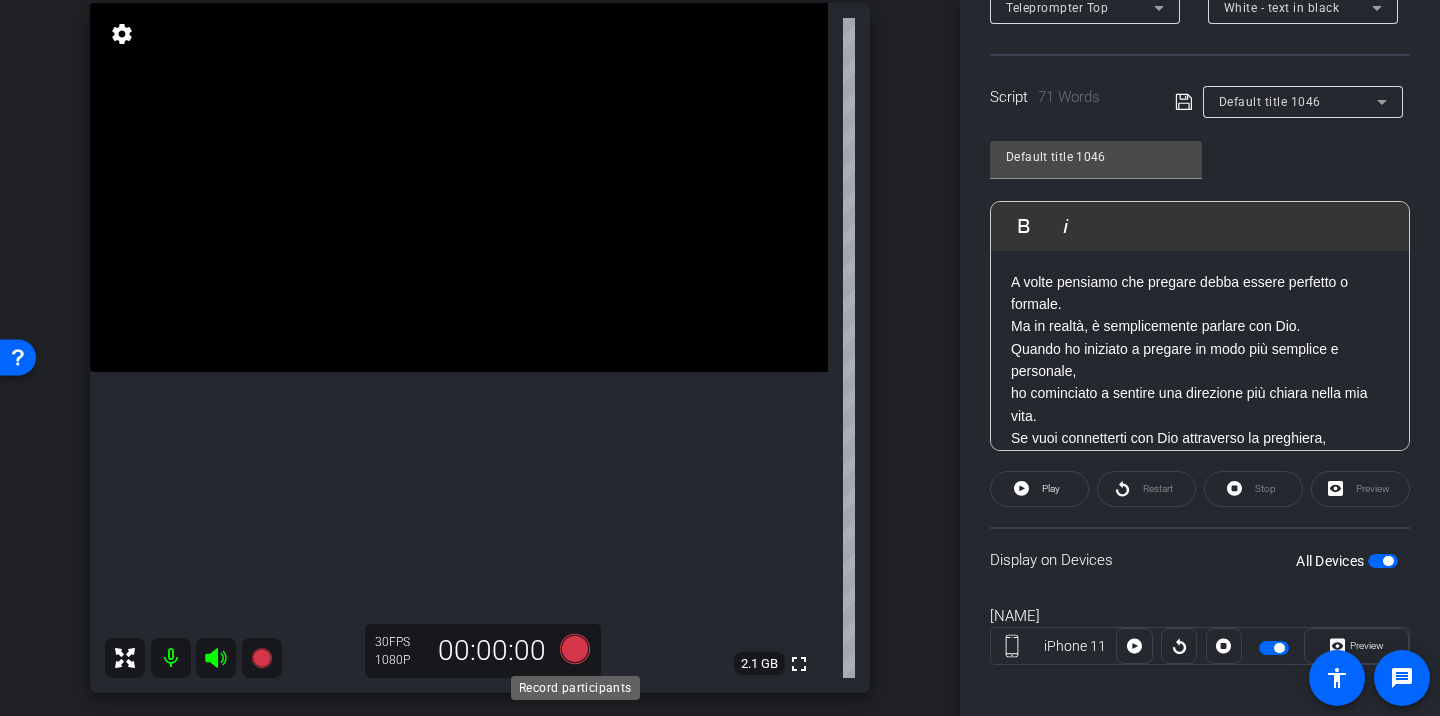 click 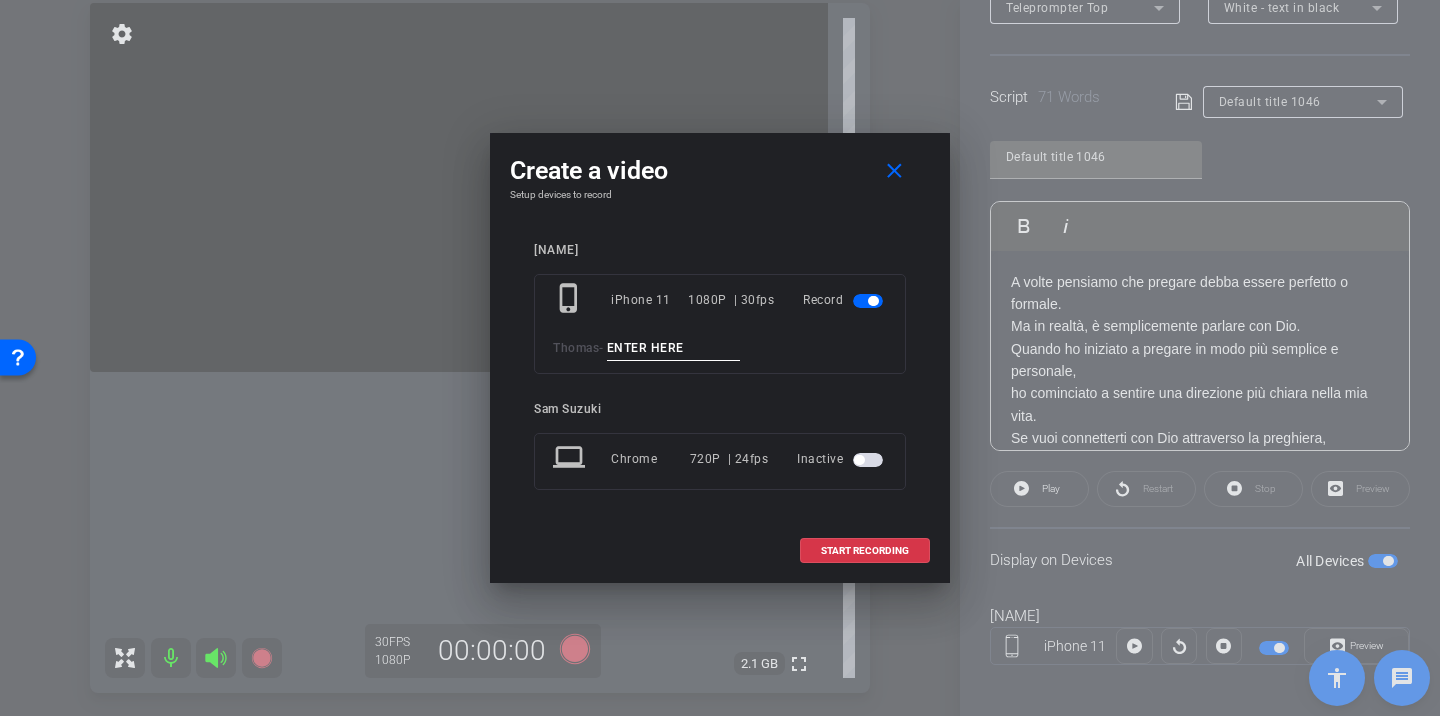 click at bounding box center [674, 348] 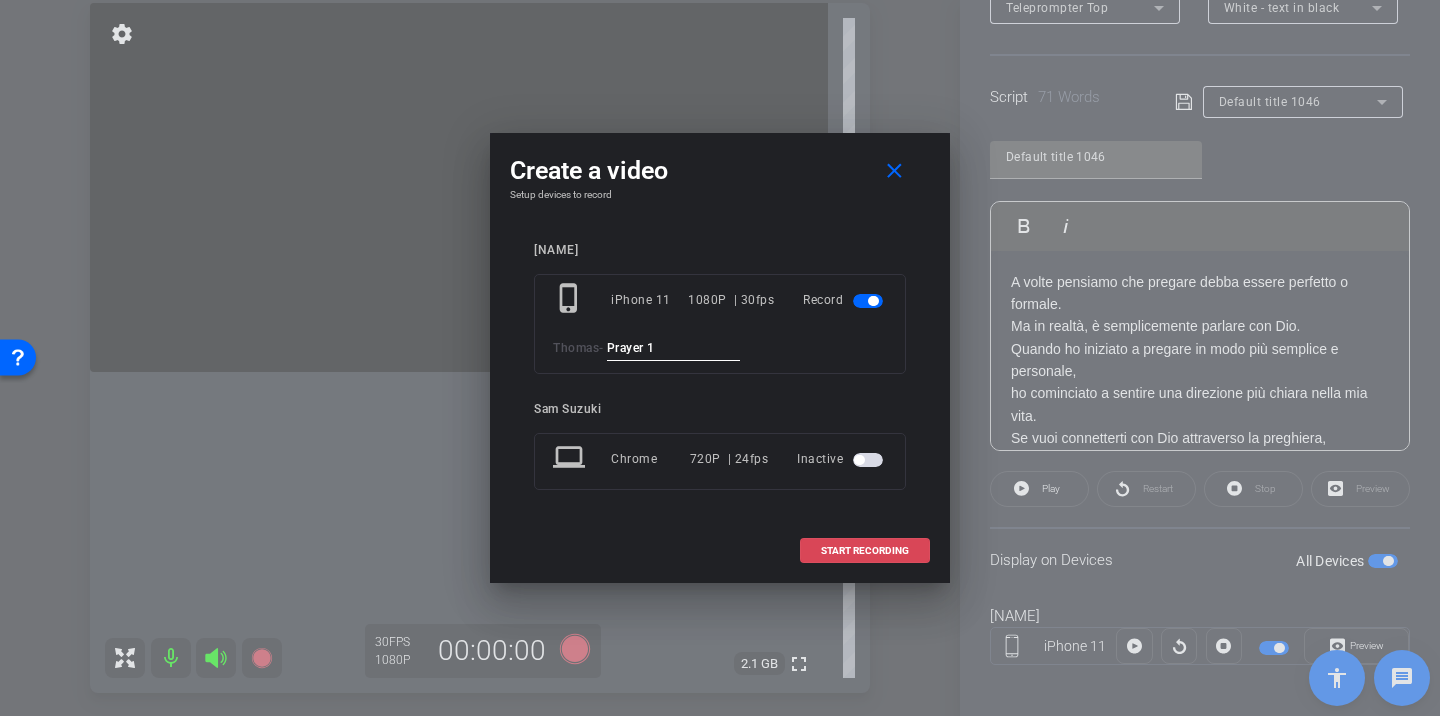 type on "Prayer 1" 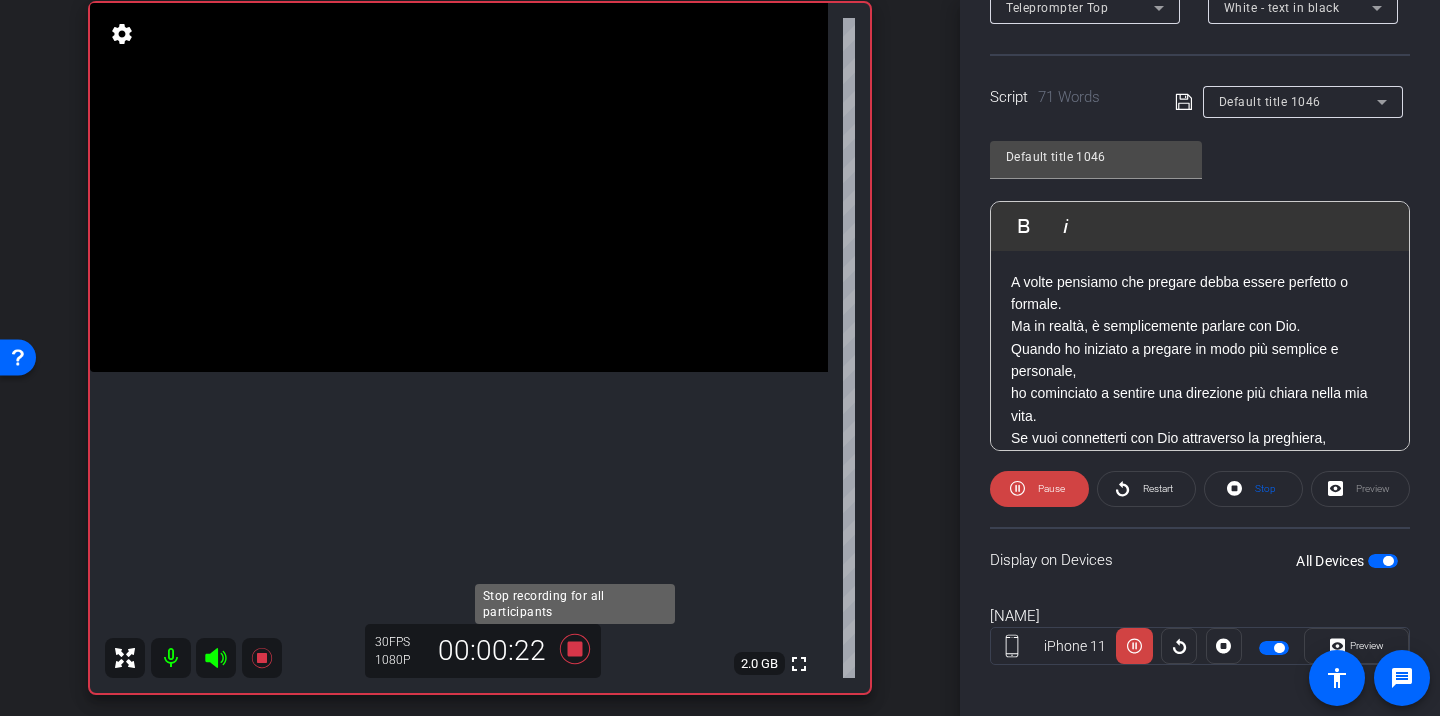 click 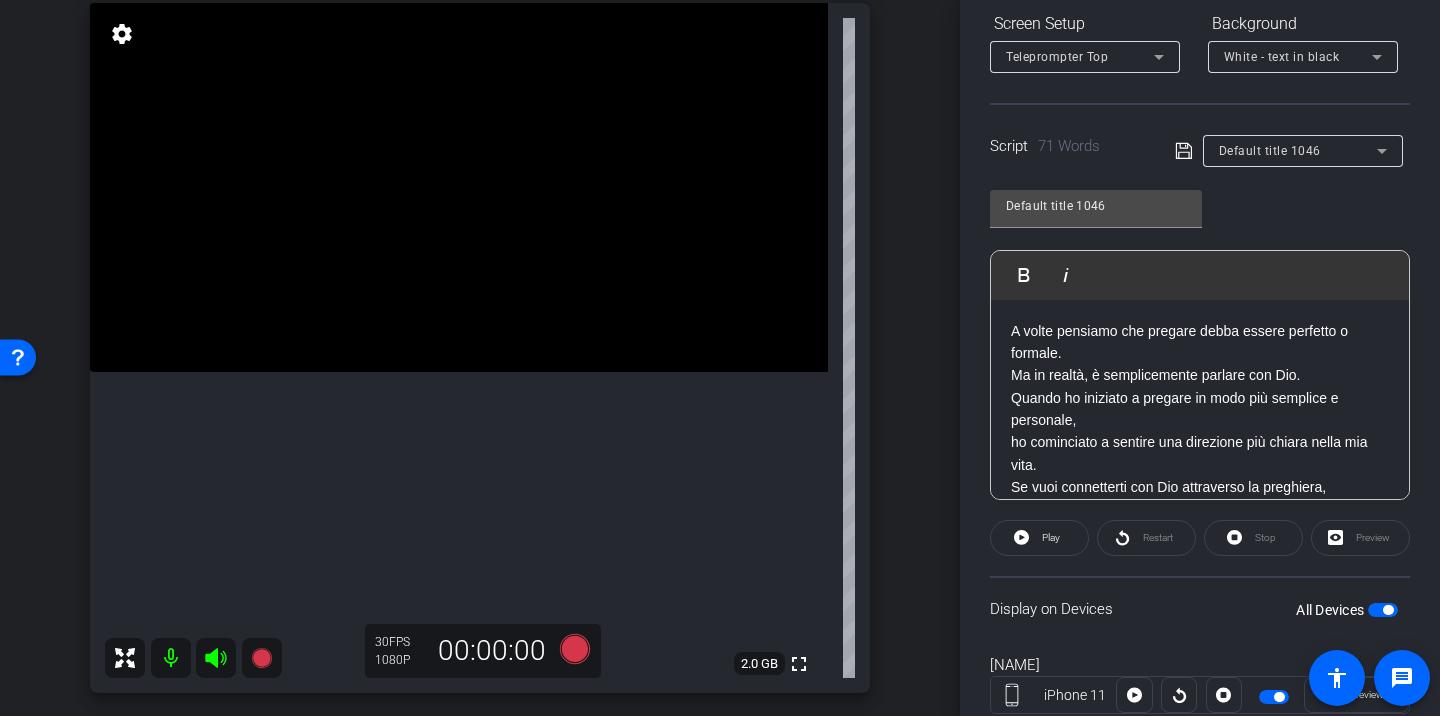 scroll, scrollTop: 300, scrollLeft: 0, axis: vertical 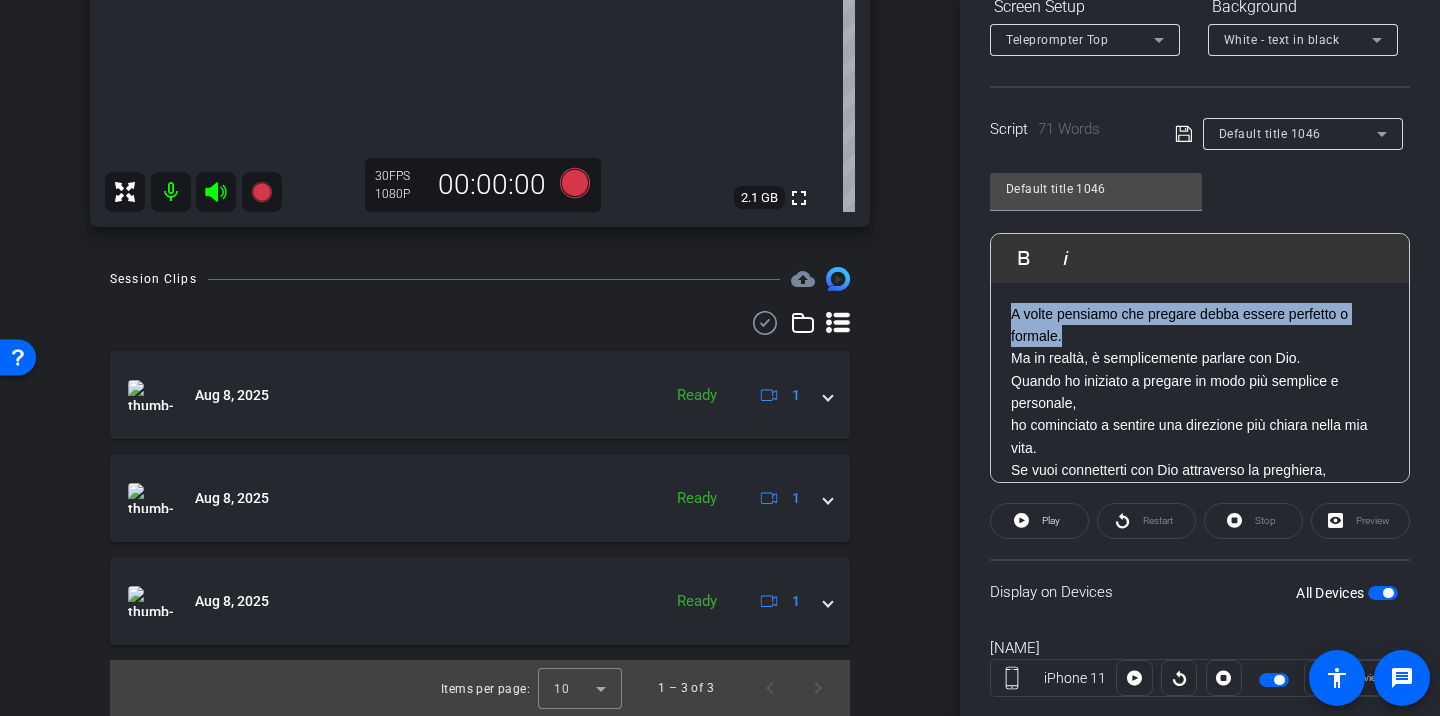 drag, startPoint x: 1004, startPoint y: 309, endPoint x: 1080, endPoint y: 337, distance: 80.99383 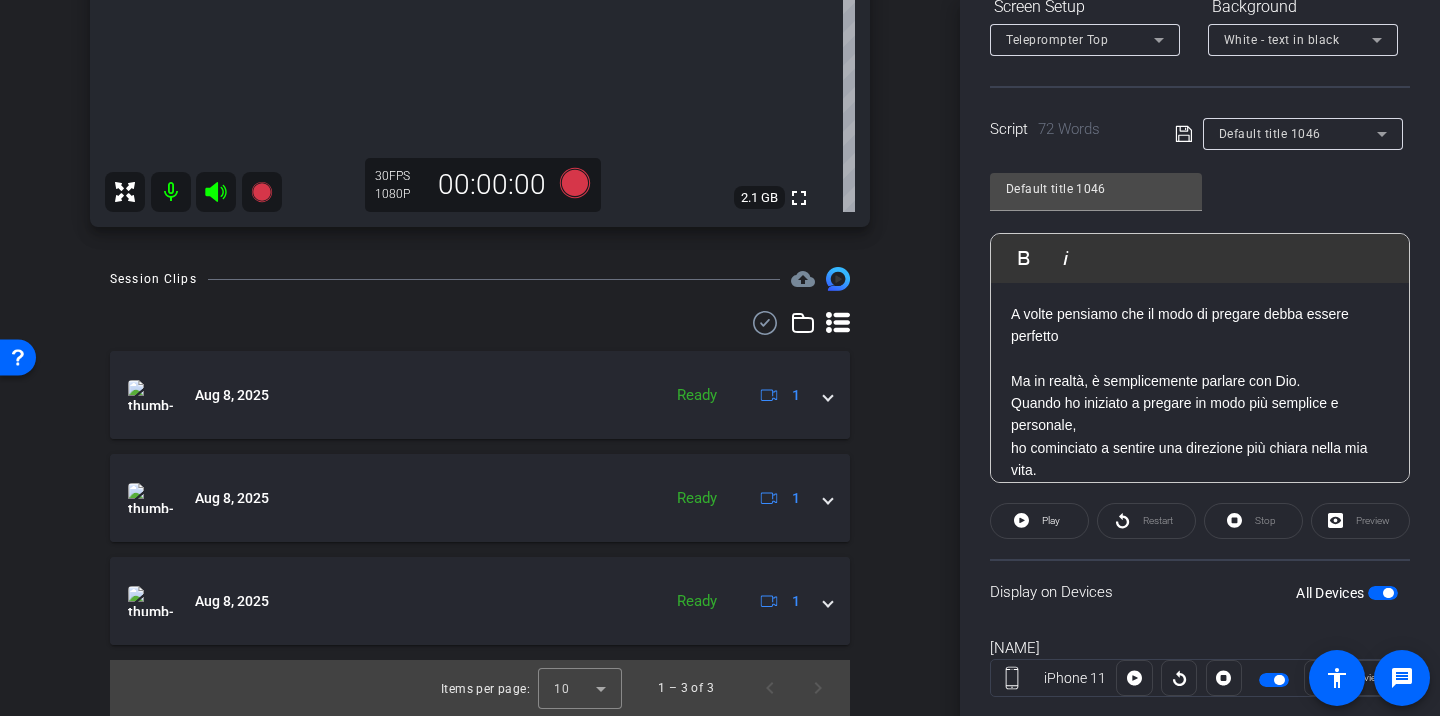 click on "Ma in realtà, è semplicemente parlare con Dio.  Quando ho iniziato a pregare in modo più semplice e personale,  ho cominciato a sentire una direzione più chiara nella mia vita." 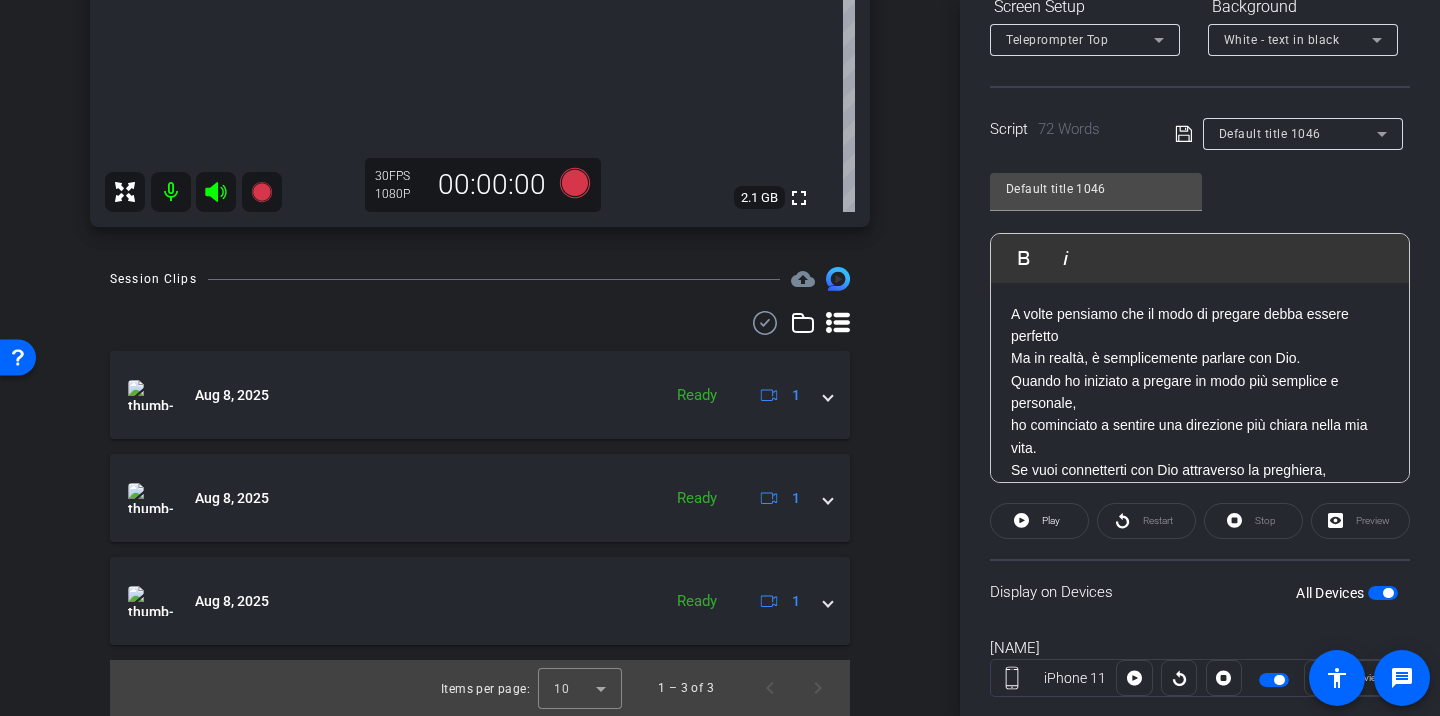 click 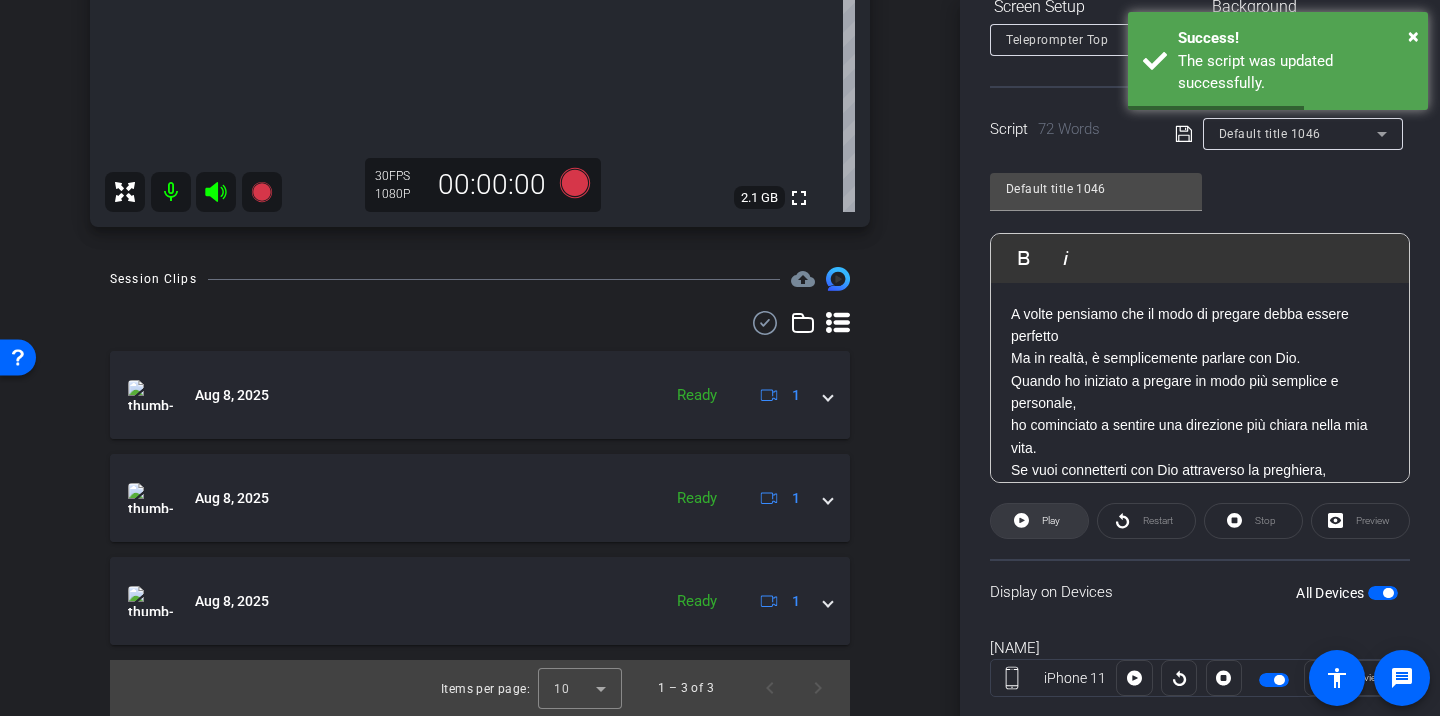 click on "Play" 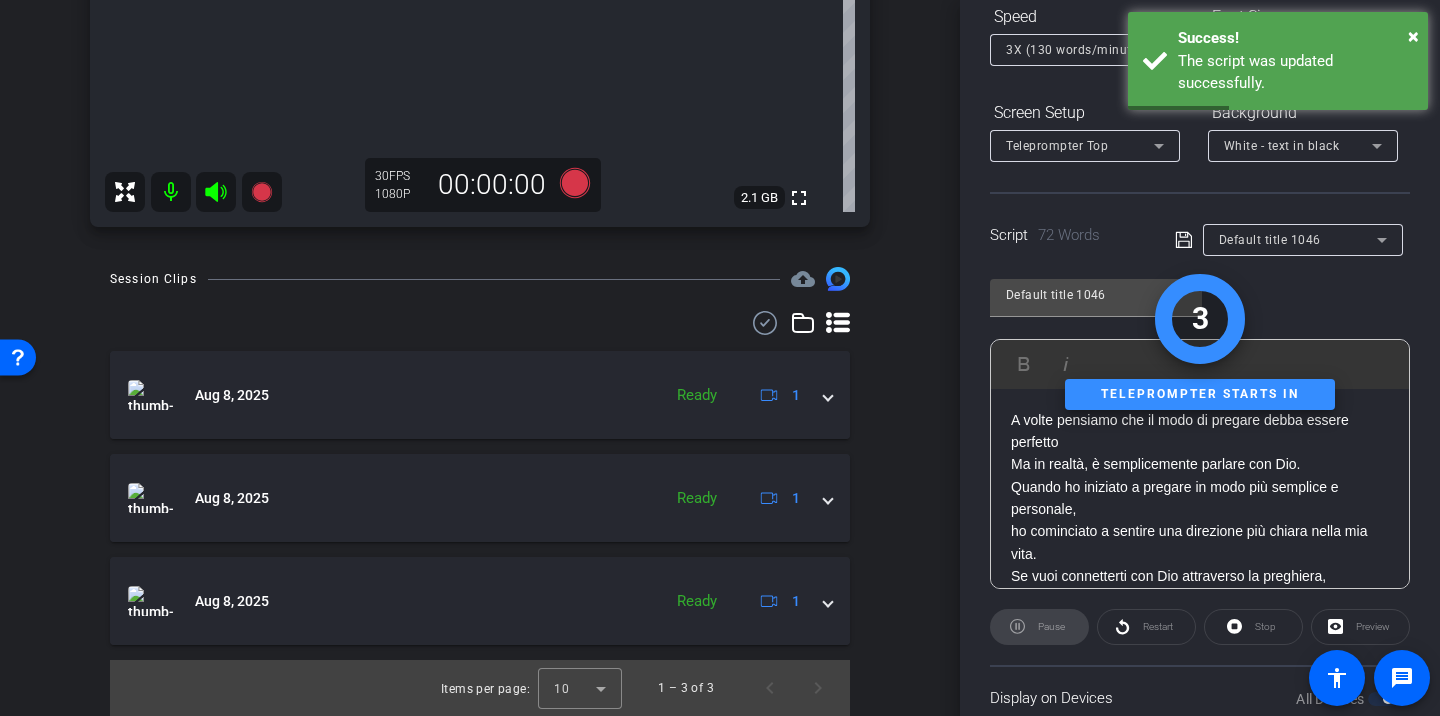 scroll, scrollTop: 216, scrollLeft: 0, axis: vertical 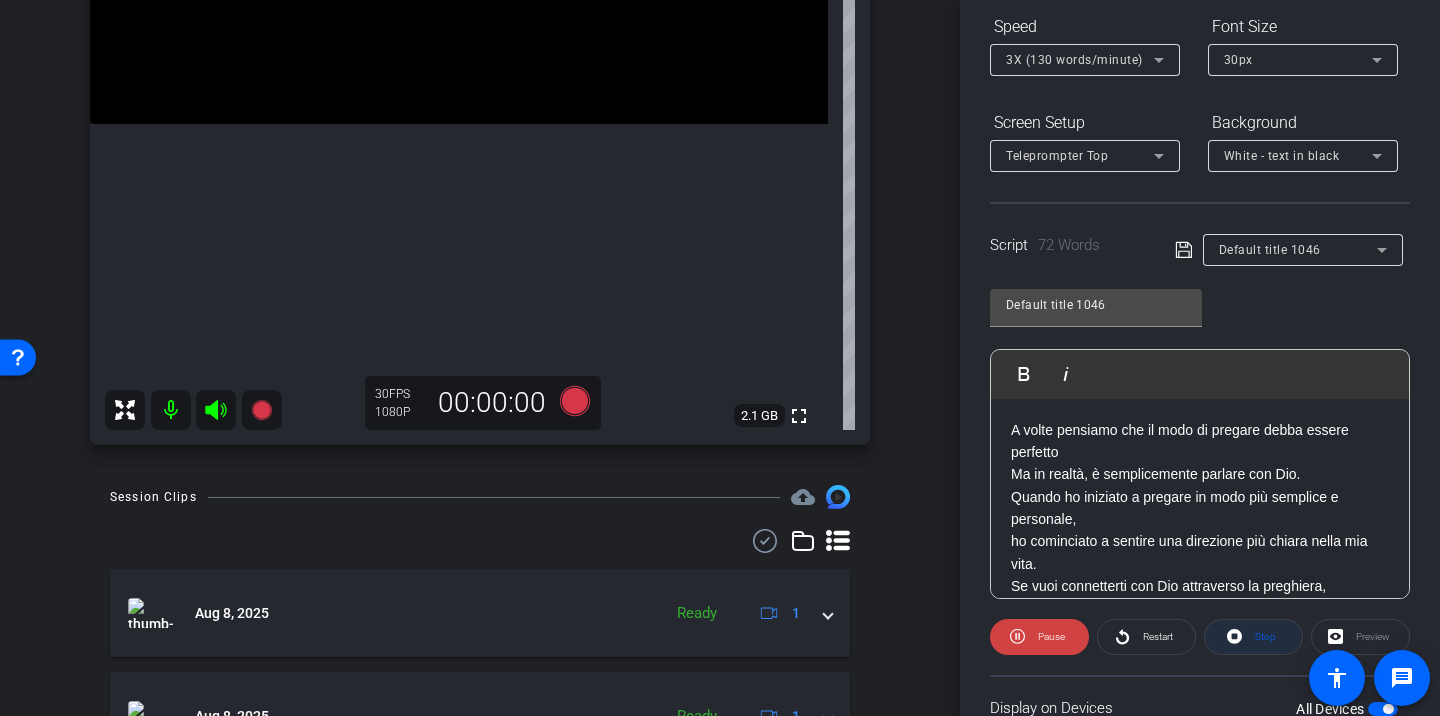 click on "Stop" 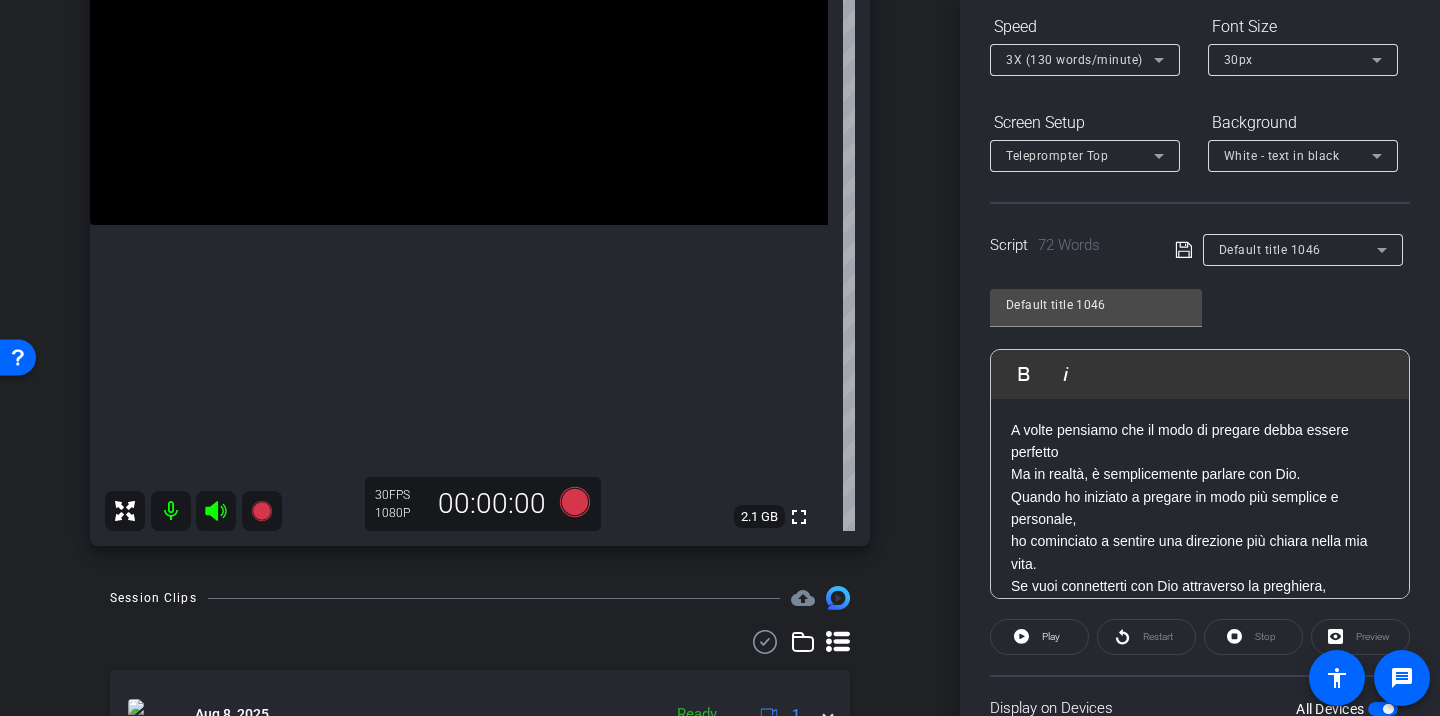 scroll, scrollTop: 333, scrollLeft: 0, axis: vertical 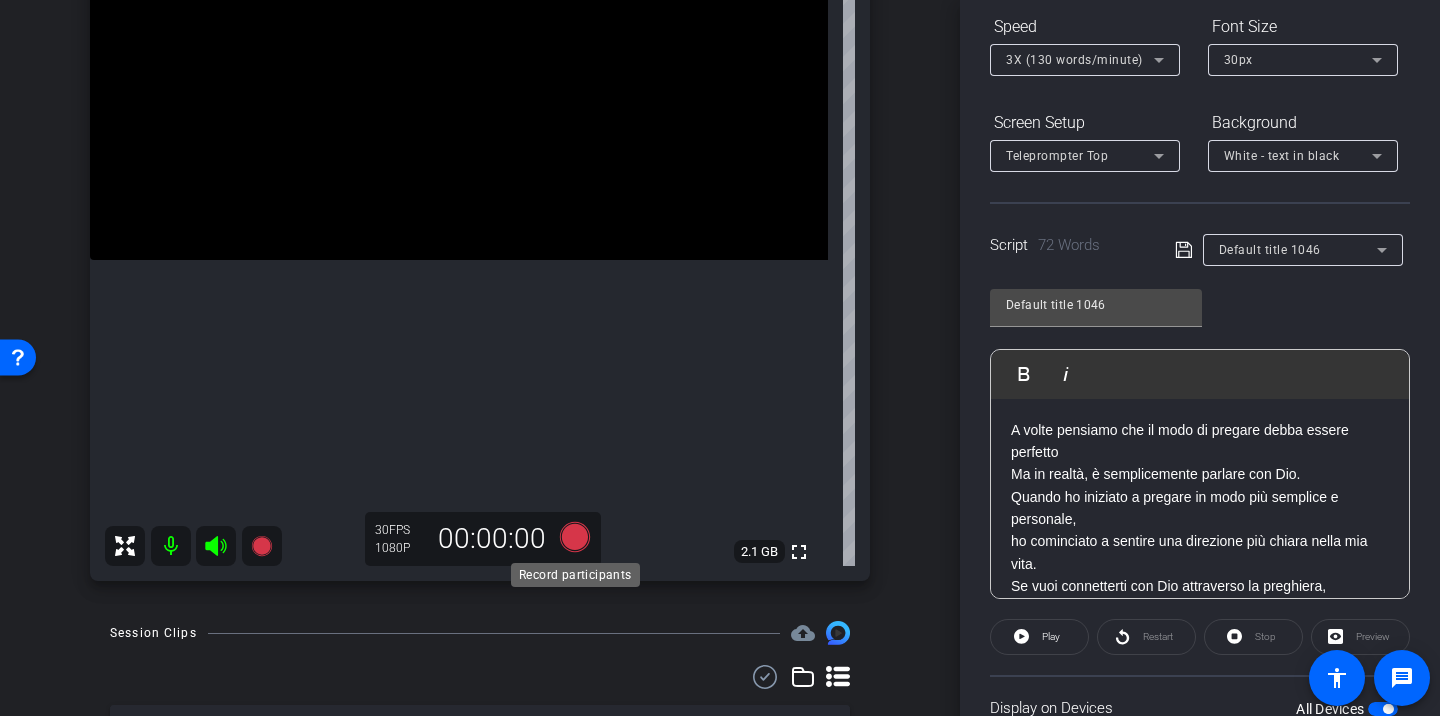 click 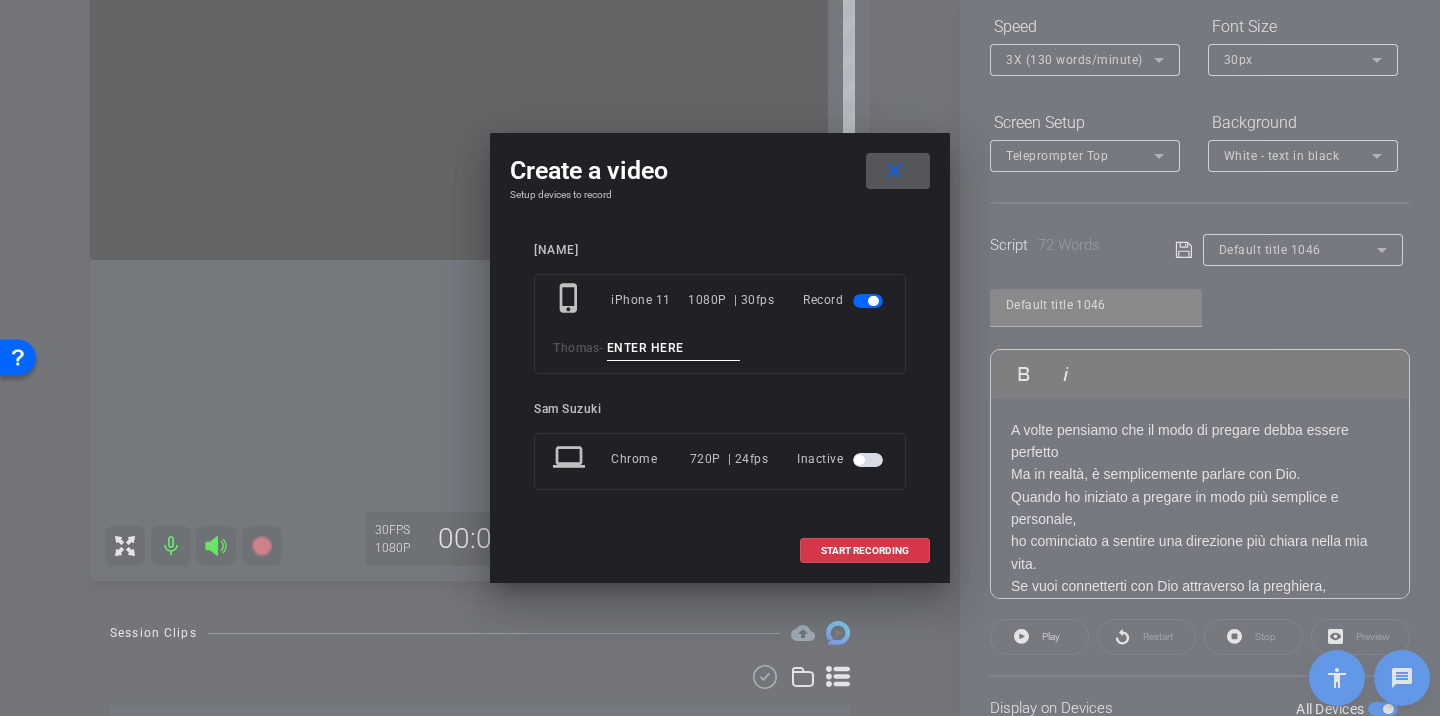 click at bounding box center (674, 348) 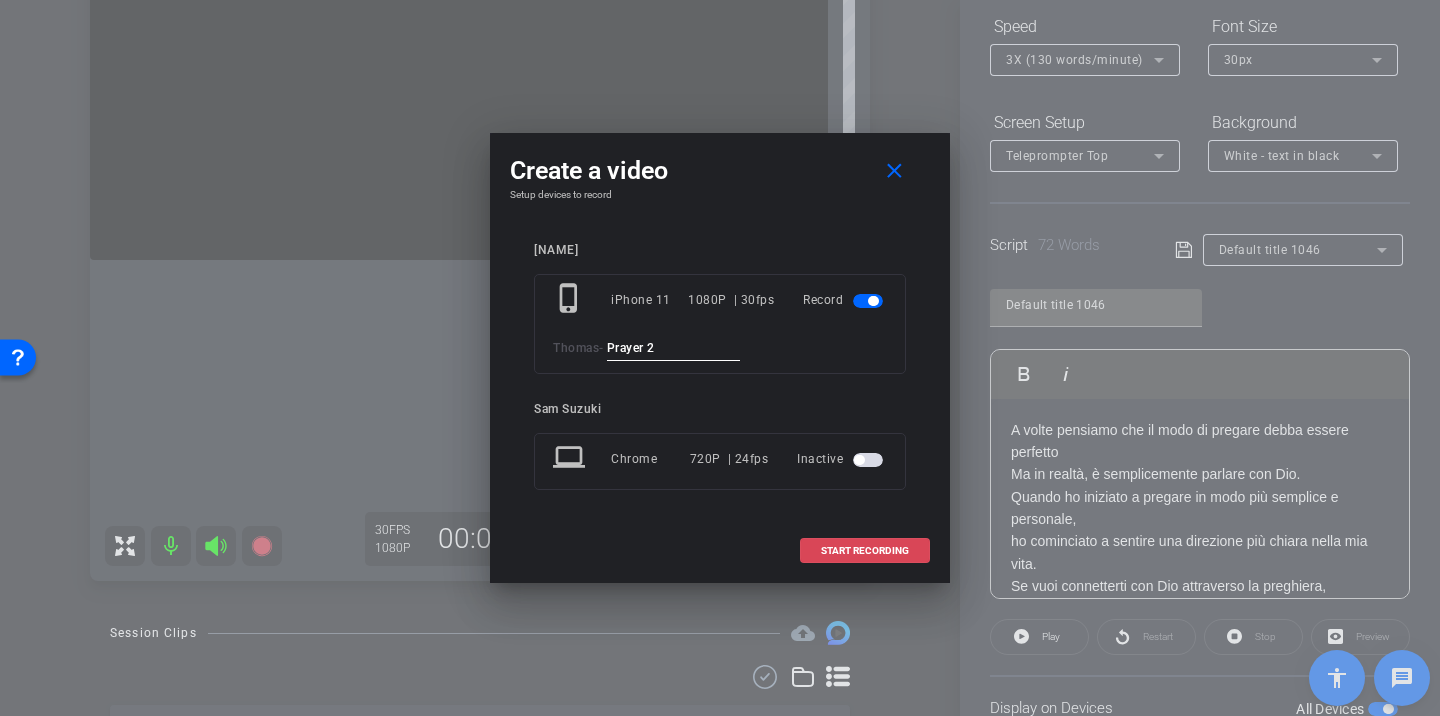type on "Prayer 2" 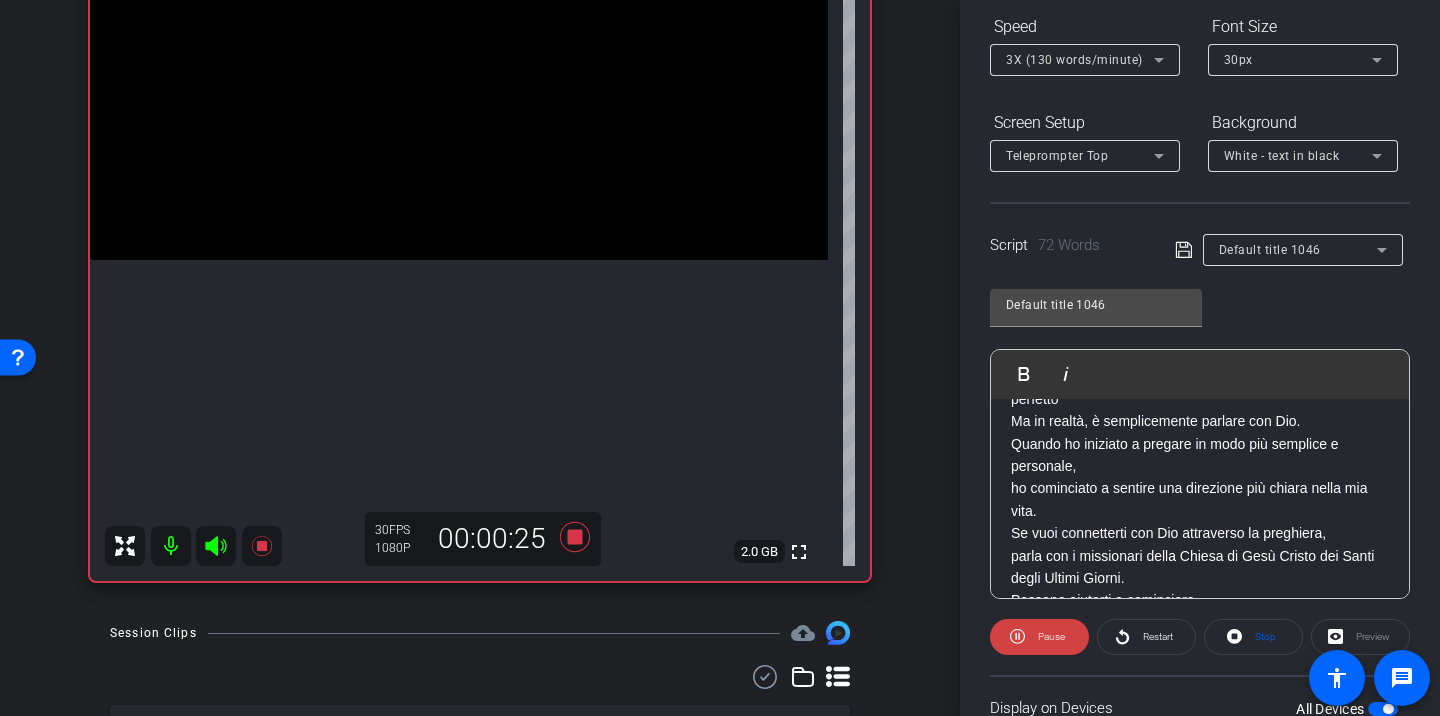 scroll, scrollTop: 109, scrollLeft: 0, axis: vertical 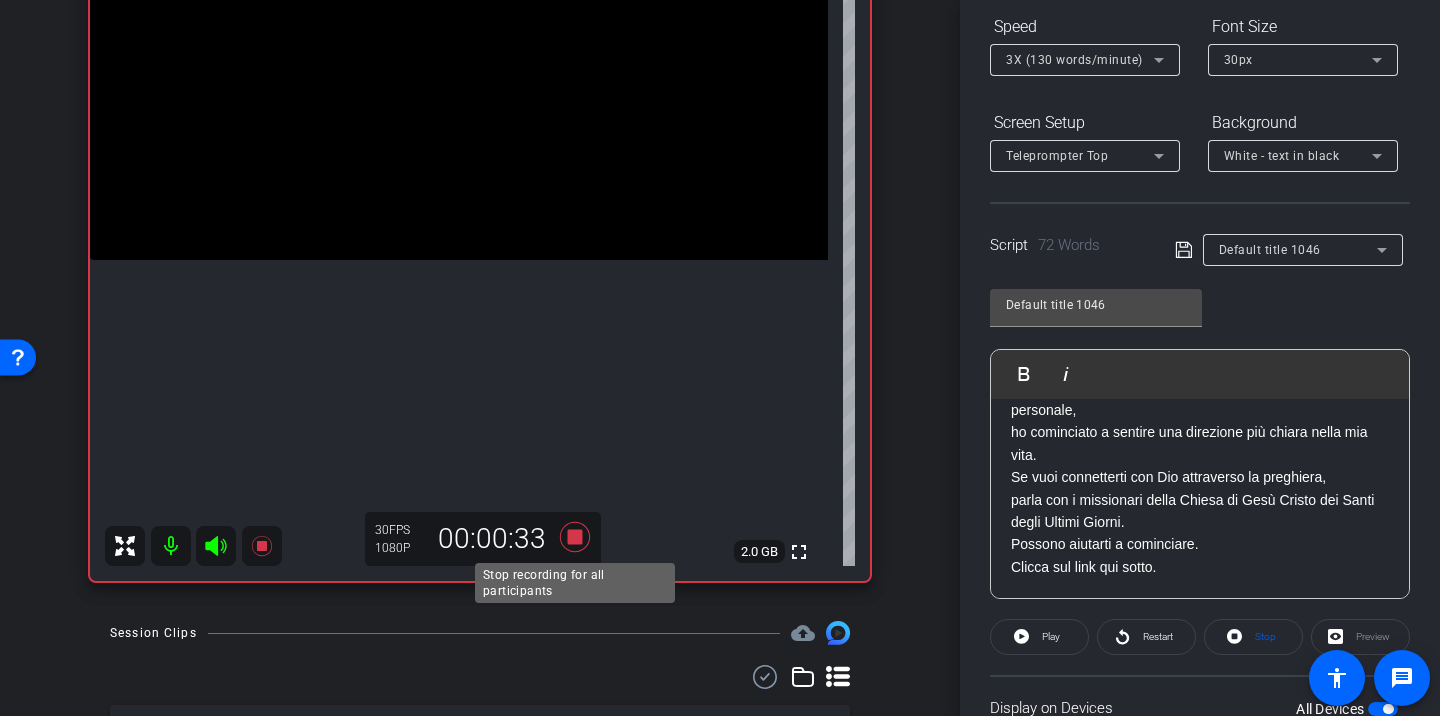 click 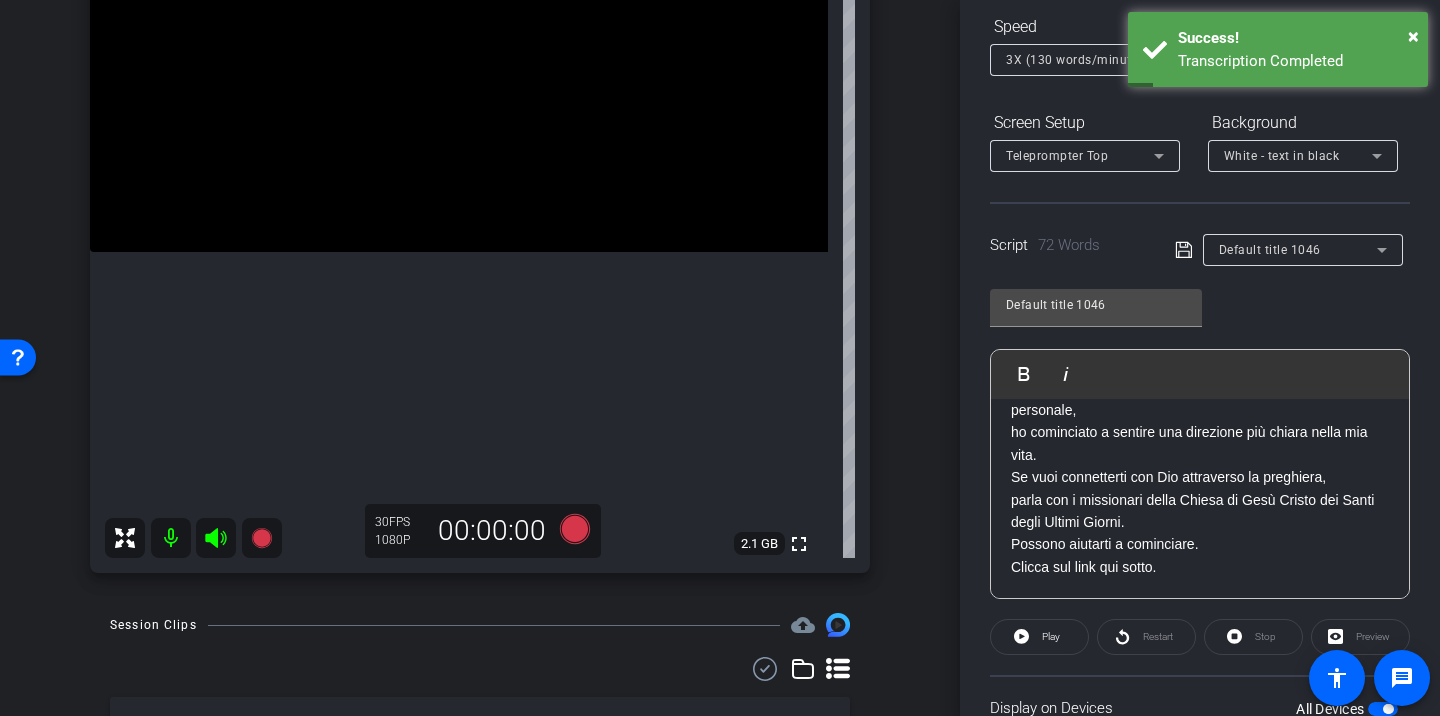 scroll, scrollTop: 337, scrollLeft: 0, axis: vertical 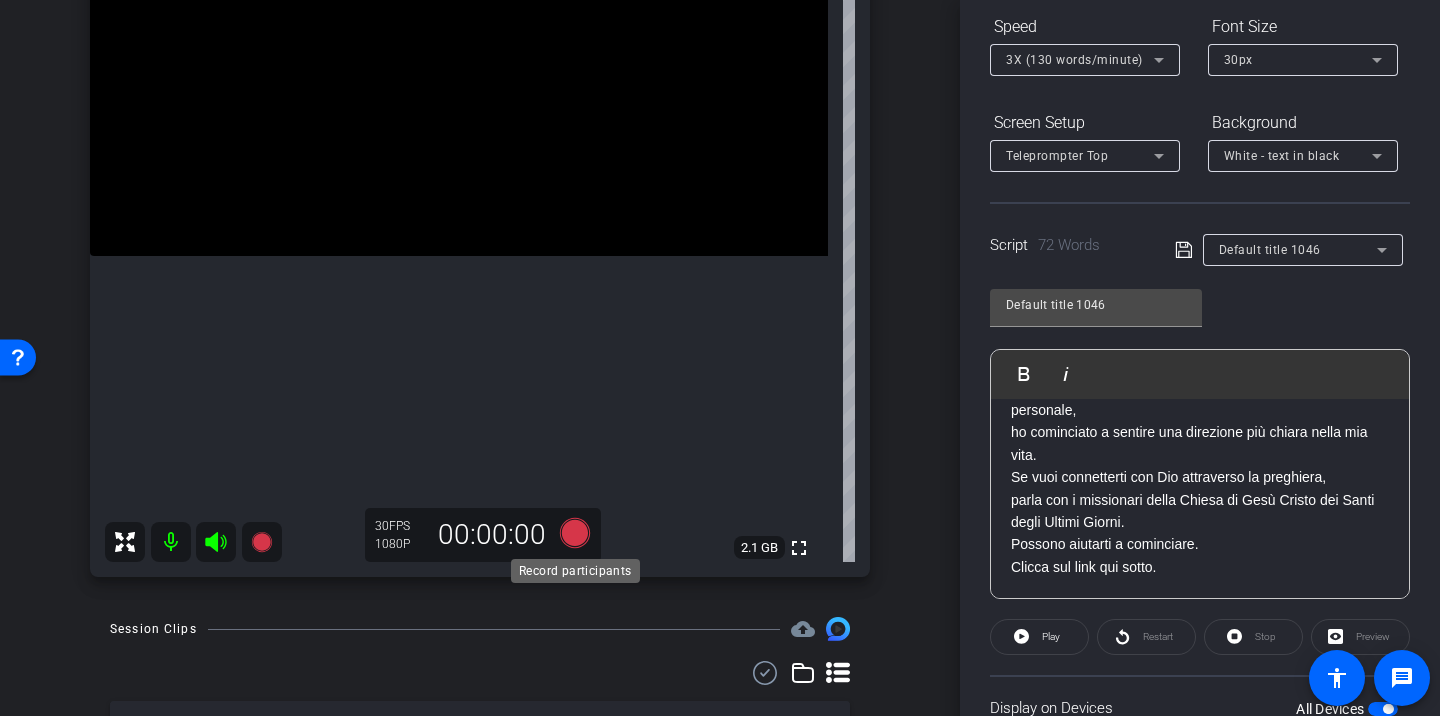 click 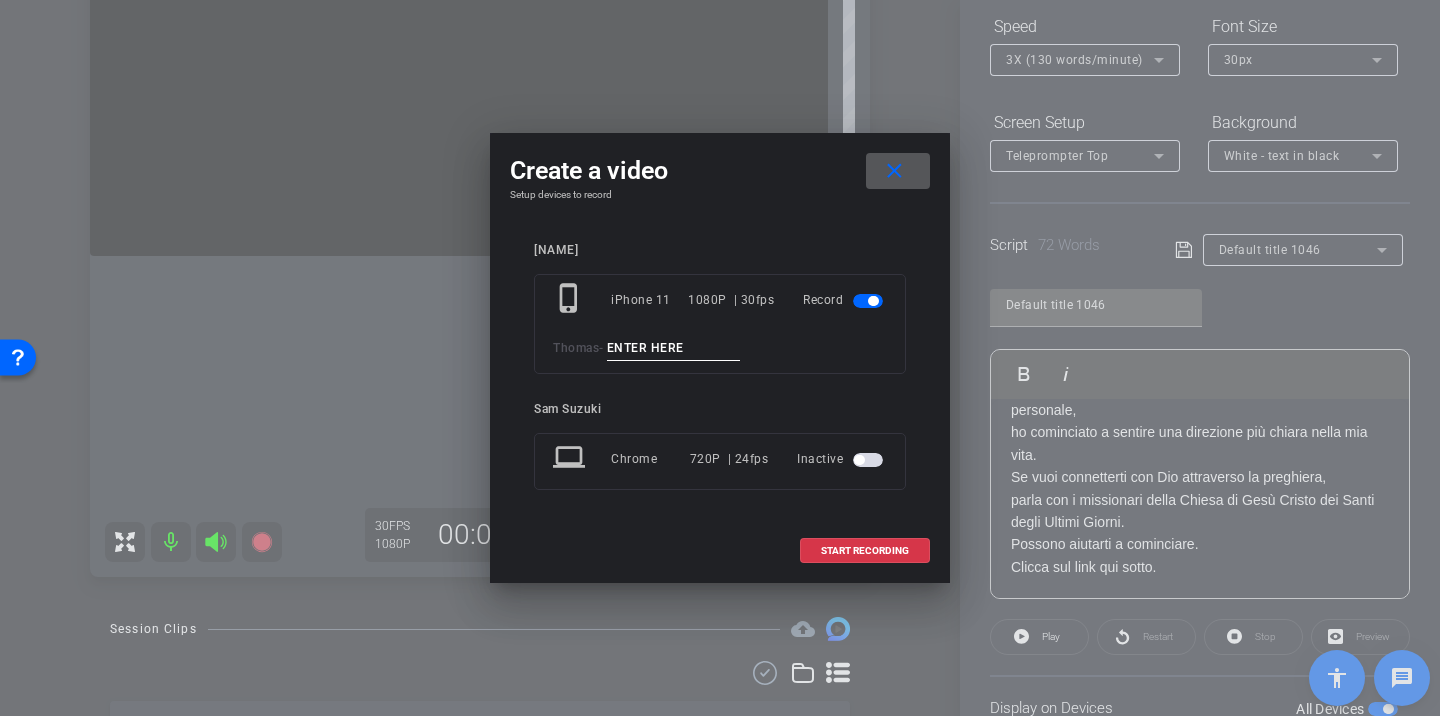 click at bounding box center (674, 348) 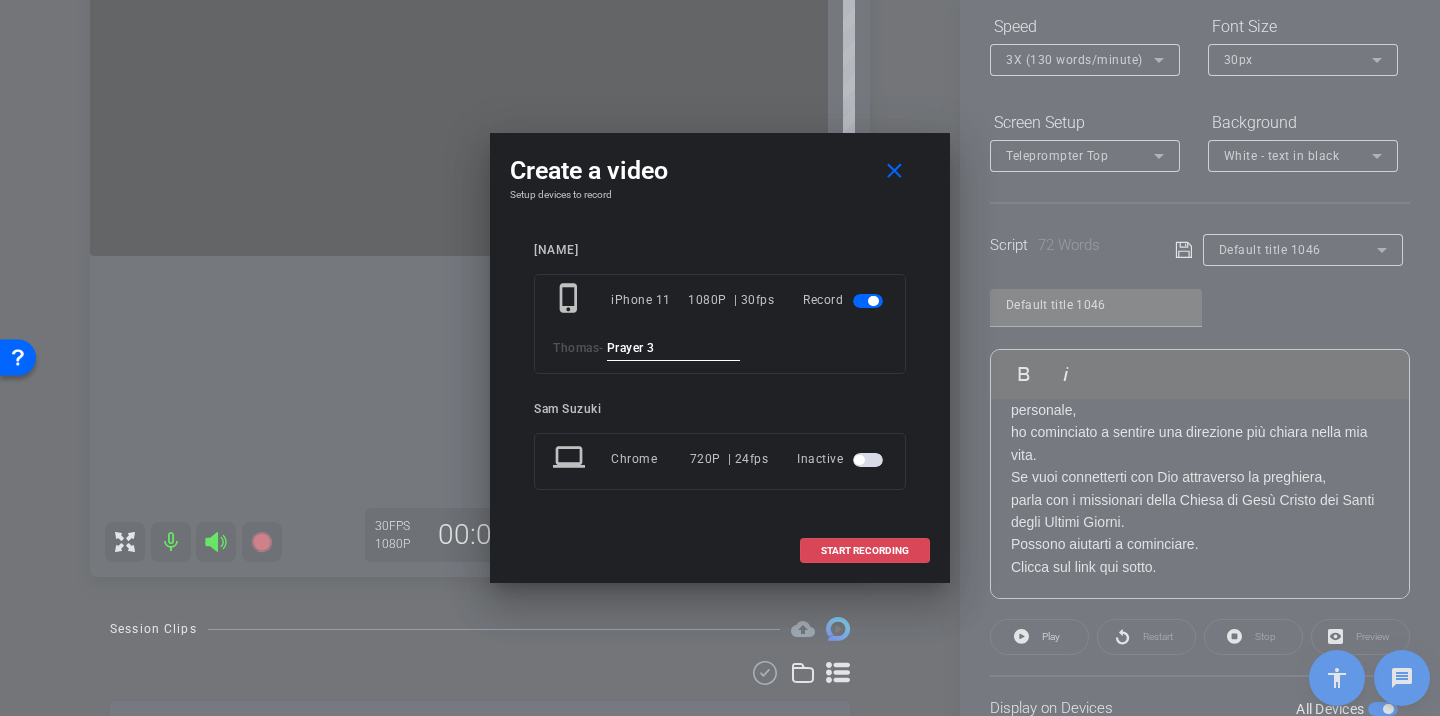type on "Prayer 3" 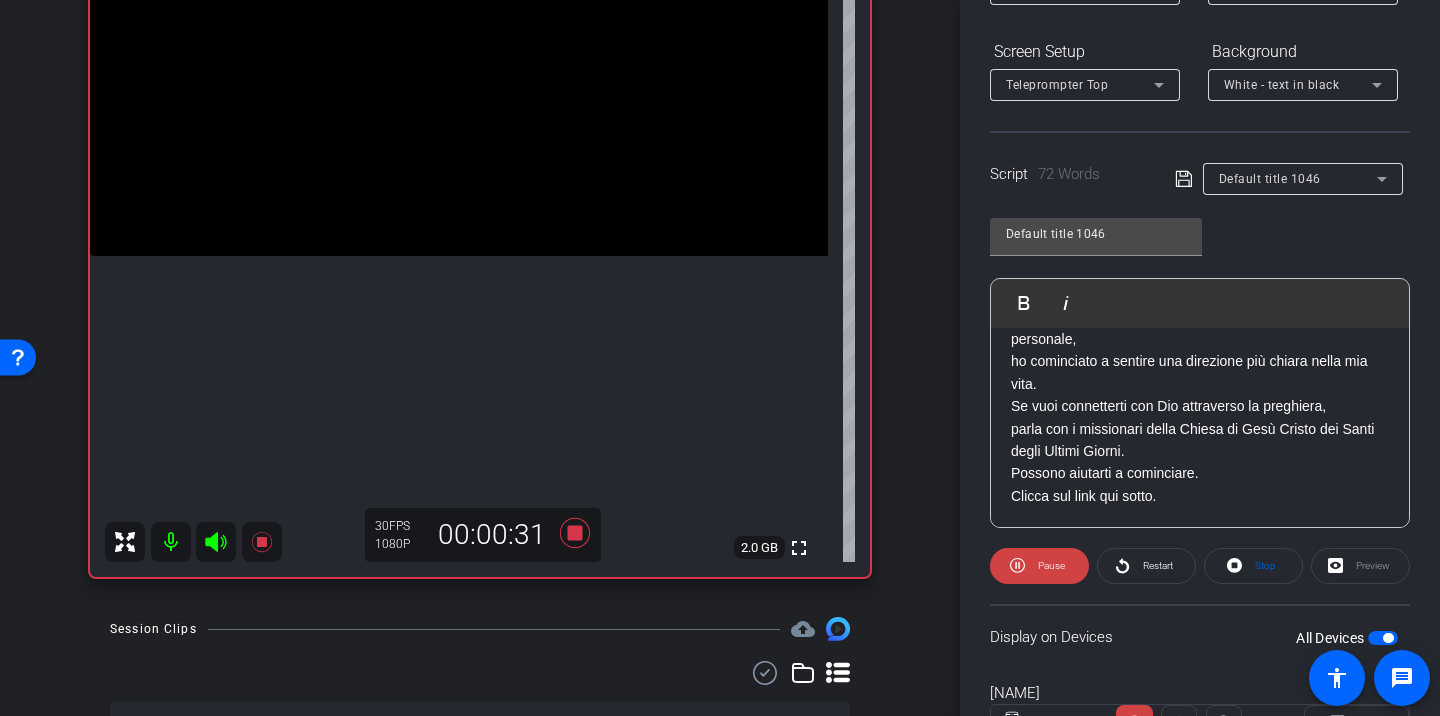 scroll, scrollTop: 377, scrollLeft: 0, axis: vertical 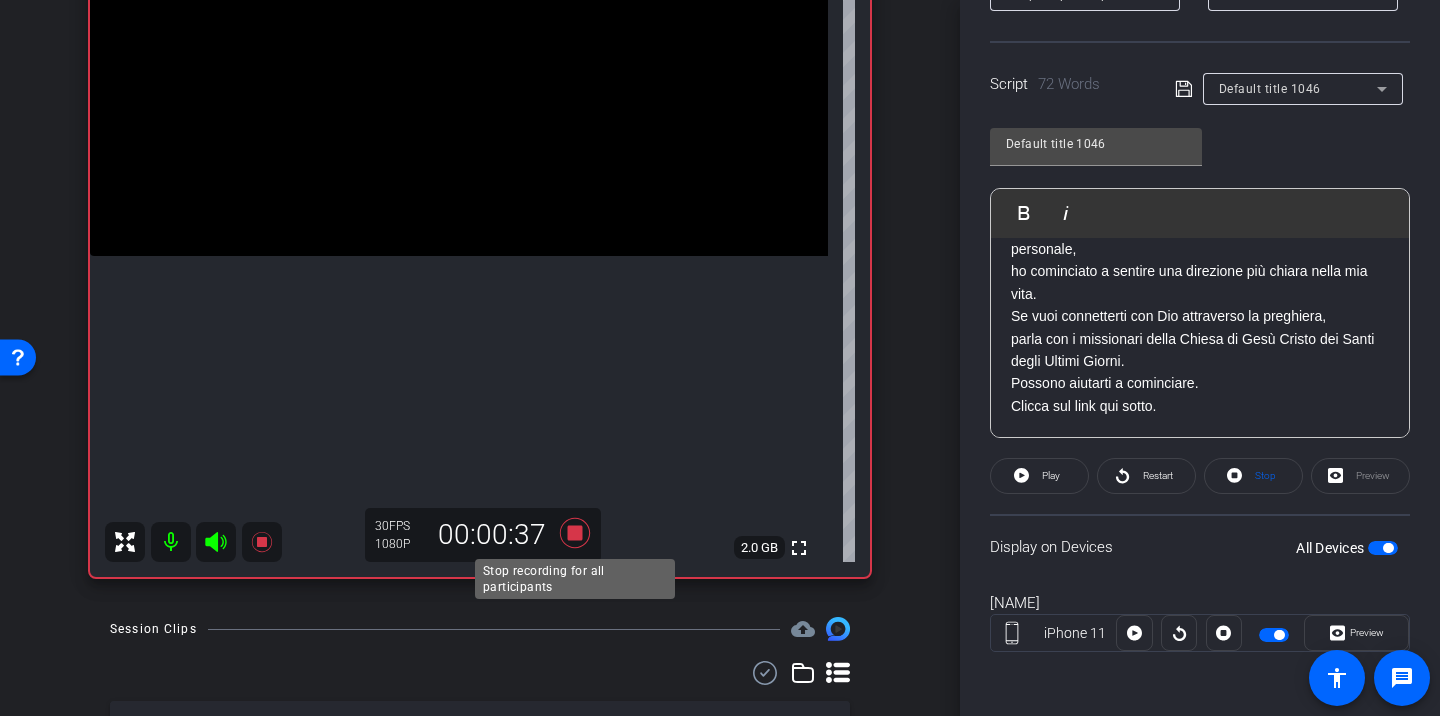 click 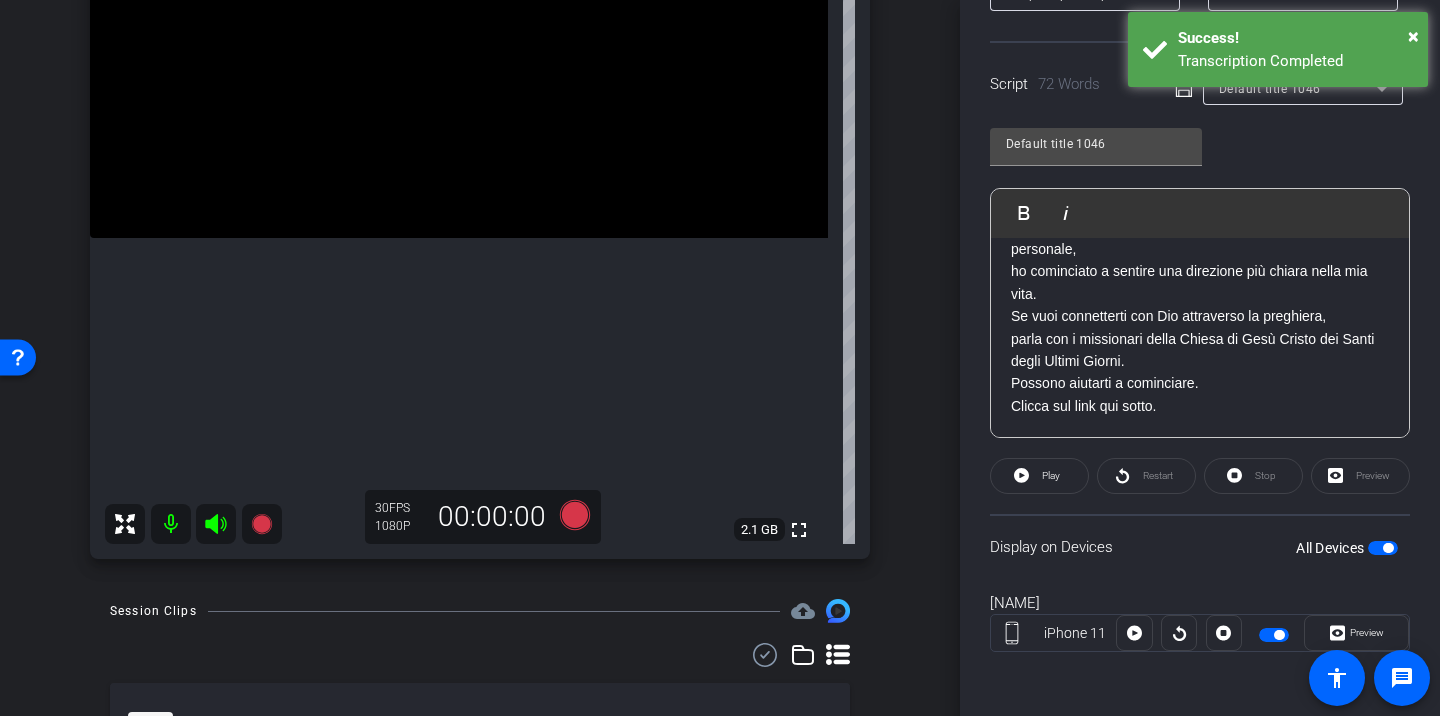 scroll, scrollTop: 353, scrollLeft: 0, axis: vertical 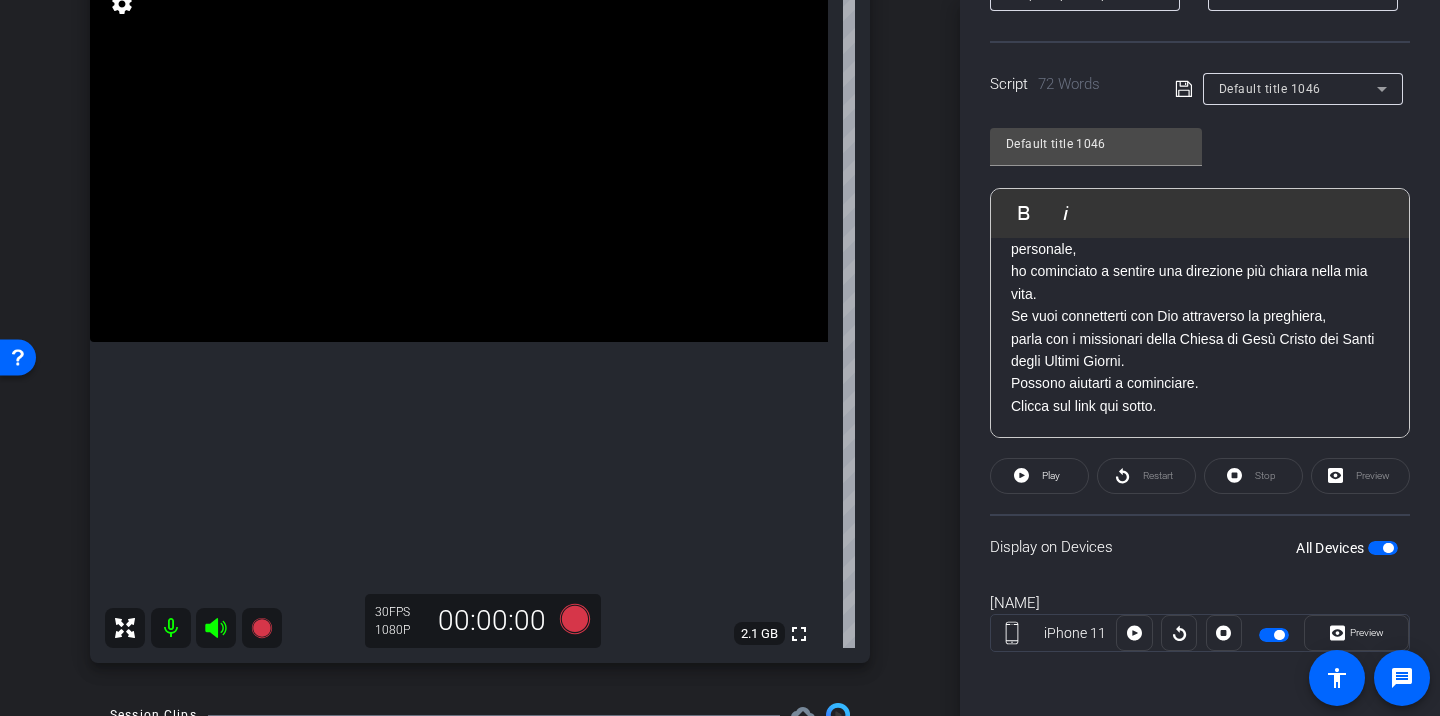 drag, startPoint x: 1006, startPoint y: 268, endPoint x: 1183, endPoint y: 419, distance: 232.65855 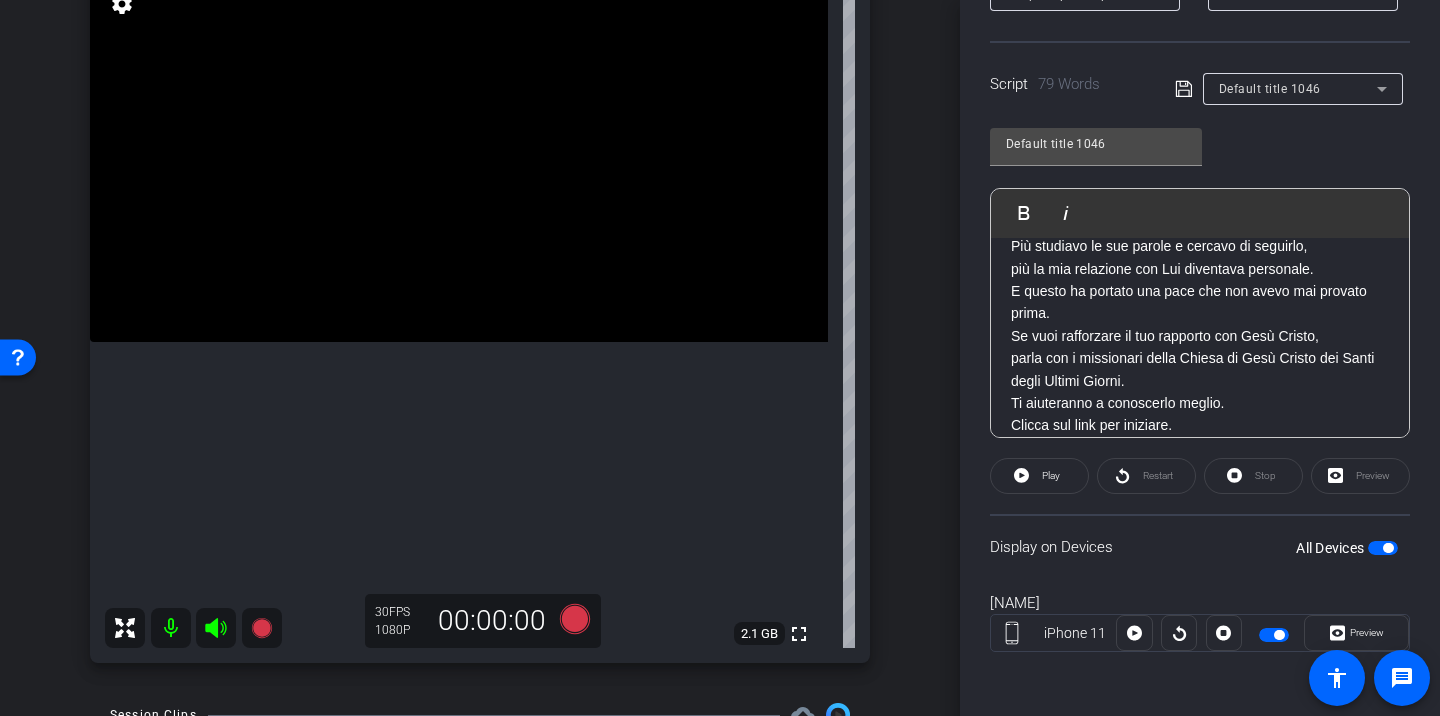 scroll, scrollTop: 0, scrollLeft: 0, axis: both 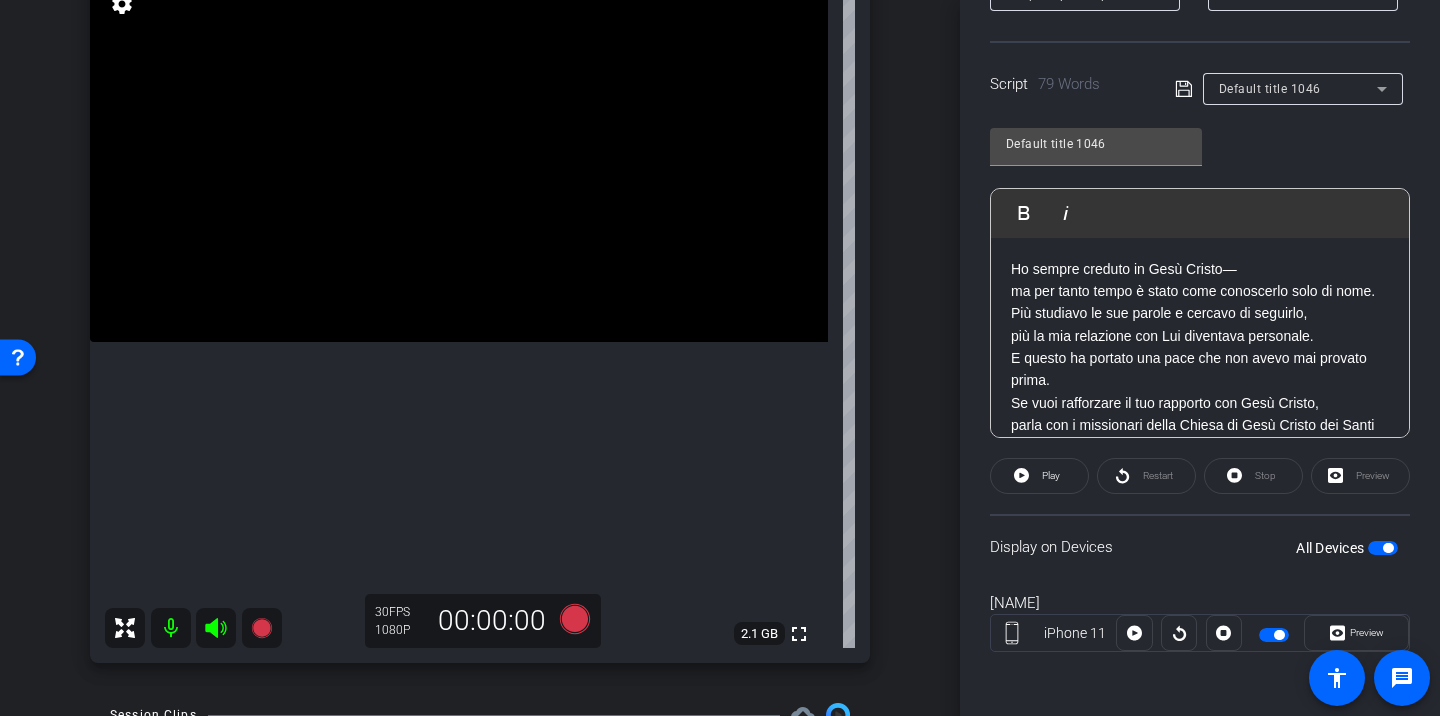 click 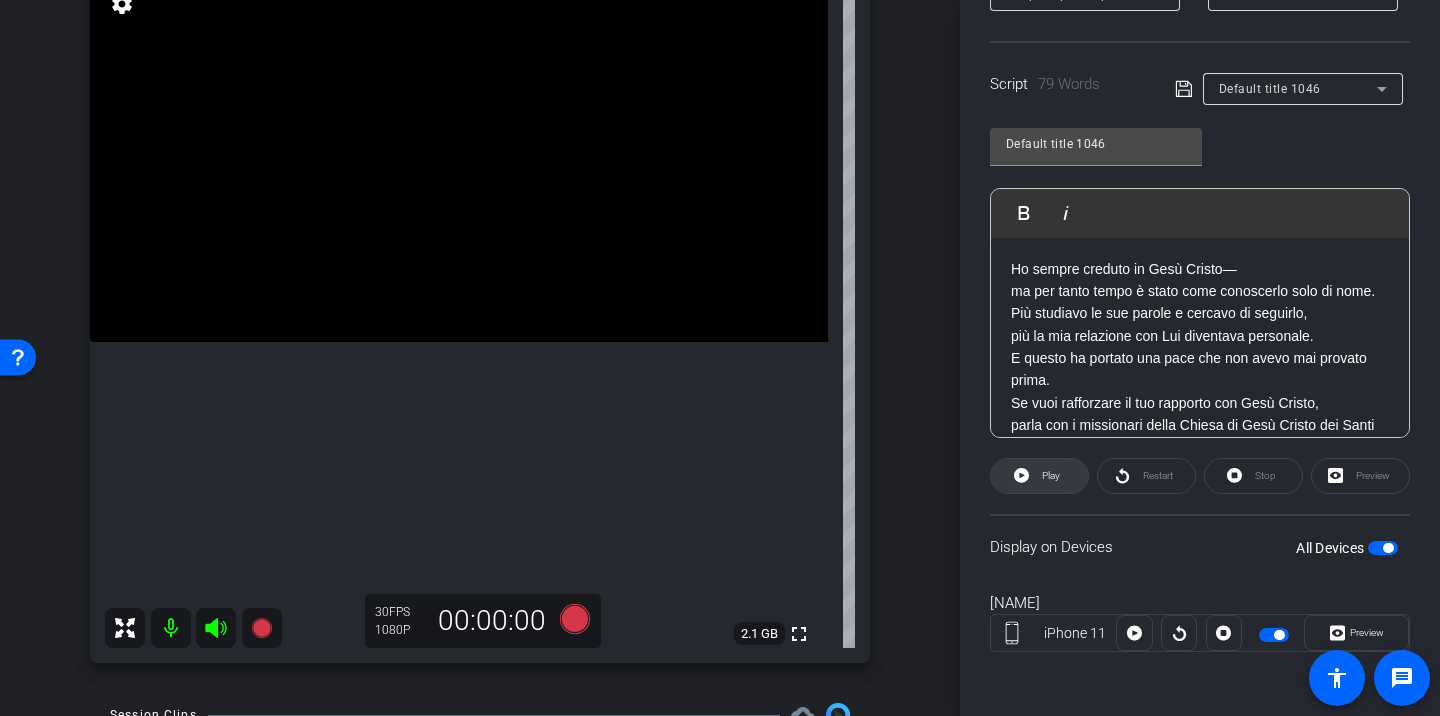 click on "Play" 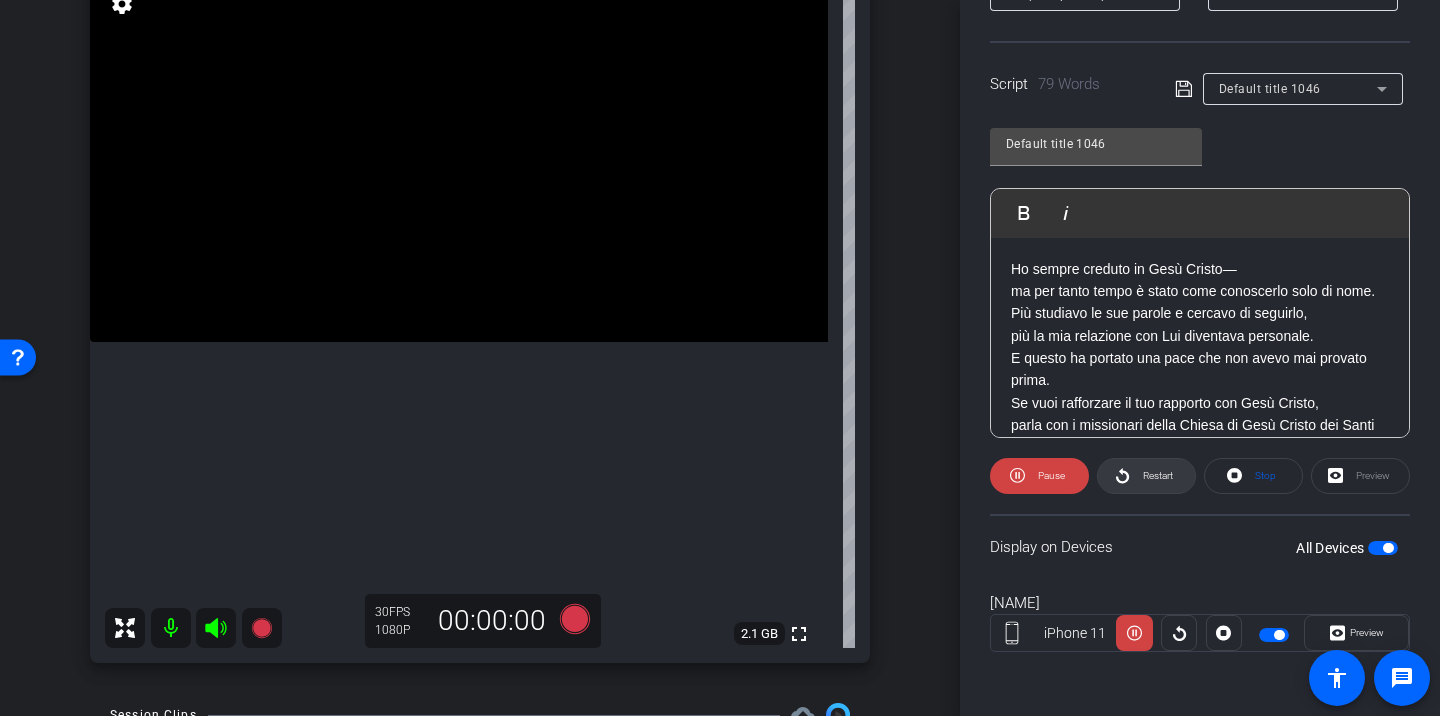 click on "Restart" 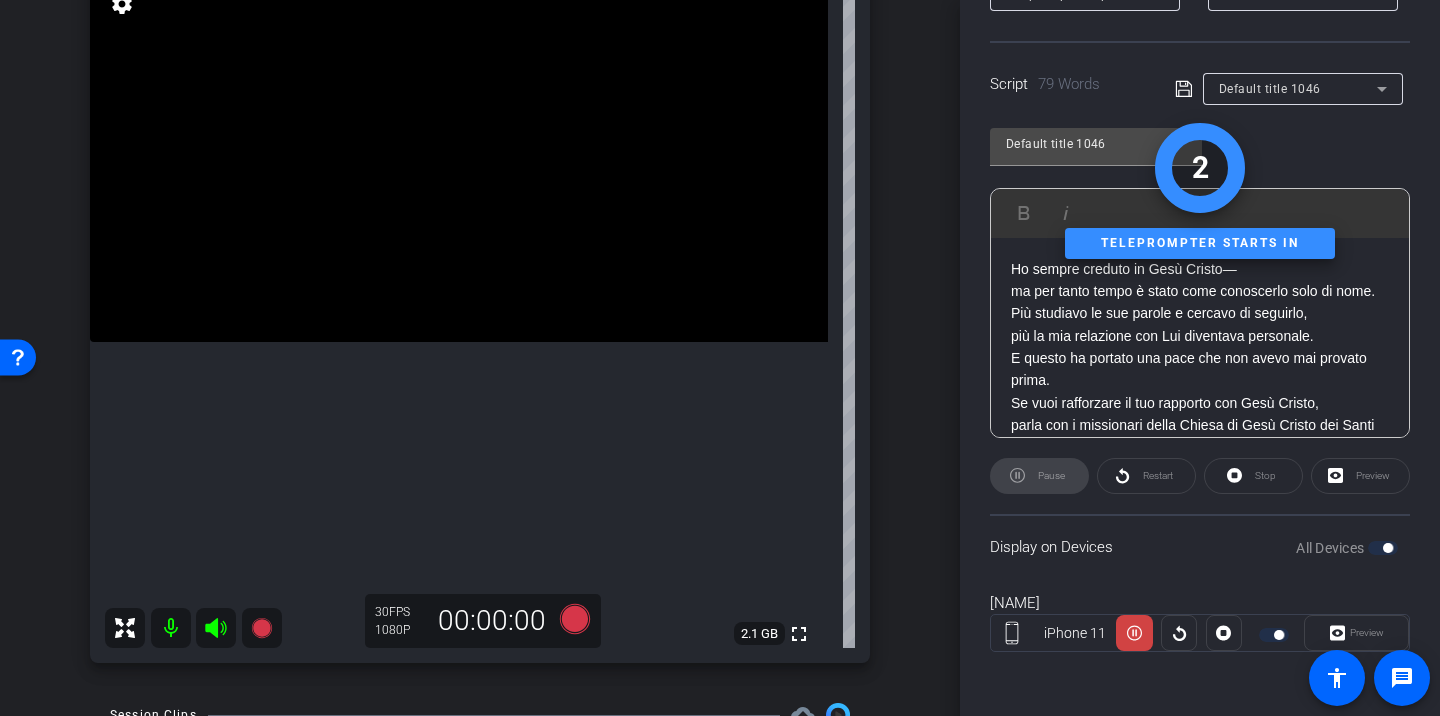 click on "Pause" 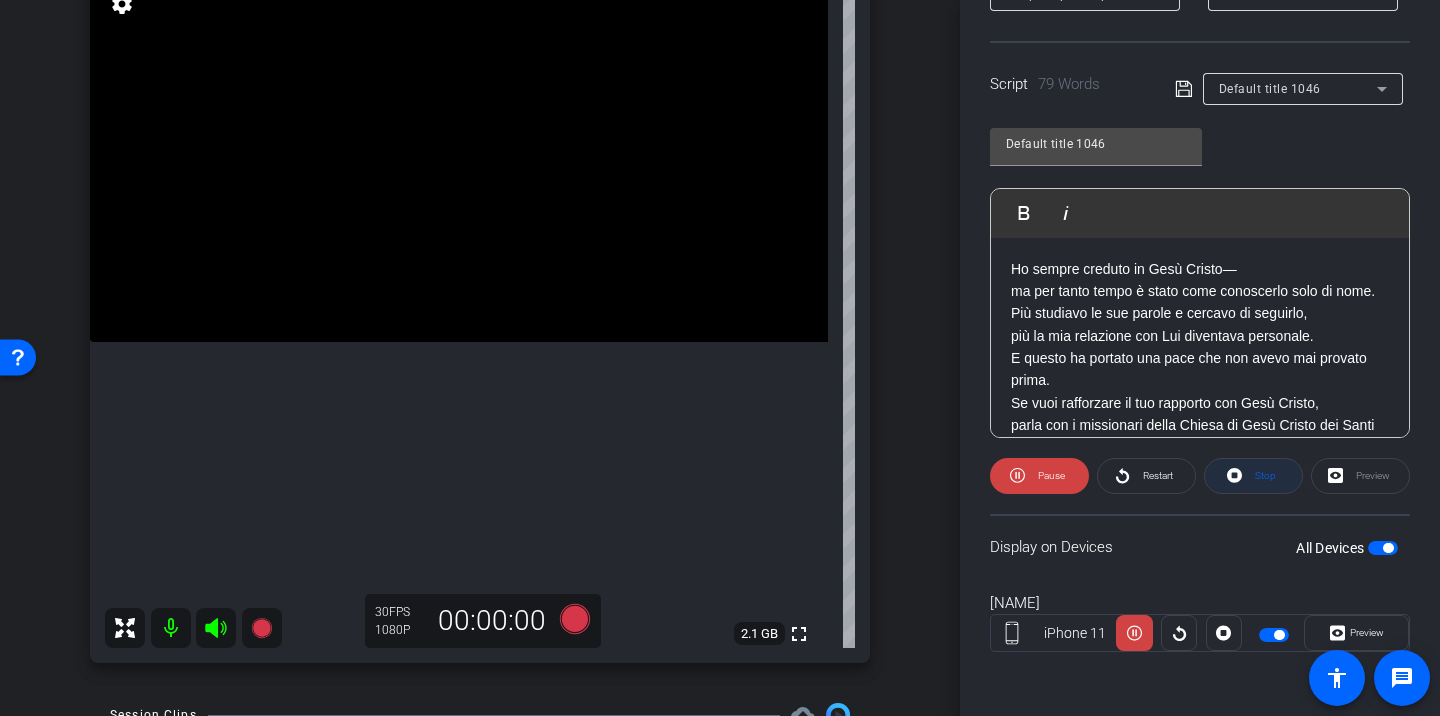 click 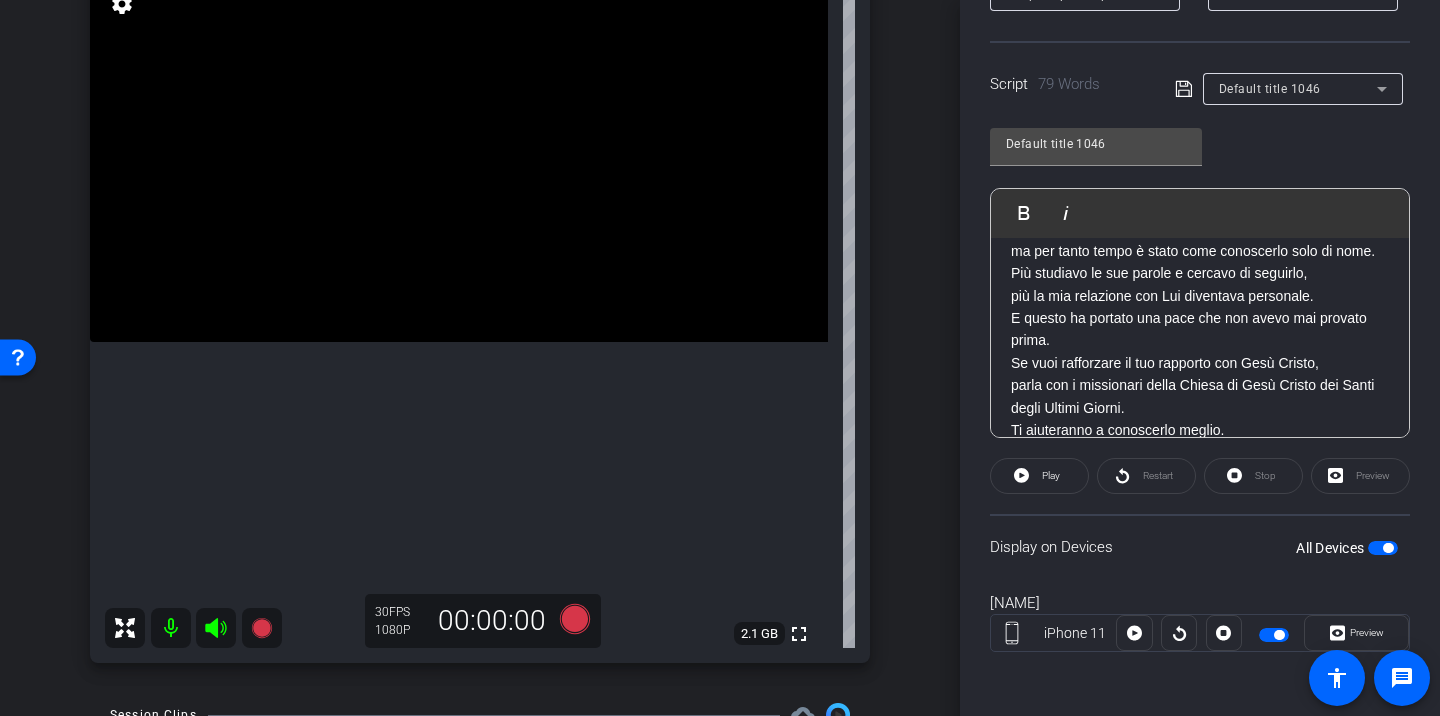 scroll, scrollTop: 42, scrollLeft: 0, axis: vertical 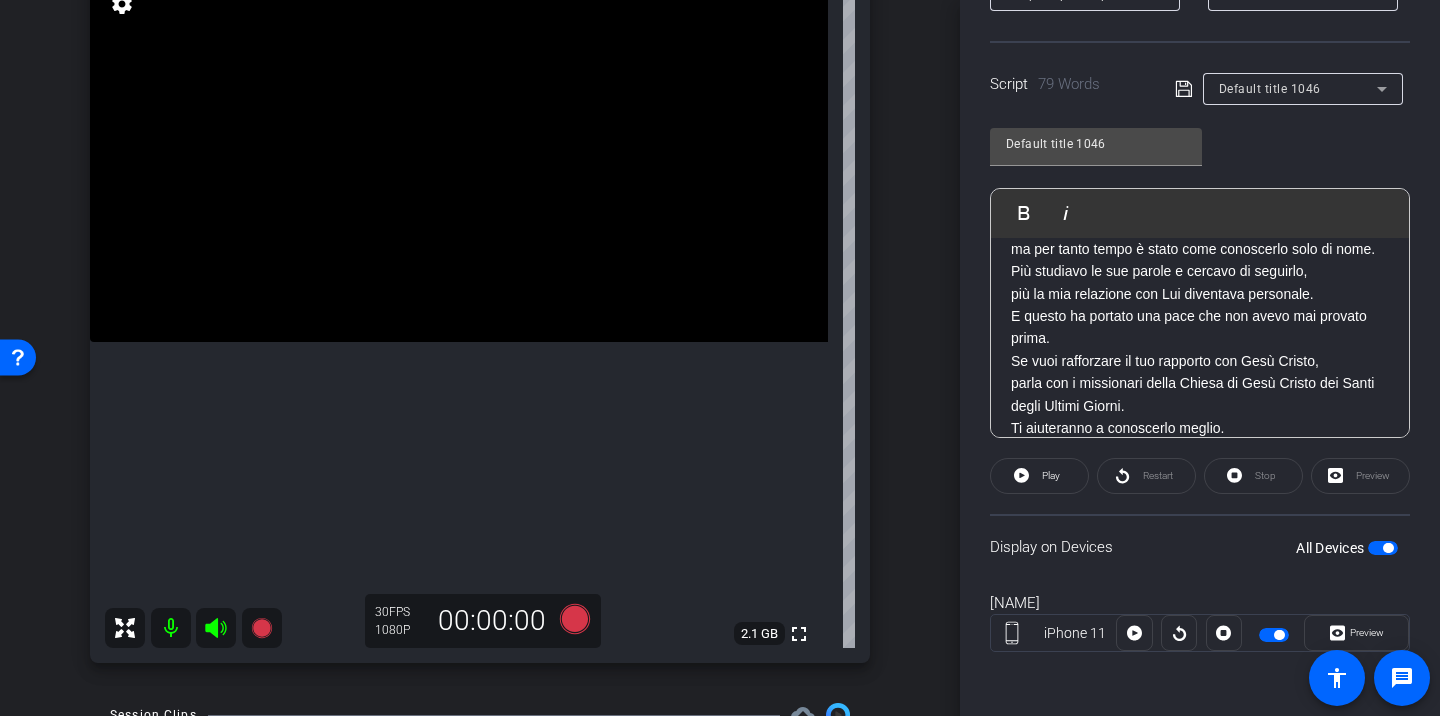 click on "Restart" 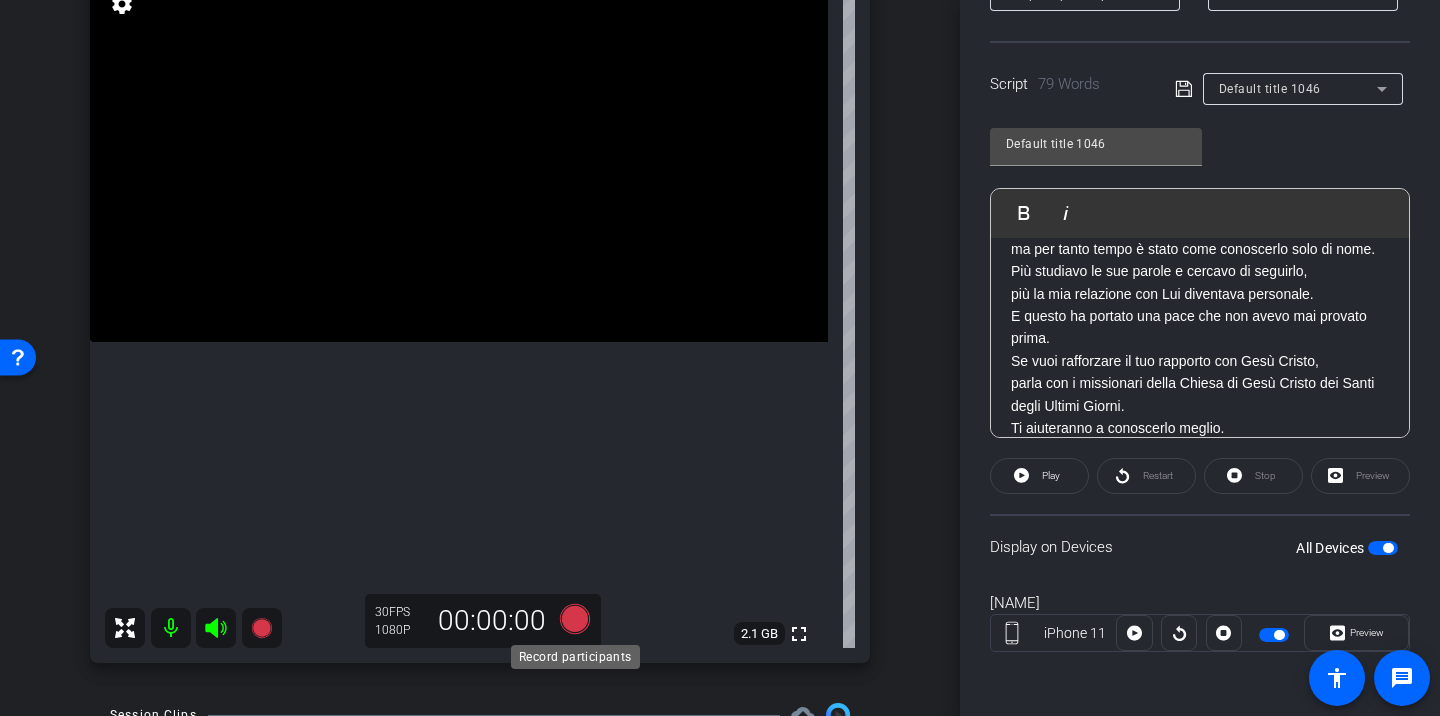 click 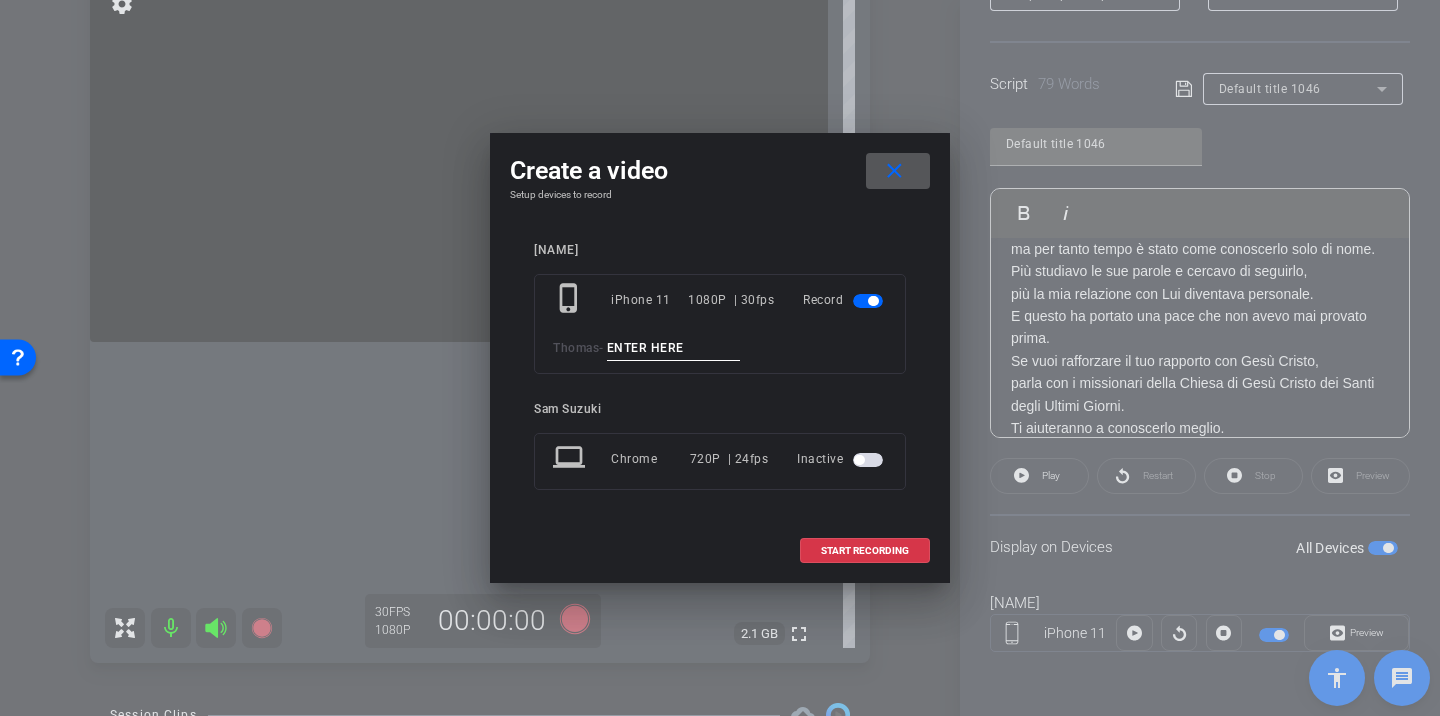 click at bounding box center (674, 348) 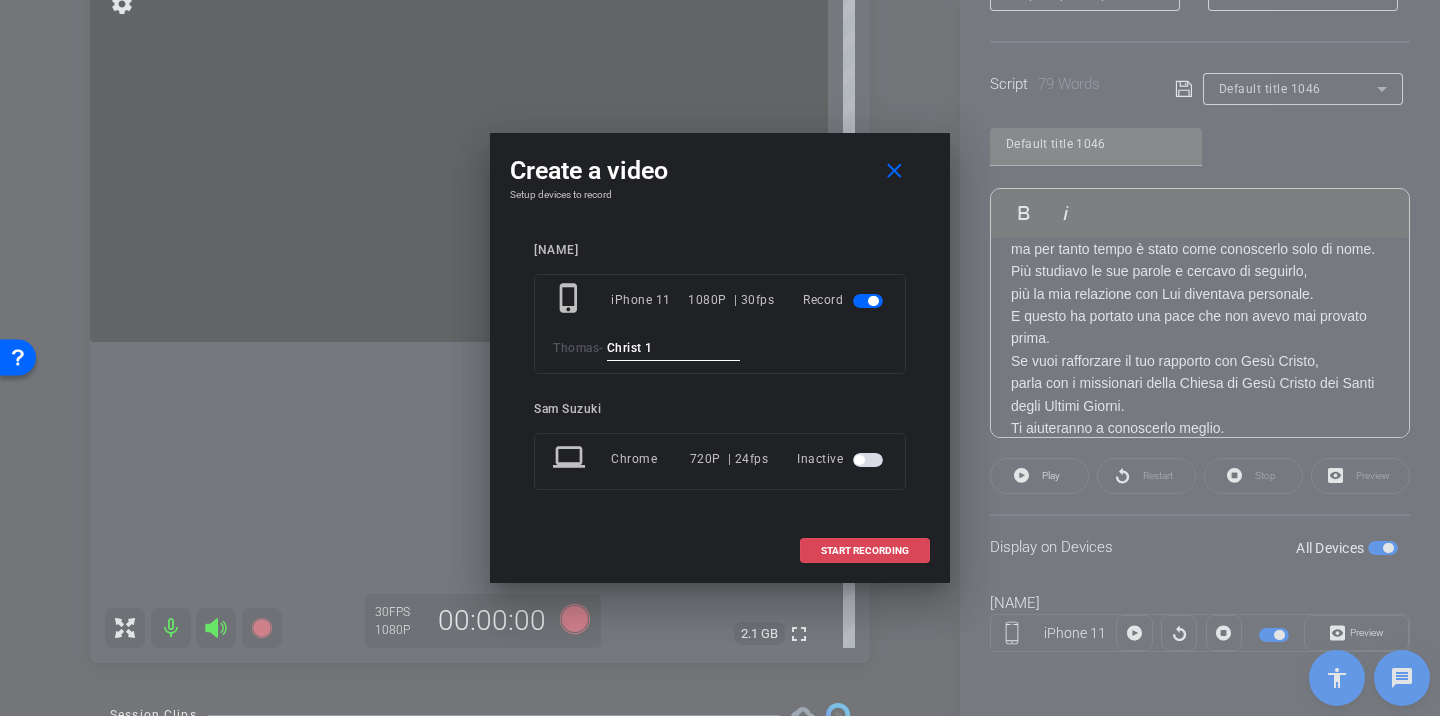 type on "Christ 1" 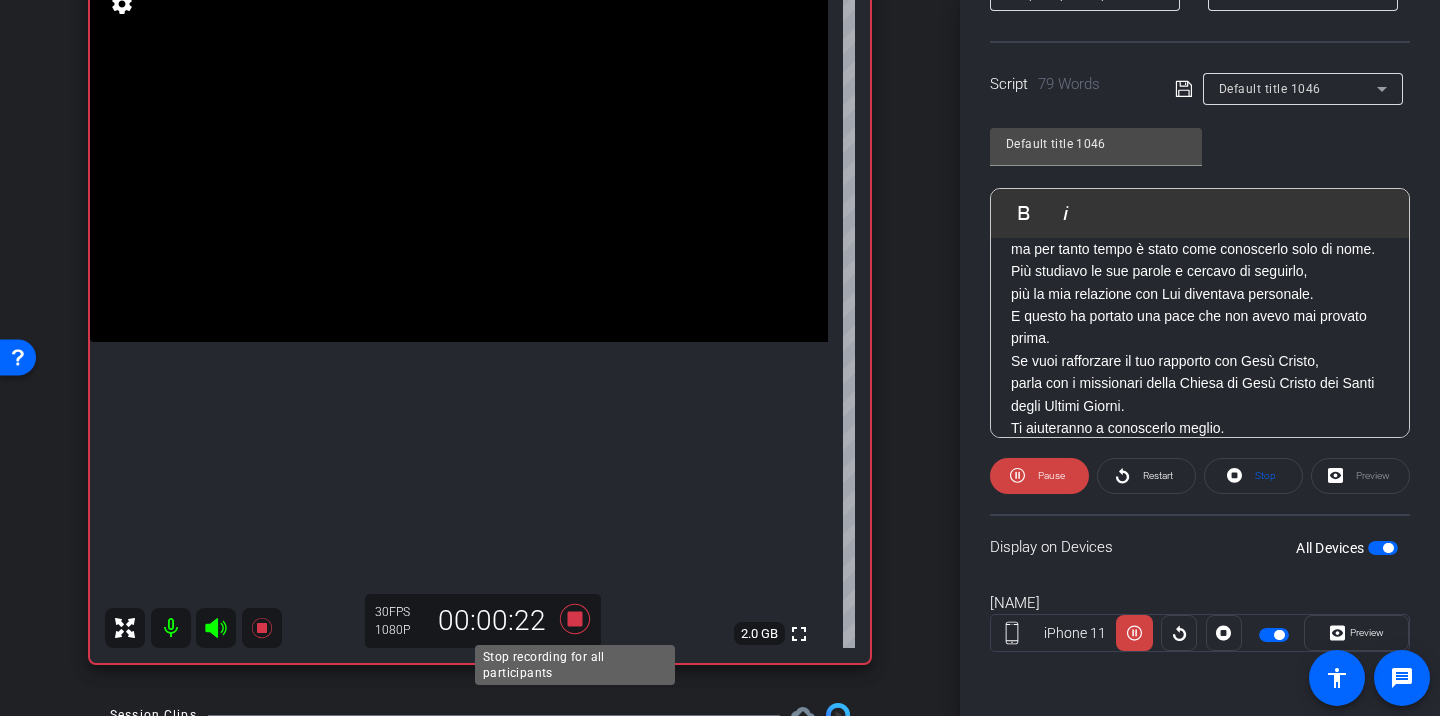 click 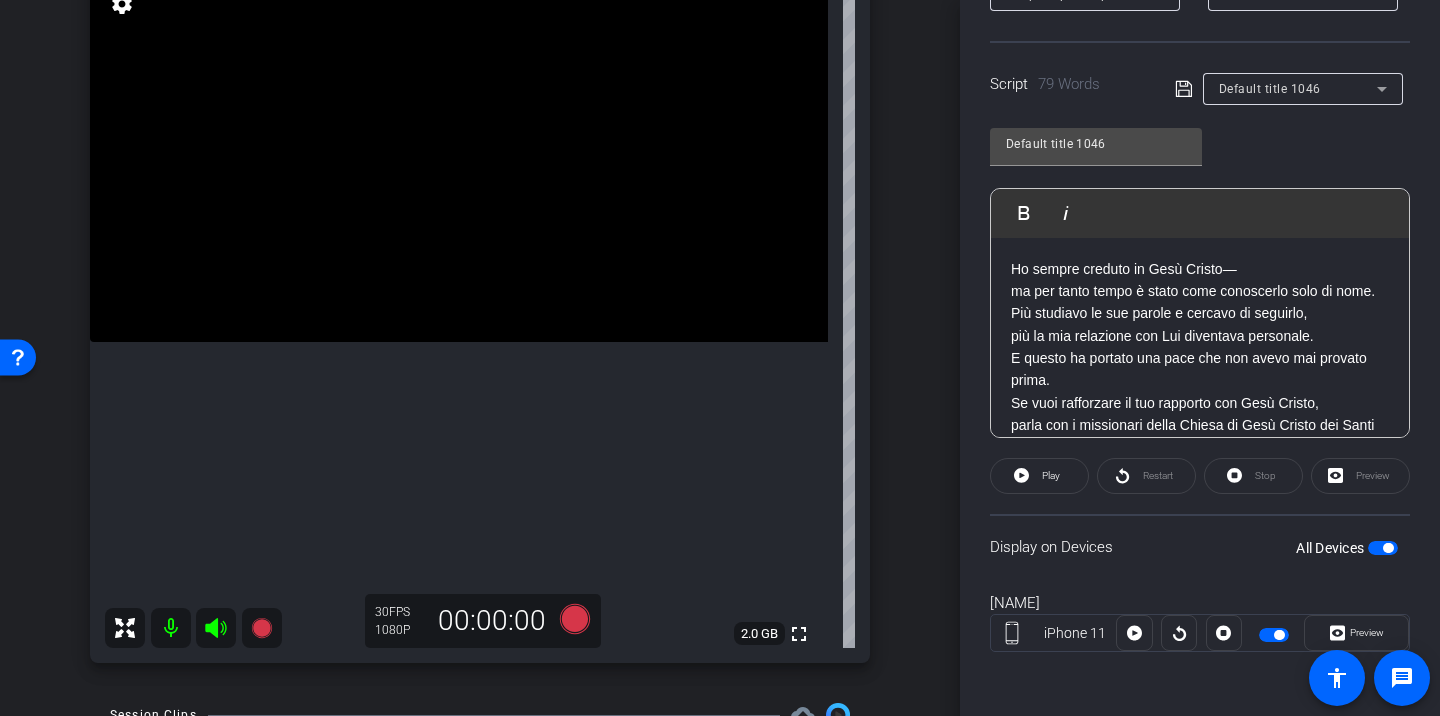 scroll, scrollTop: 86, scrollLeft: 0, axis: vertical 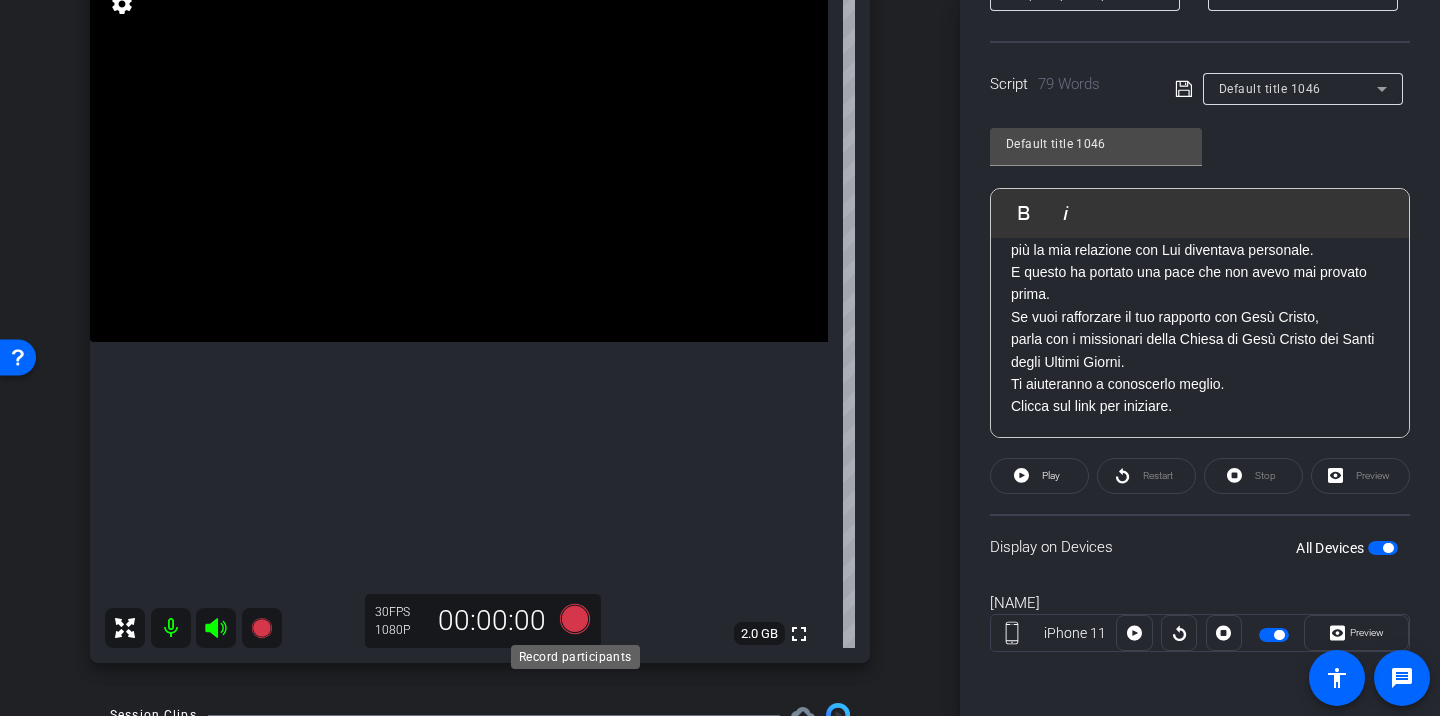 click 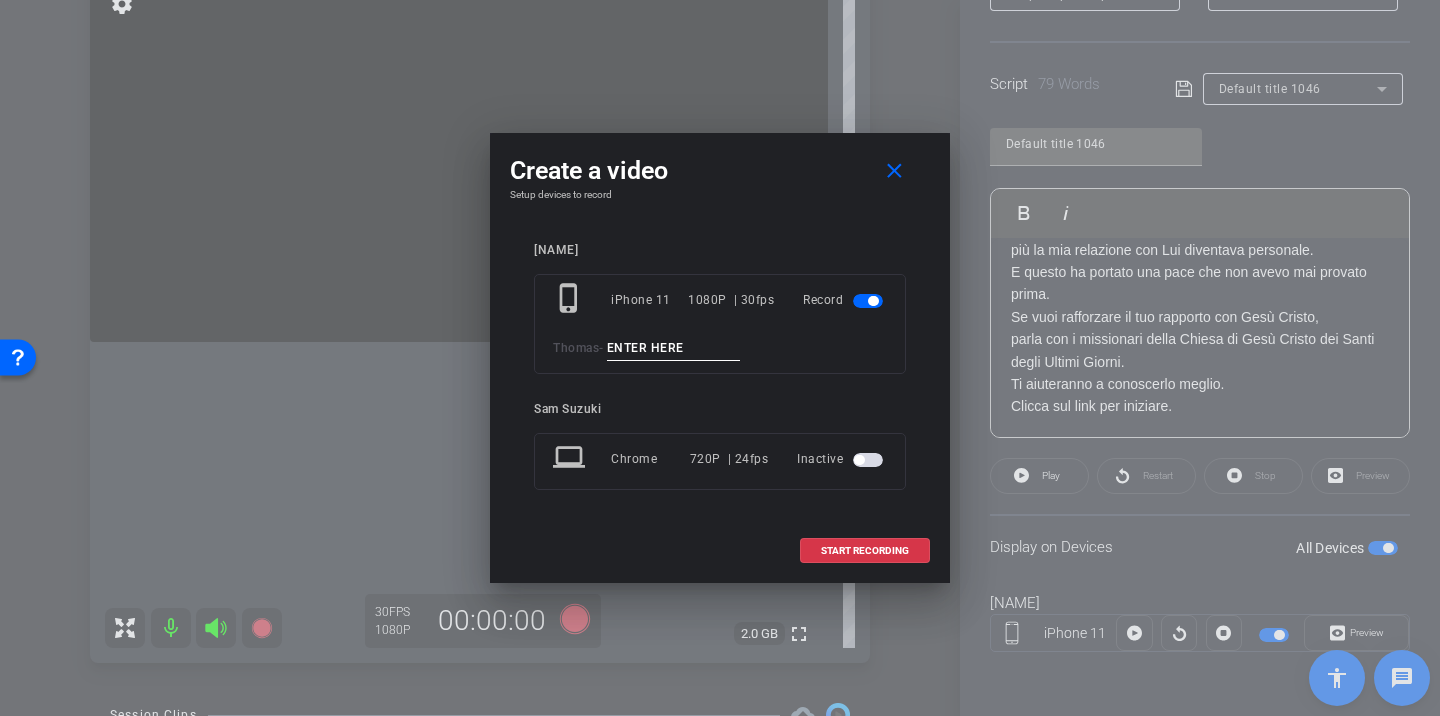 click at bounding box center [674, 348] 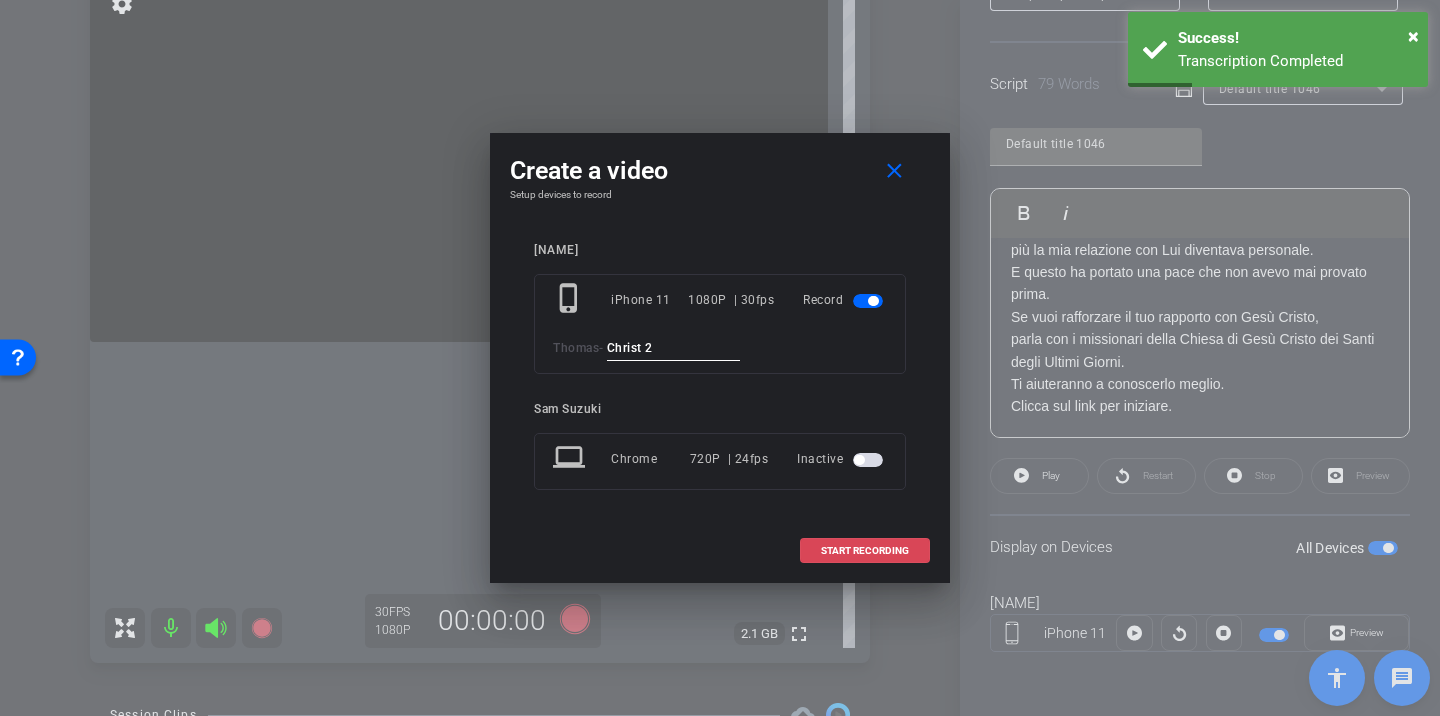 type on "Christ 2" 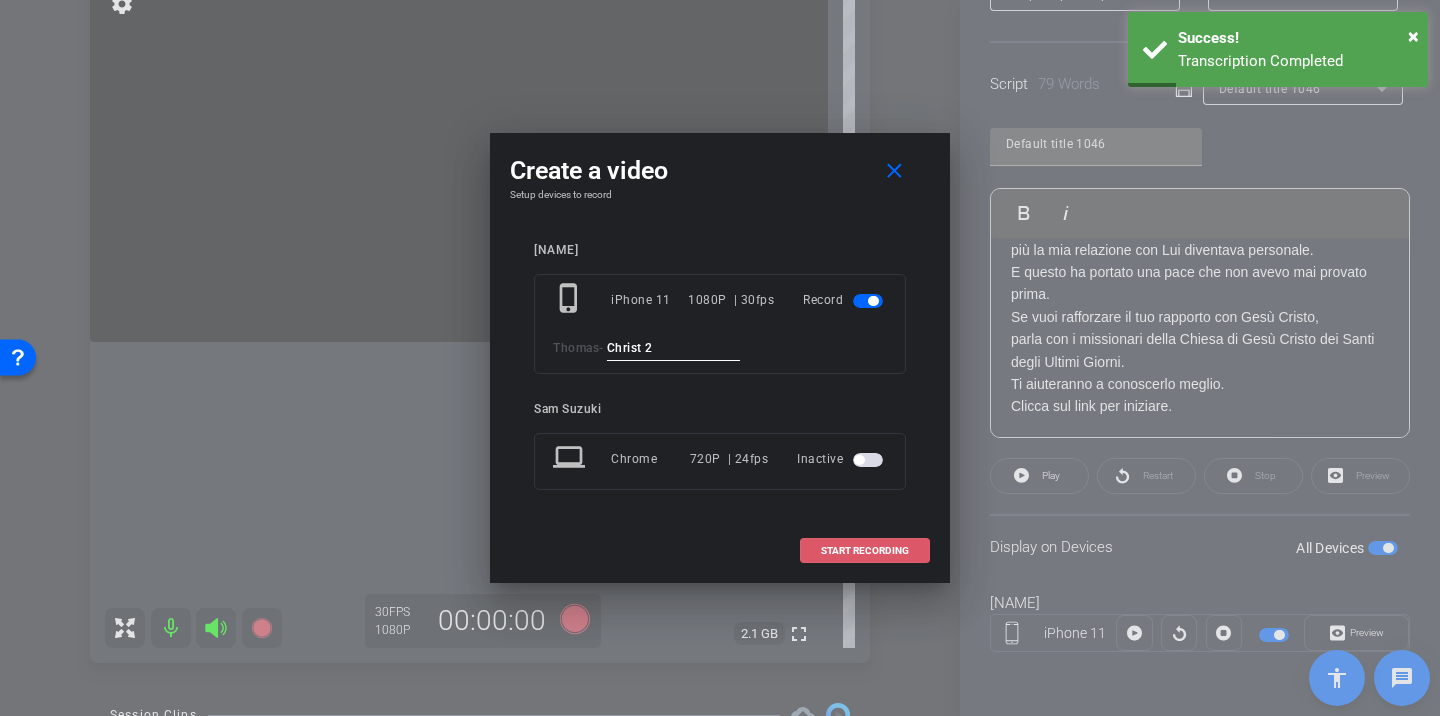 click on "START RECORDING" at bounding box center (865, 551) 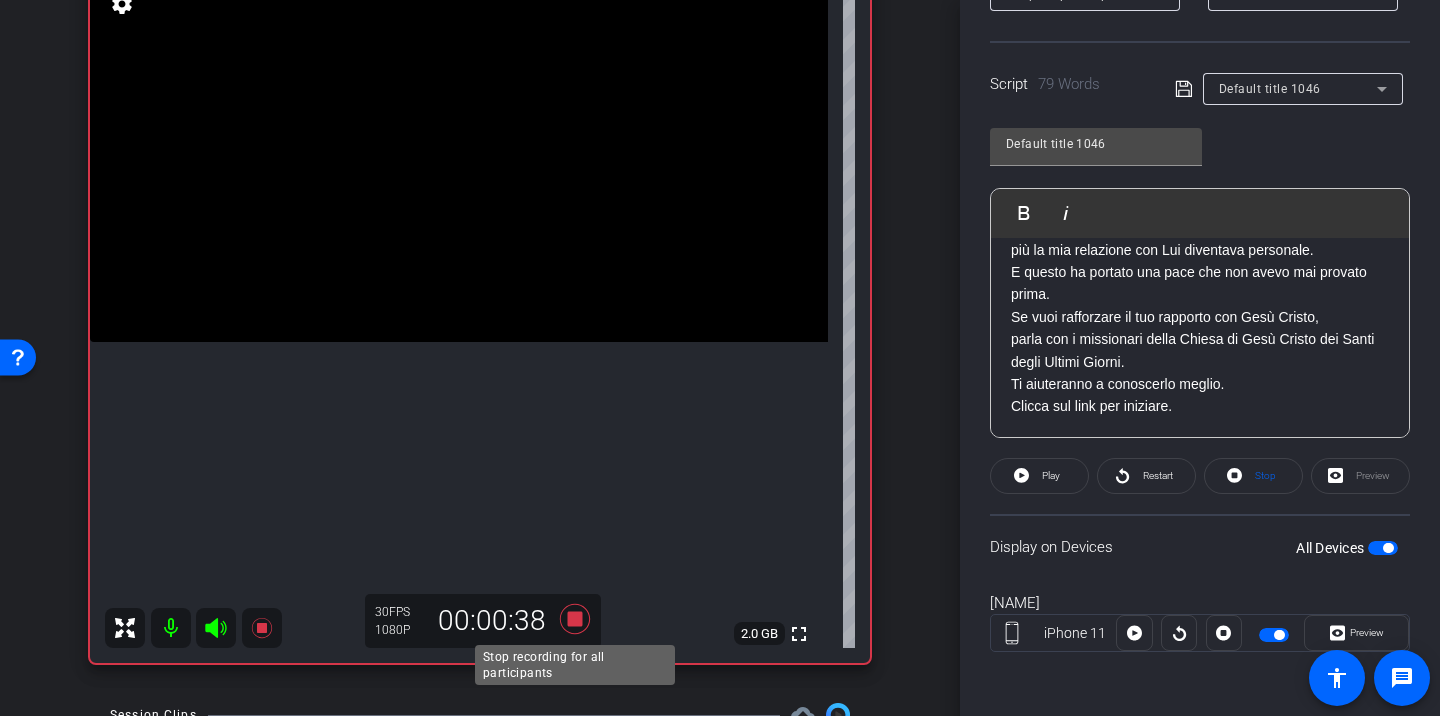 click 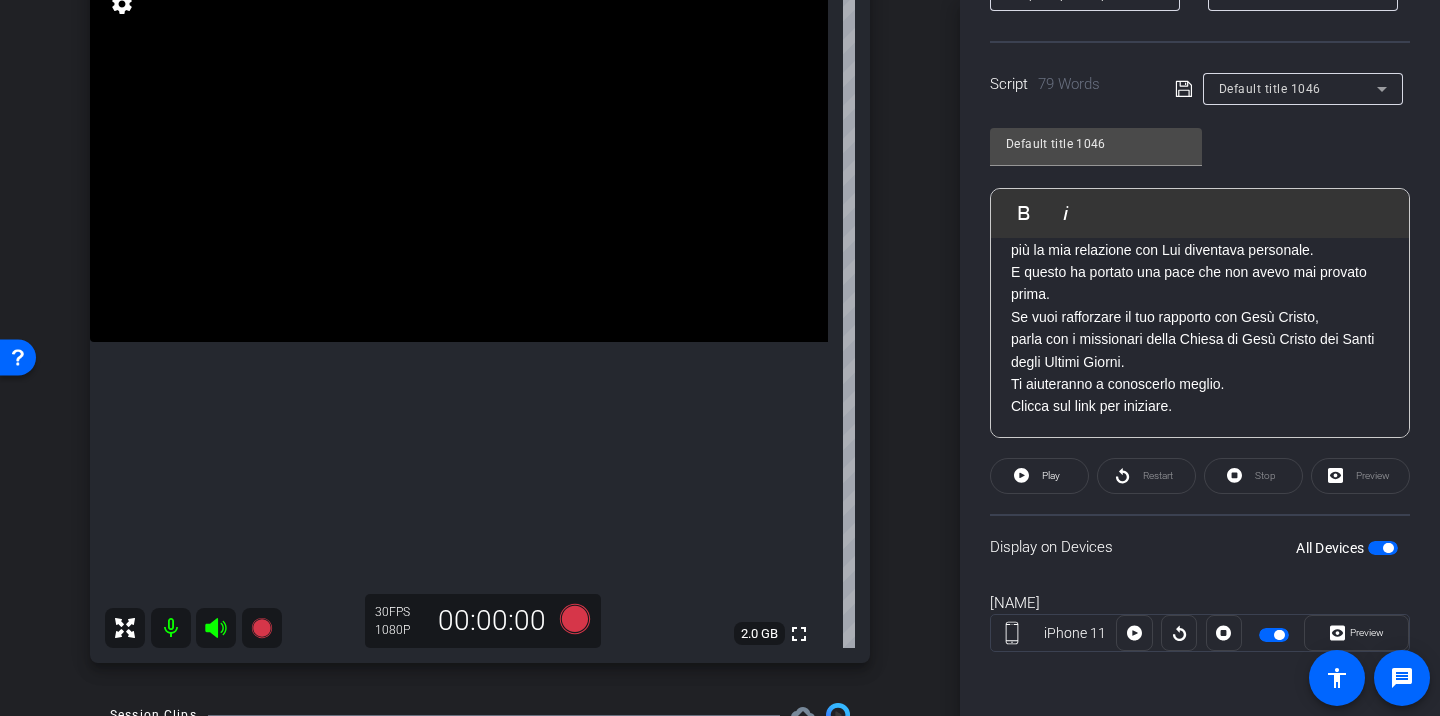 scroll, scrollTop: 0, scrollLeft: 0, axis: both 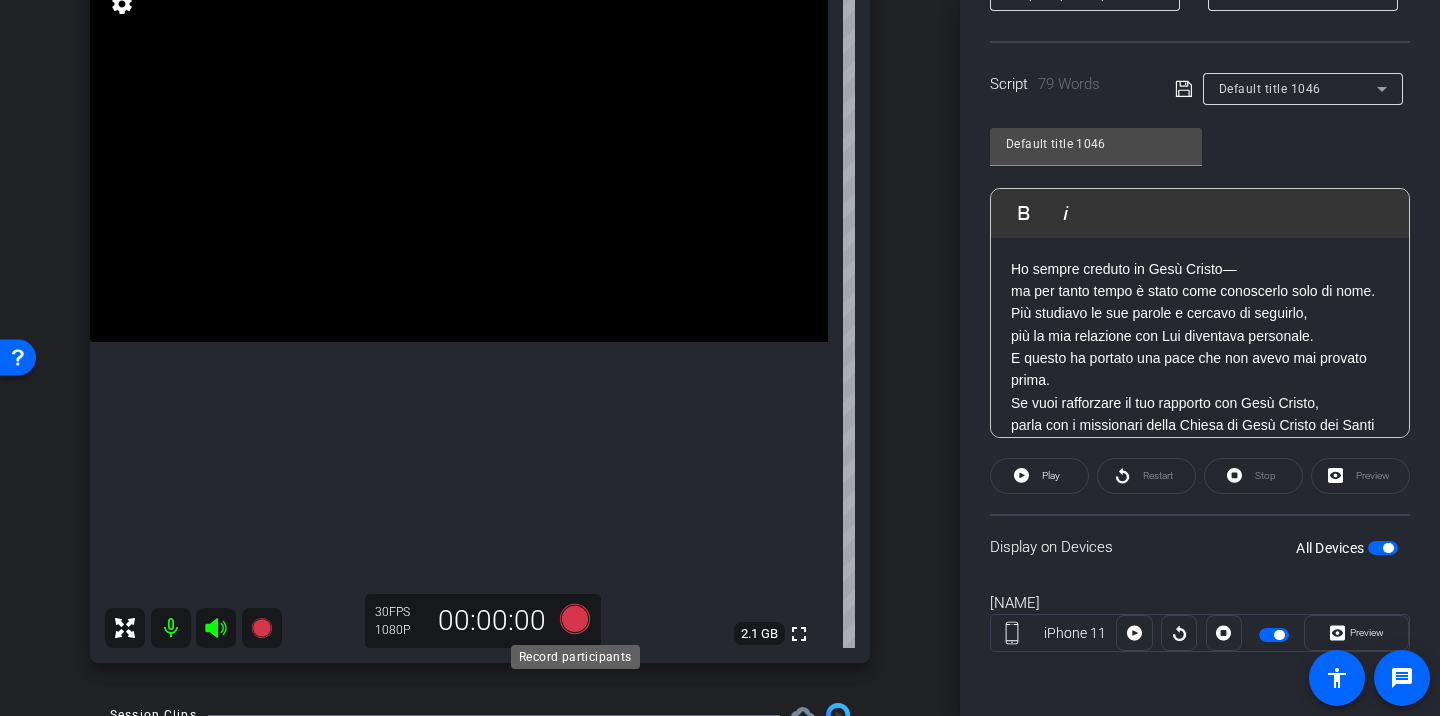 click 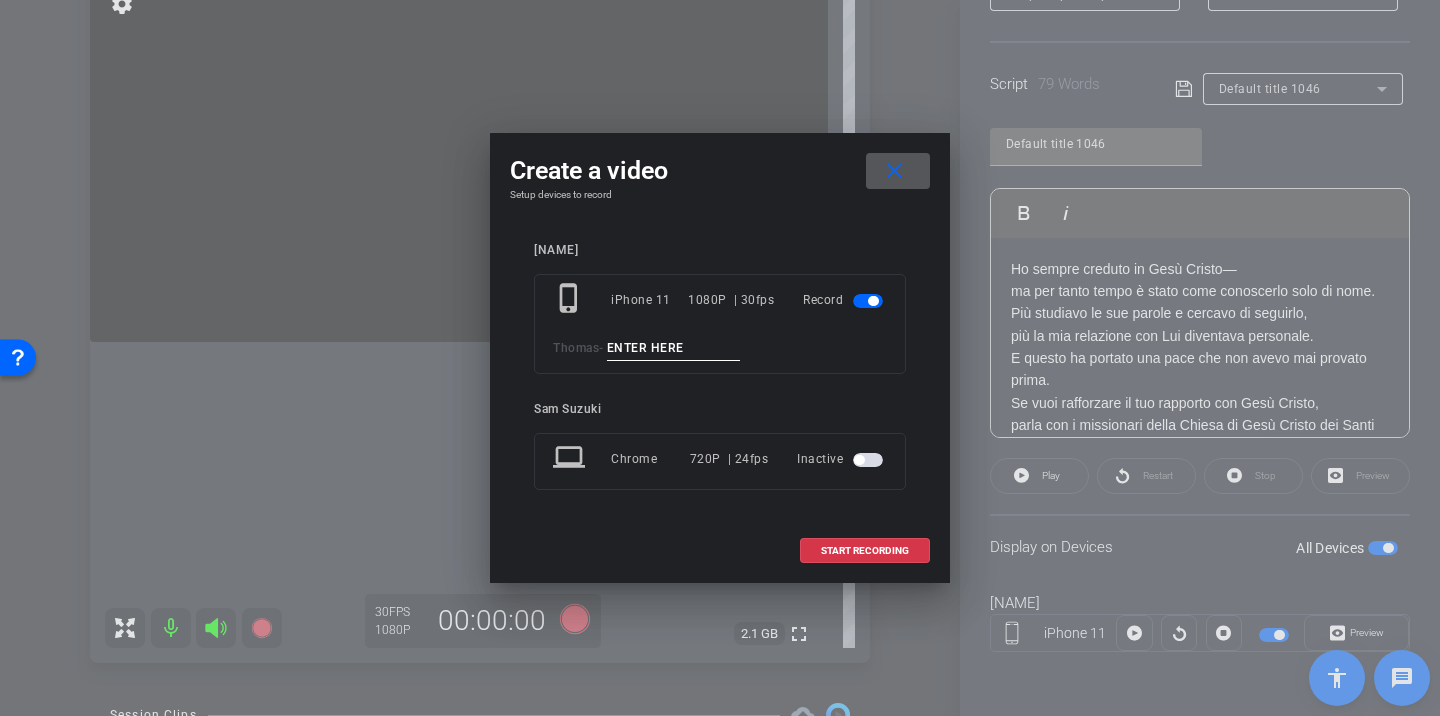 click at bounding box center (674, 348) 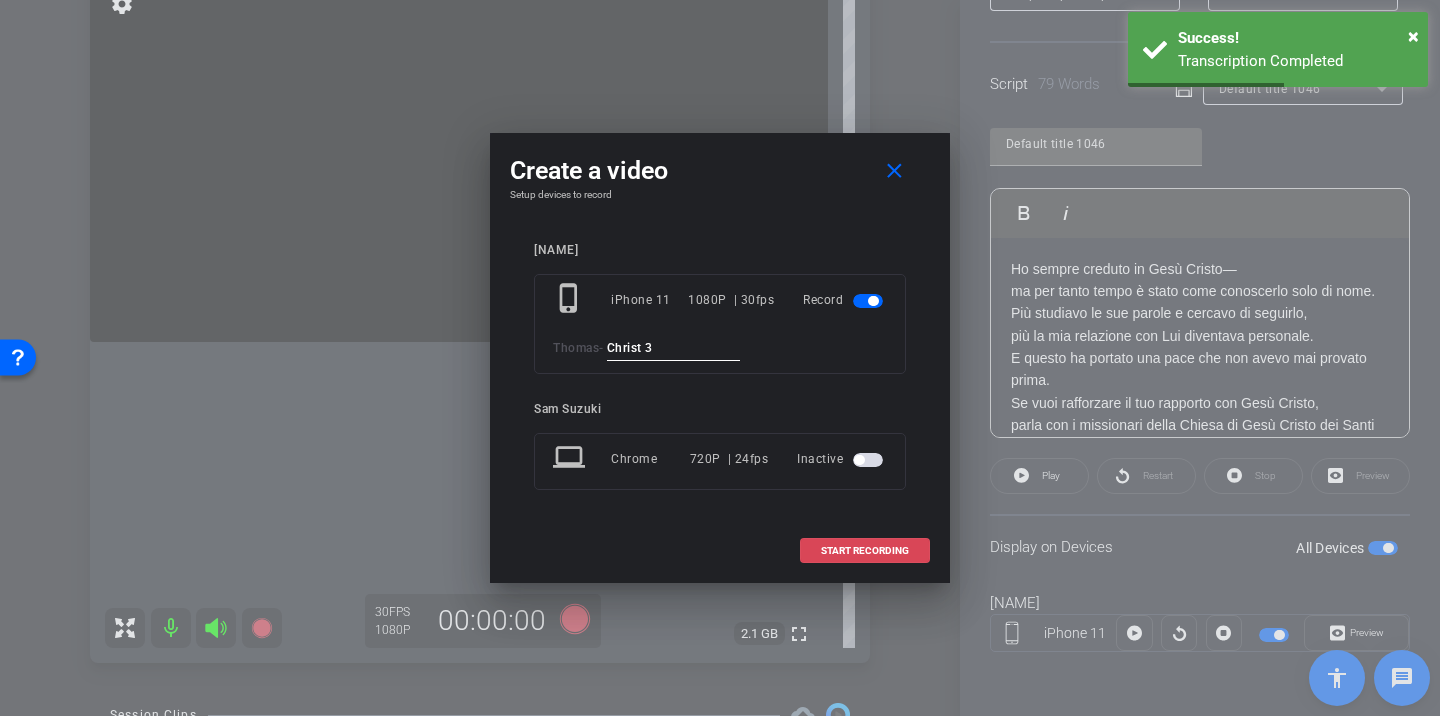 type on "Christ 3" 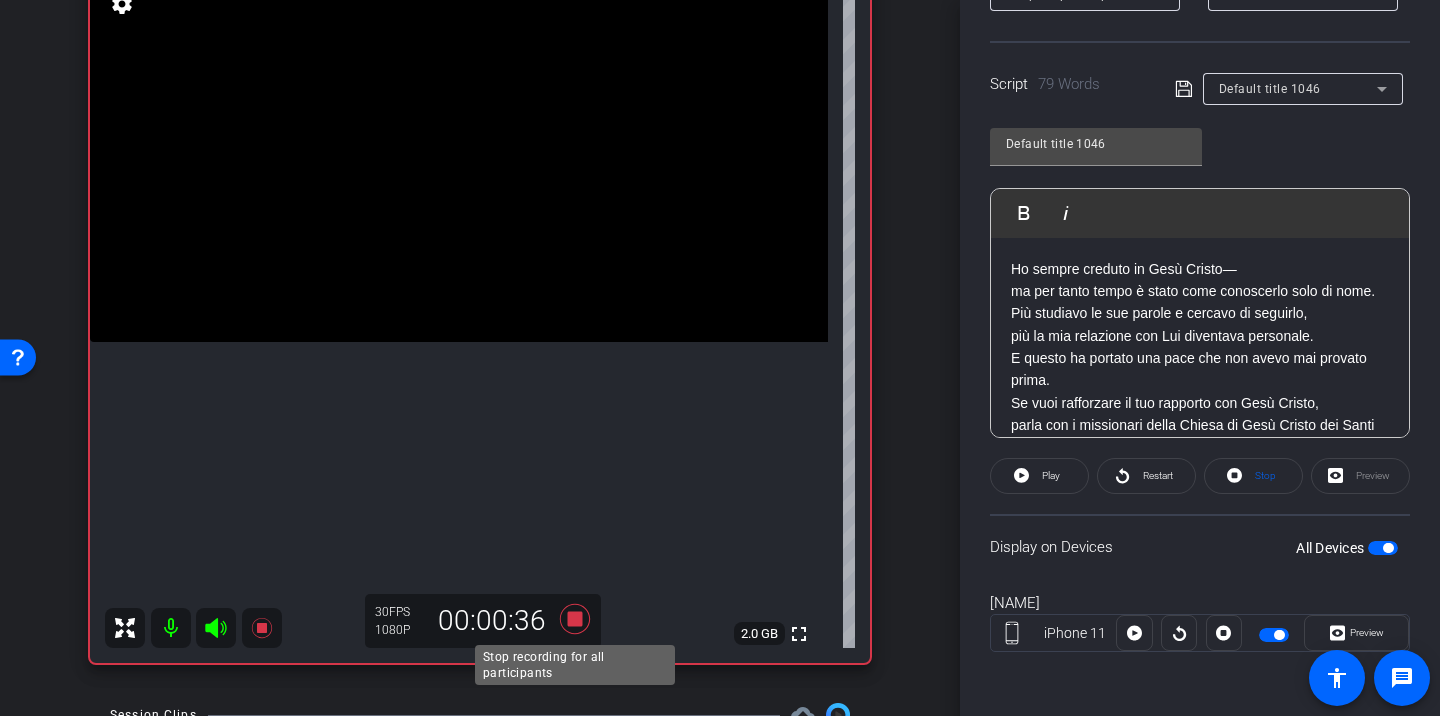 click 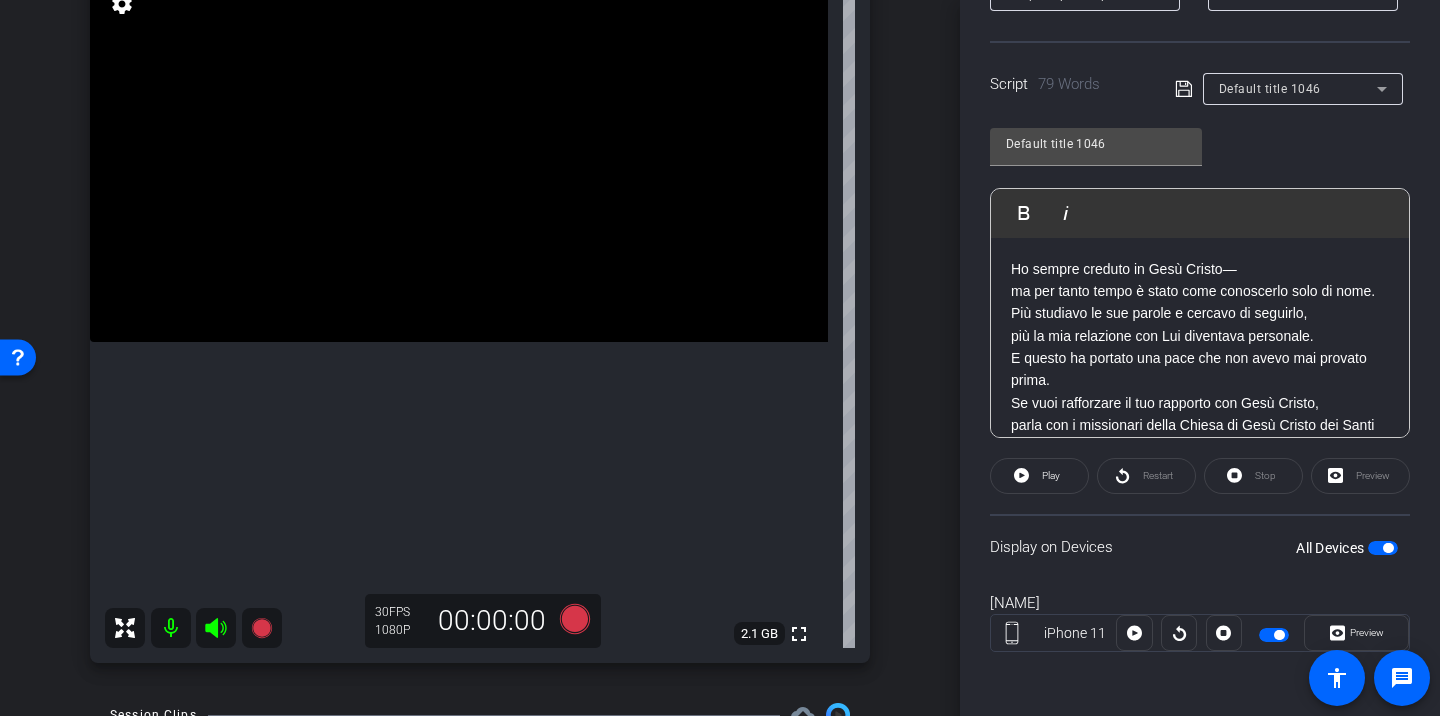 click on "Ho sempre creduto in Gesù Cristo—  ma per tanto tempo è stato come conoscerlo solo di nome.  Più studiavo le sue parole e cercavo di seguirlo,  più la mia relazione con Lui diventava personale.  E questo ha portato una pace che non avevo mai provato prima." at bounding box center [1200, 325] 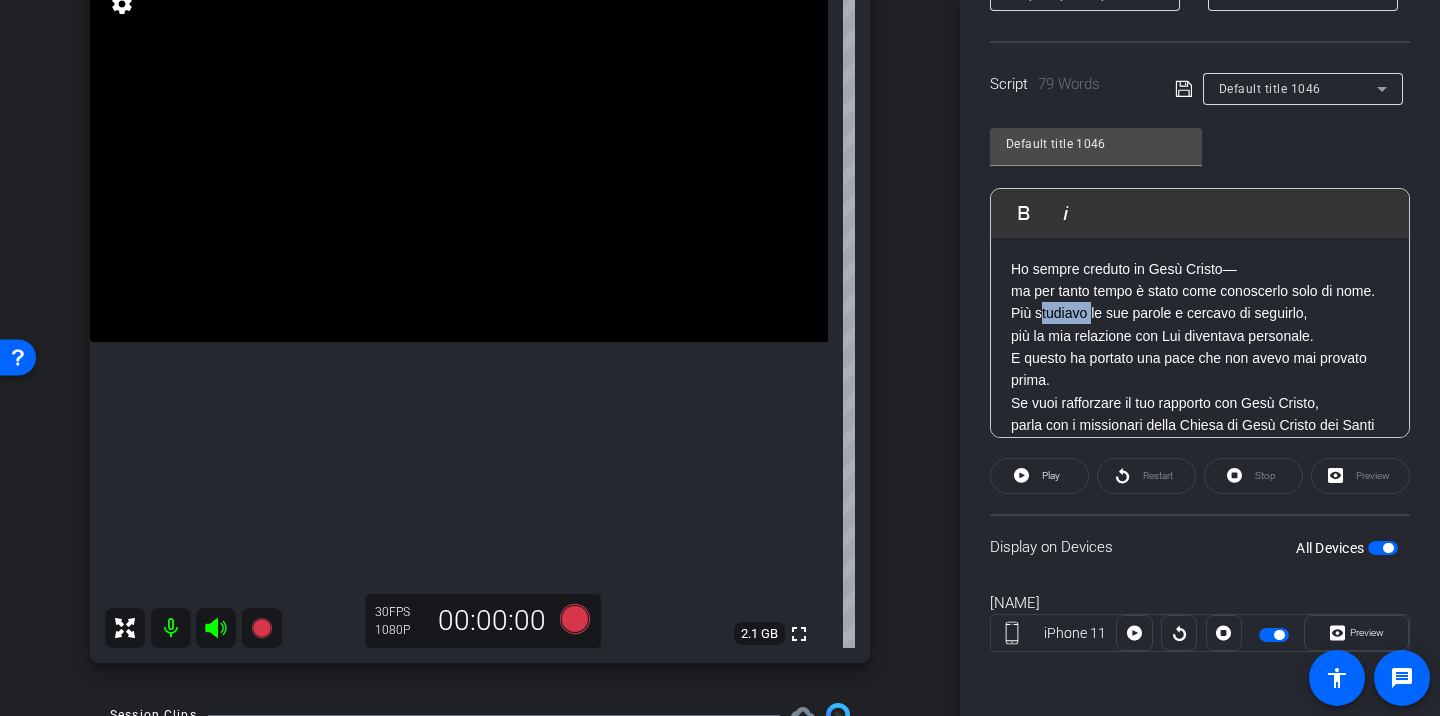 click on "Ho sempre creduto in Gesù Cristo—  ma per tanto tempo è stato come conoscerlo solo di nome.  Più studiavo le sue parole e cercavo di seguirlo,  più la mia relazione con Lui diventava personale.  E questo ha portato una pace che non avevo mai provato prima." at bounding box center [1200, 325] 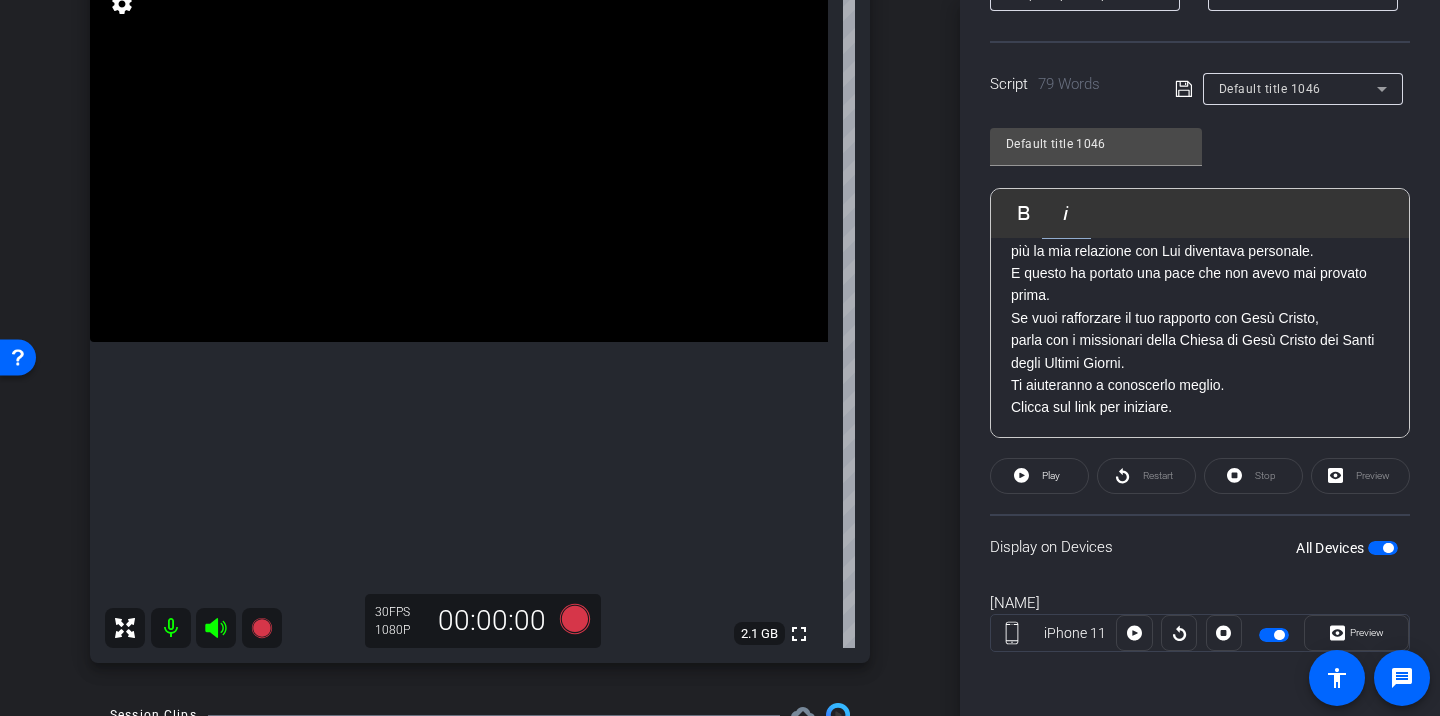 scroll, scrollTop: 86, scrollLeft: 0, axis: vertical 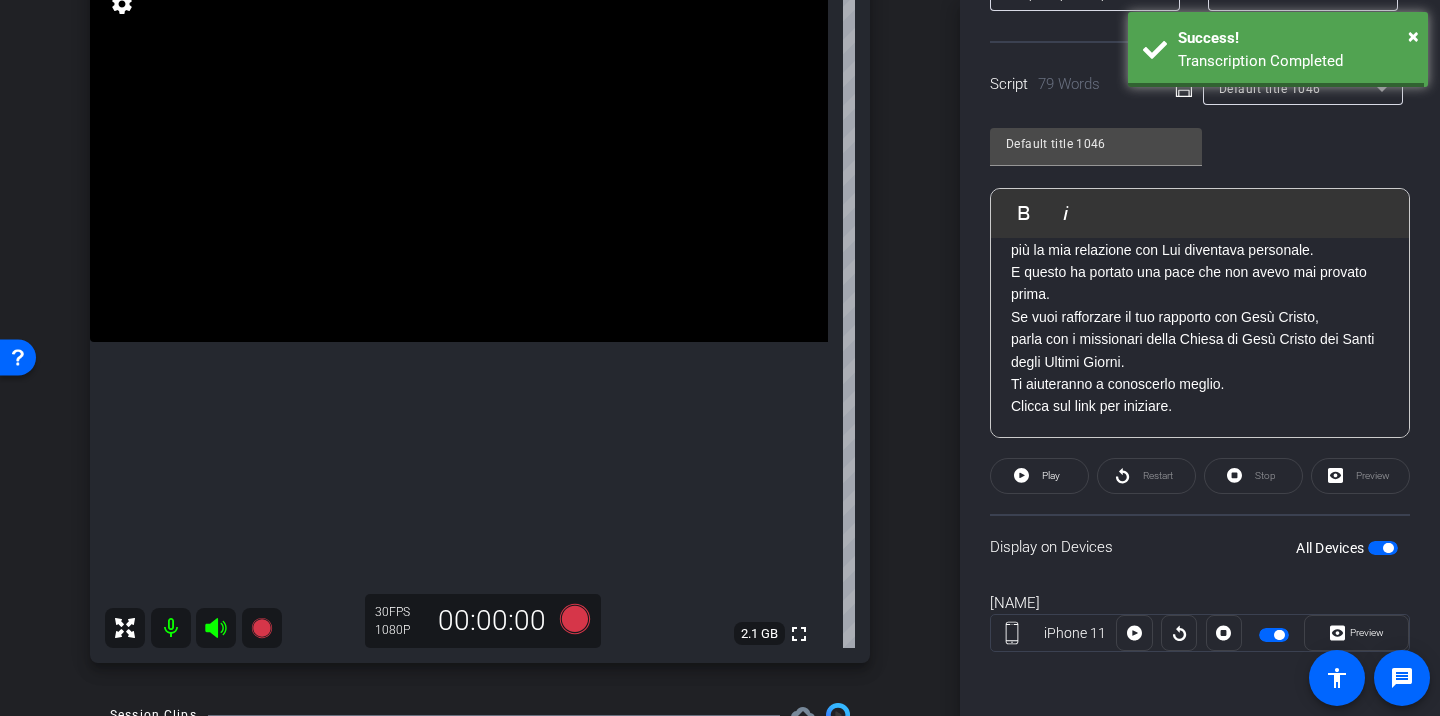 drag, startPoint x: 1009, startPoint y: 271, endPoint x: 1186, endPoint y: 405, distance: 222.00226 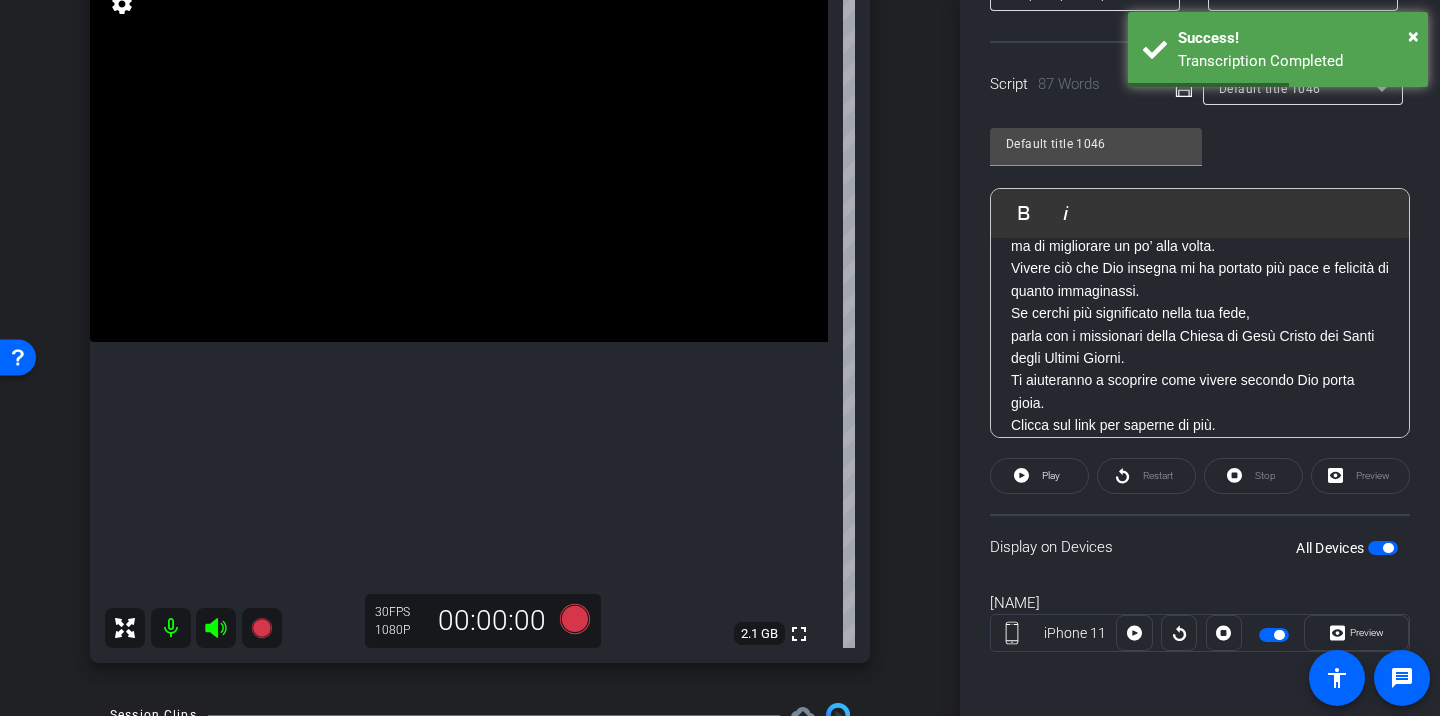 scroll, scrollTop: 0, scrollLeft: 0, axis: both 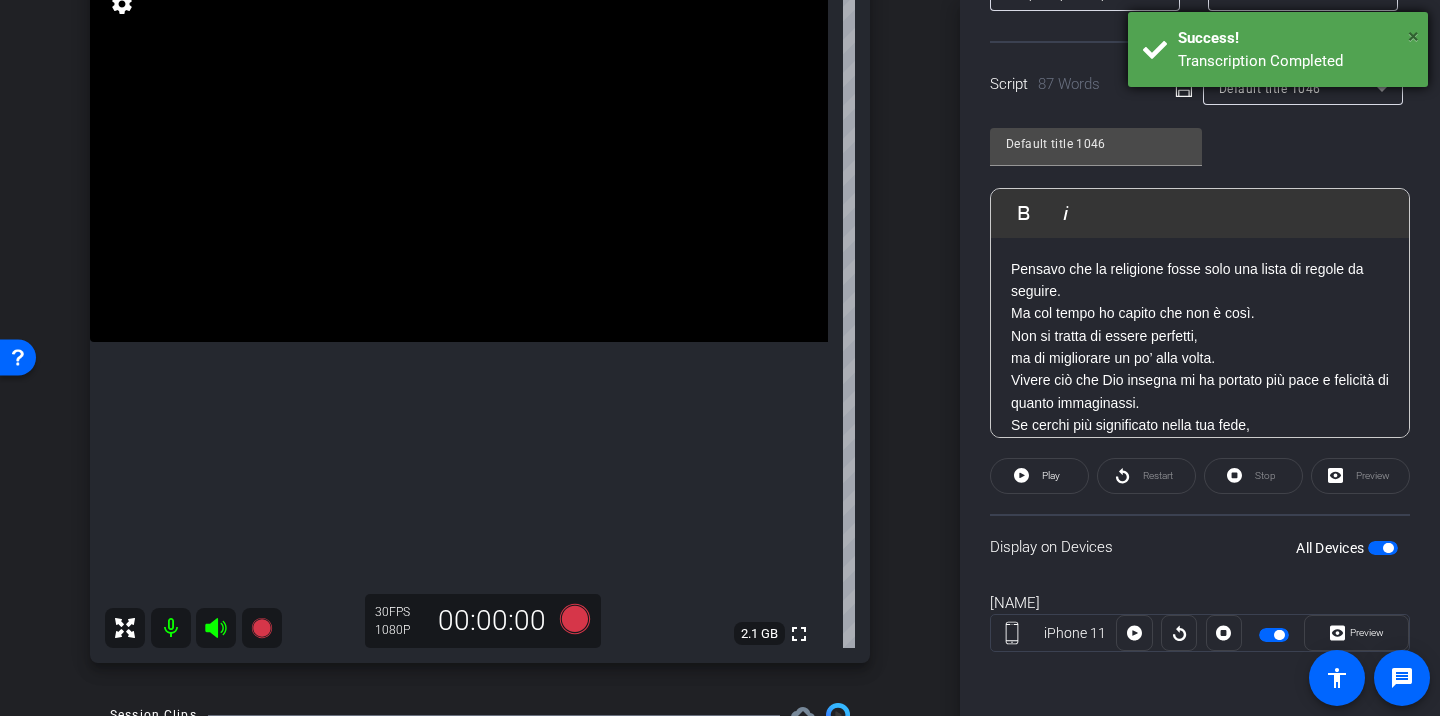 click on "×" at bounding box center (1413, 36) 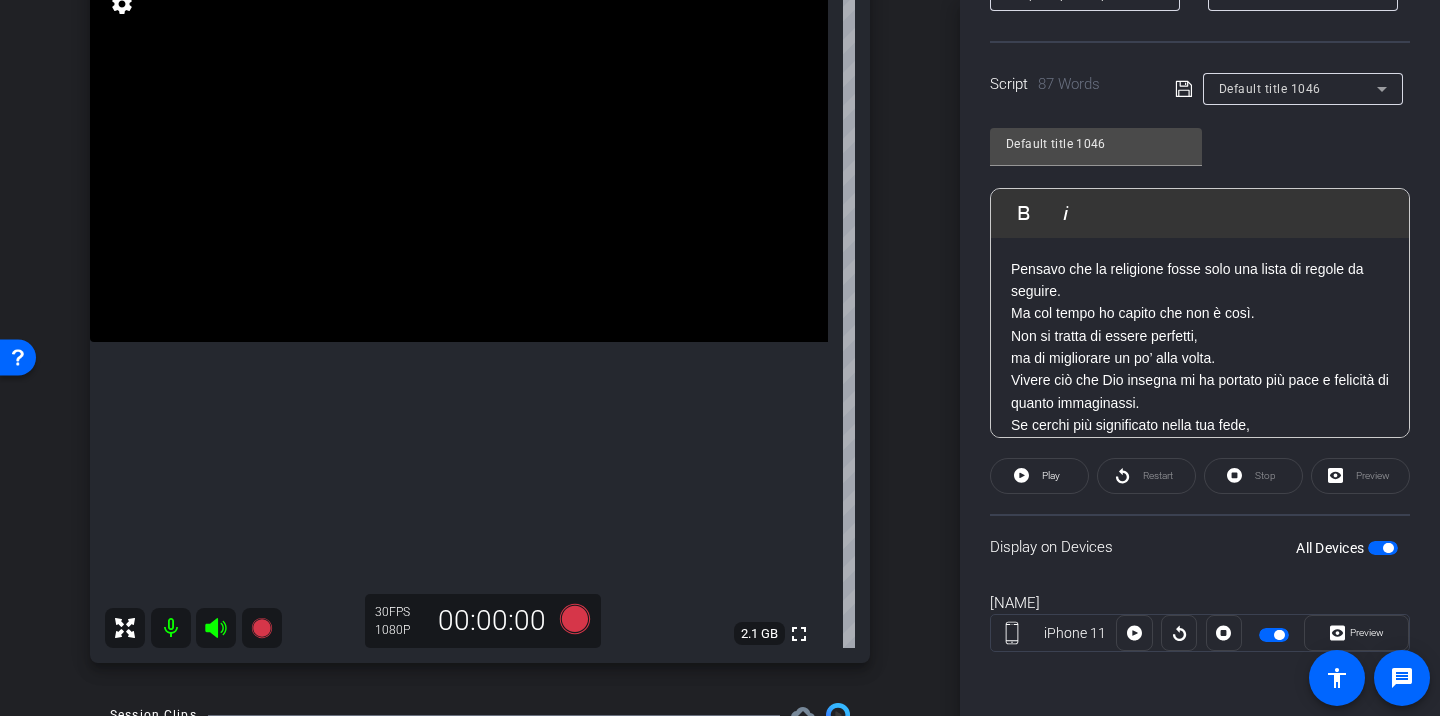 click on "Script  87 Words
Default title 1046" 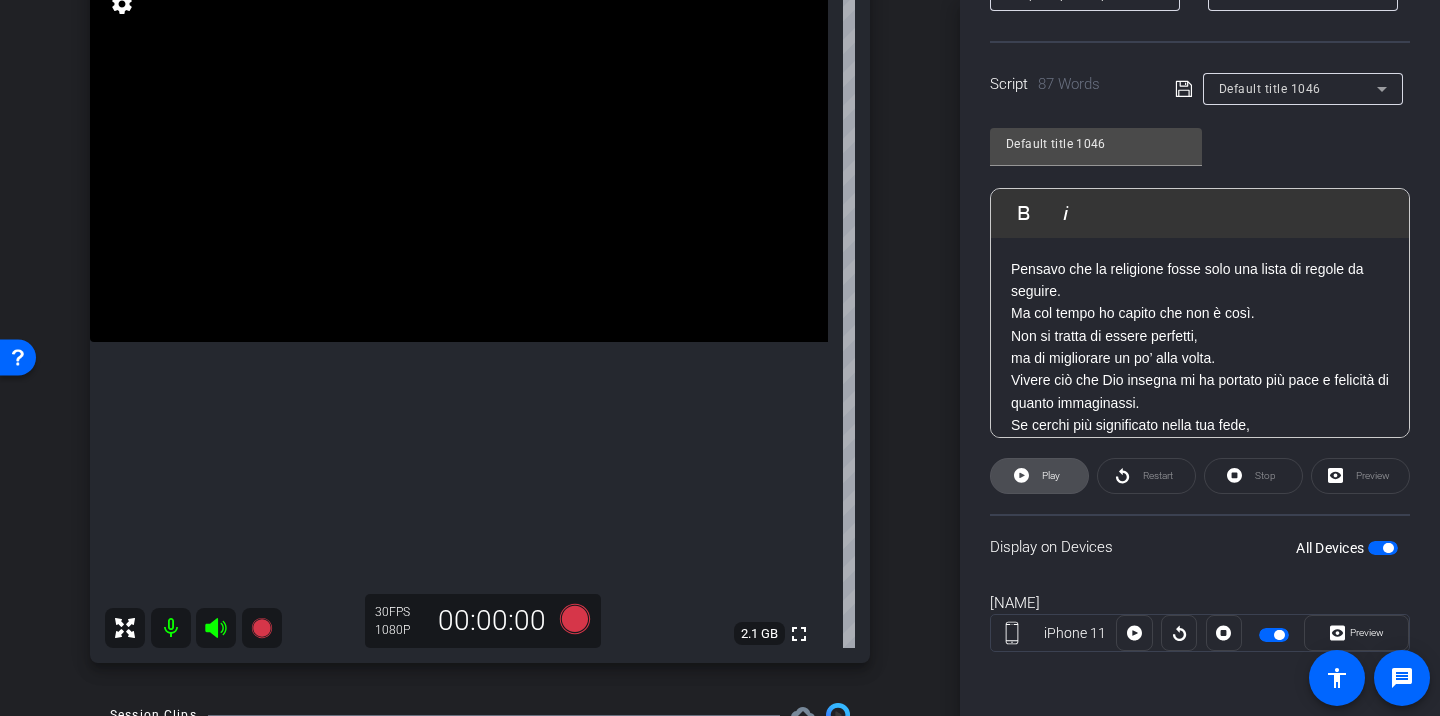 click on "Play" 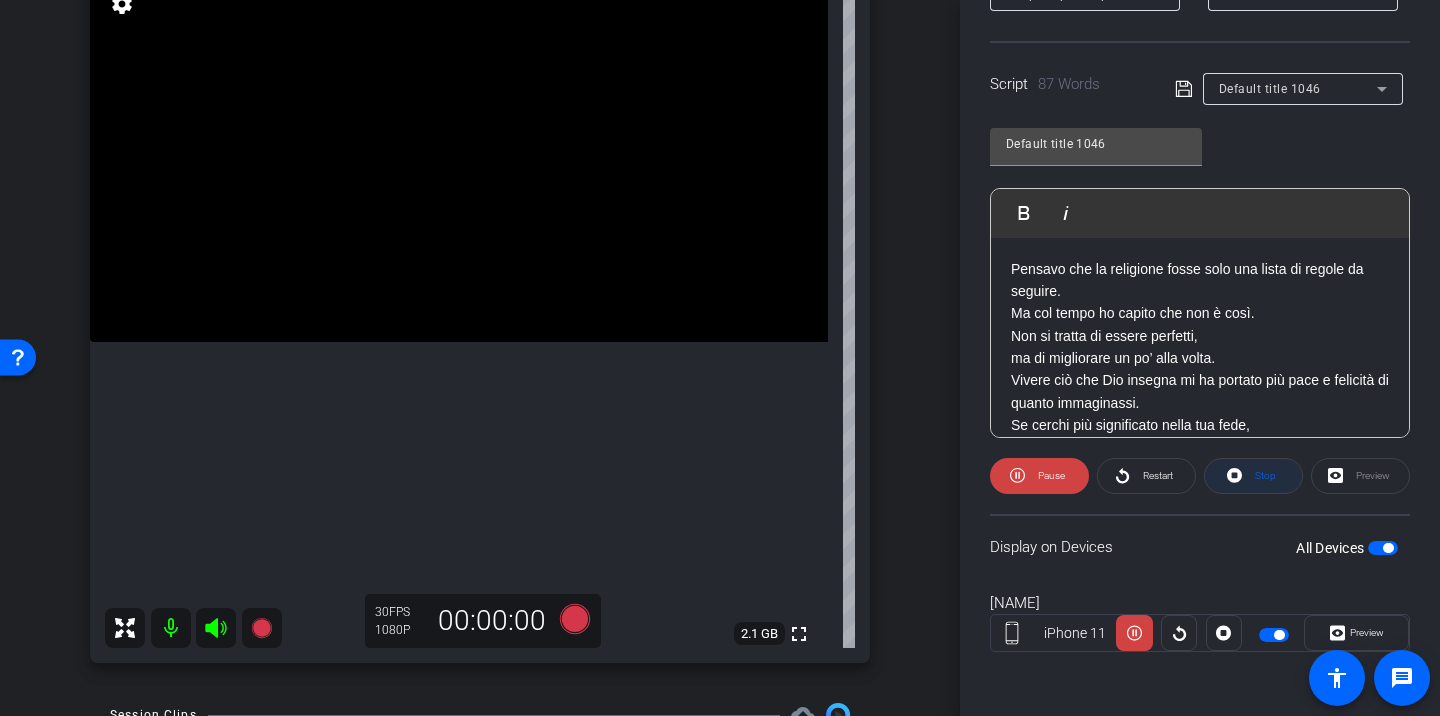 click on "Stop" 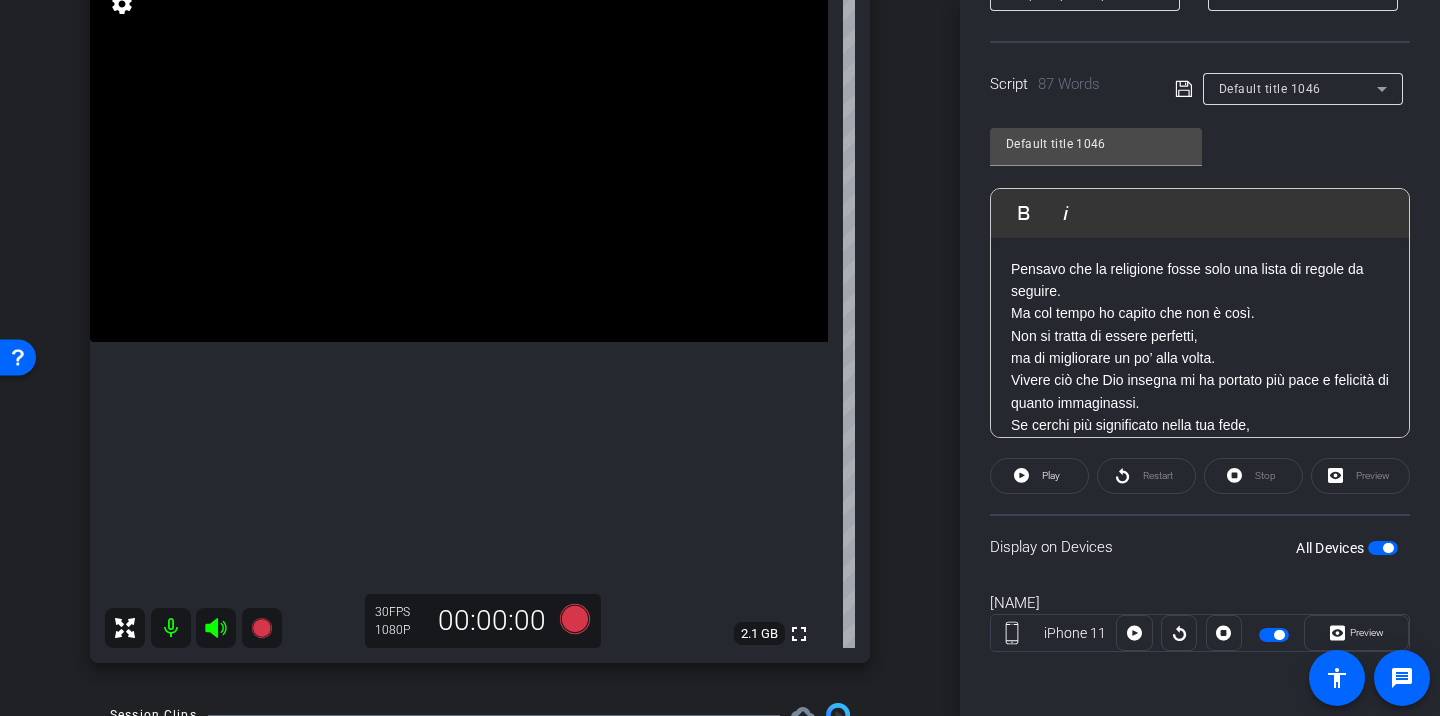 click 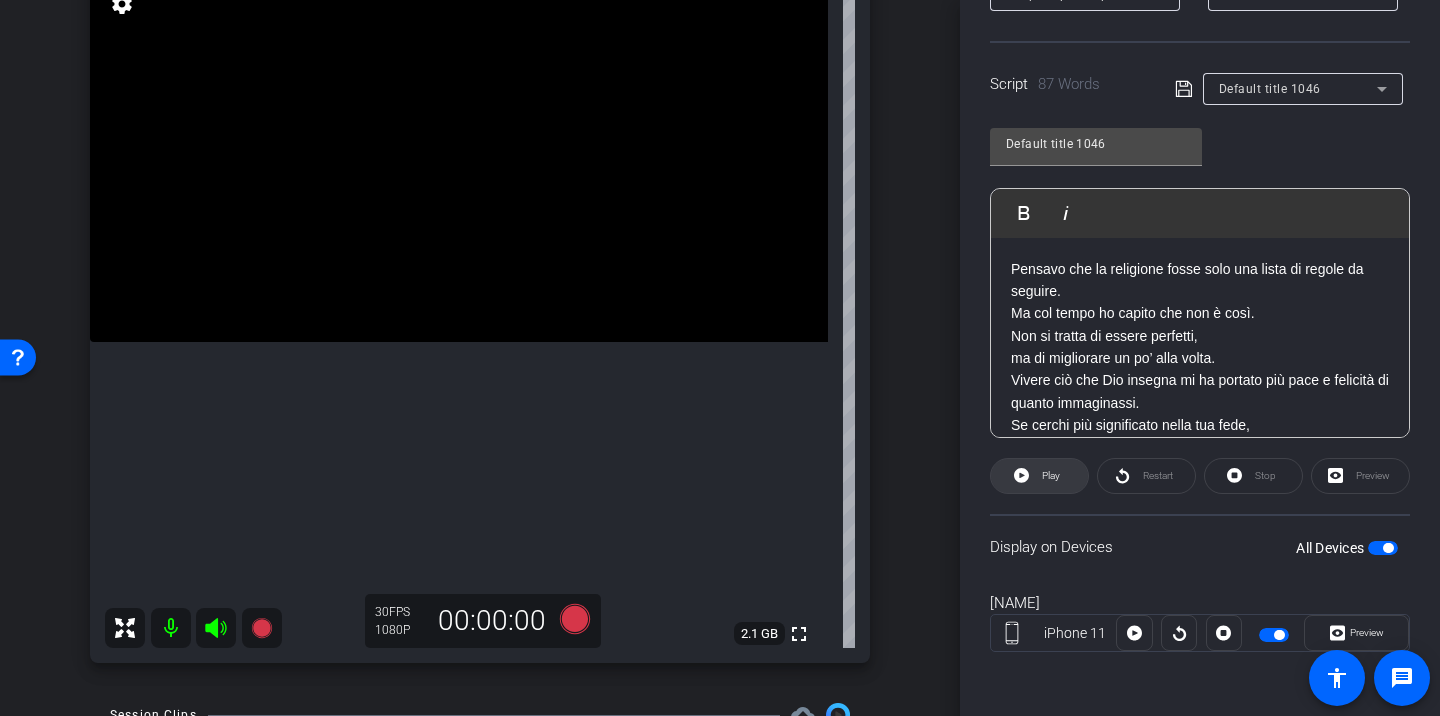 click 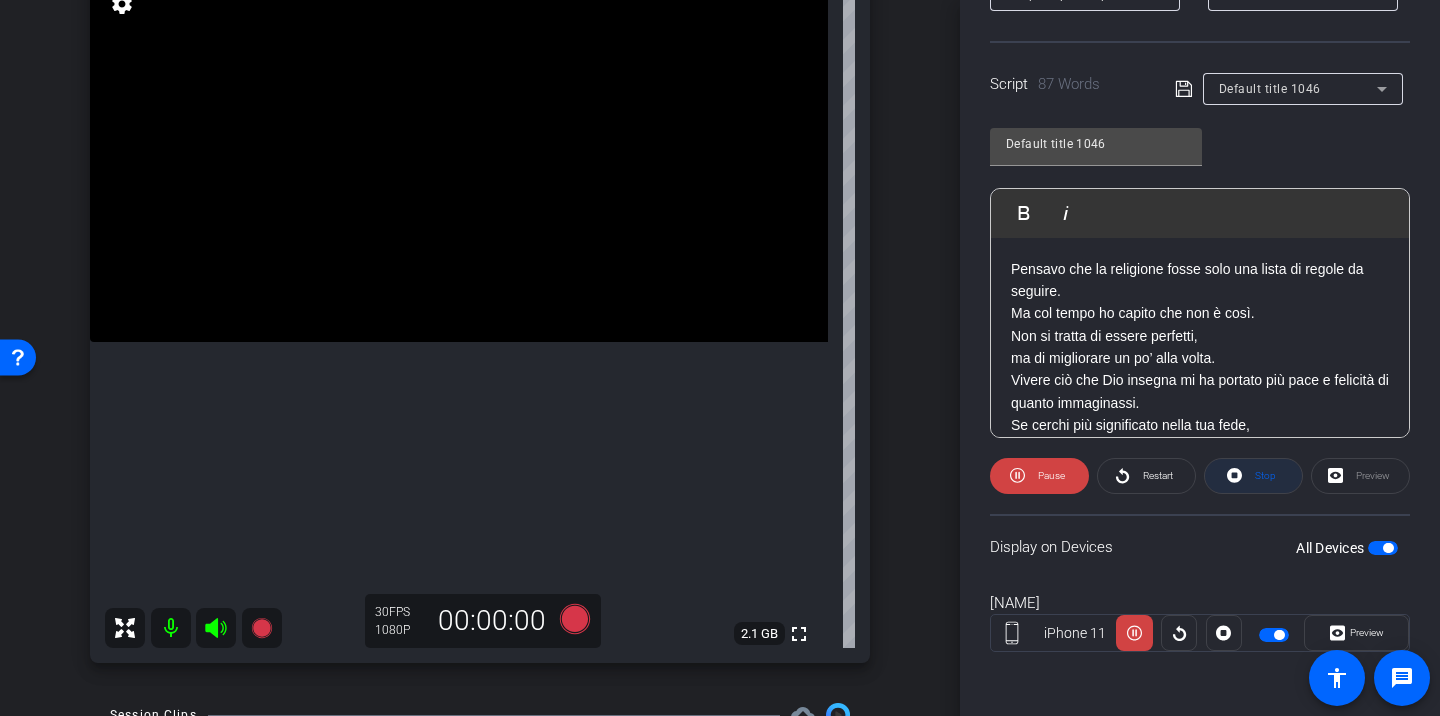 click 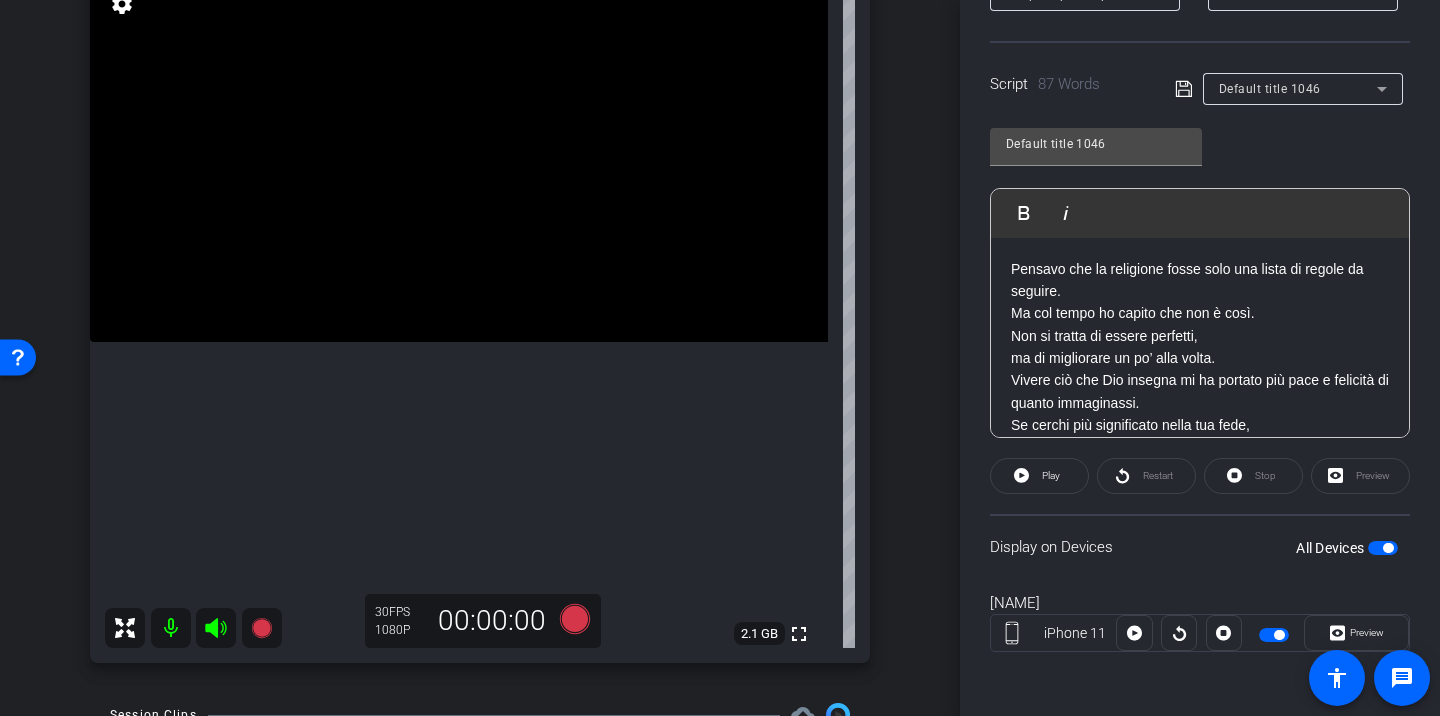 click on "Restart" 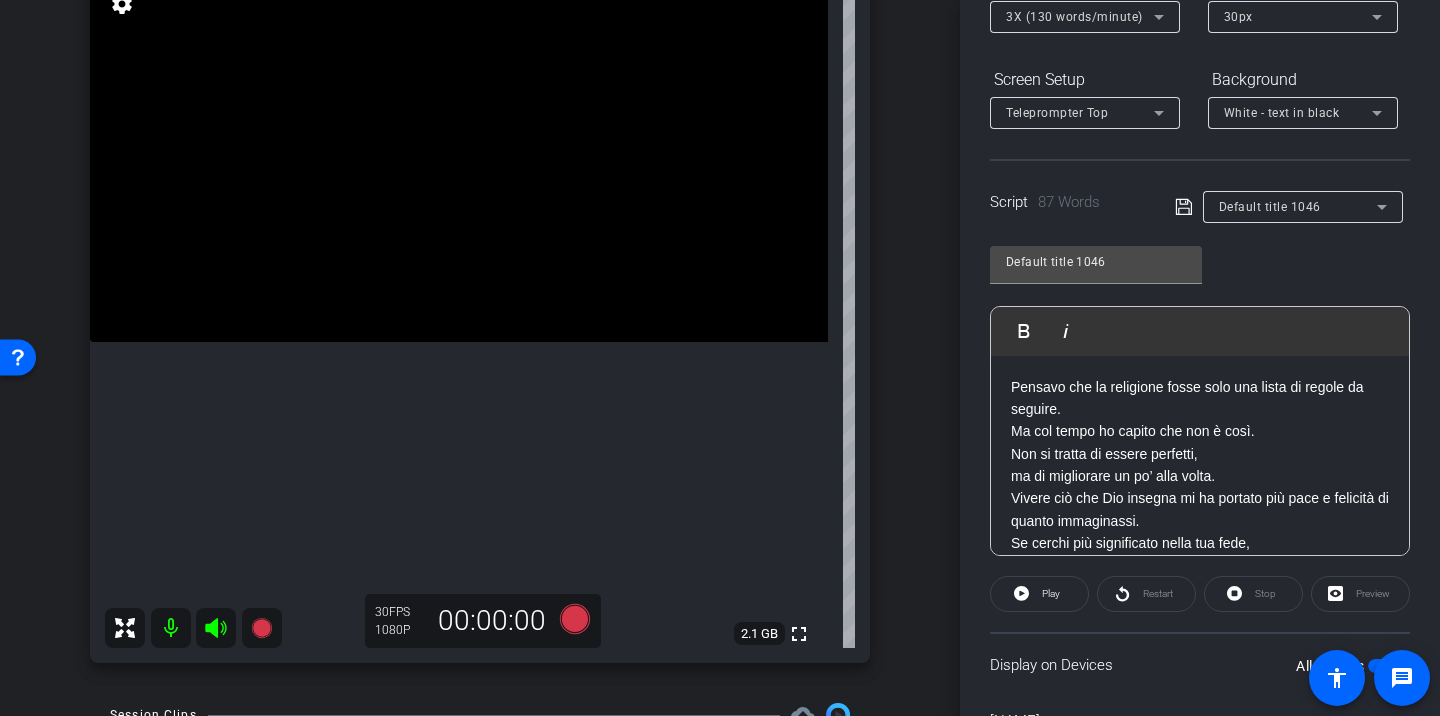 scroll, scrollTop: 209, scrollLeft: 0, axis: vertical 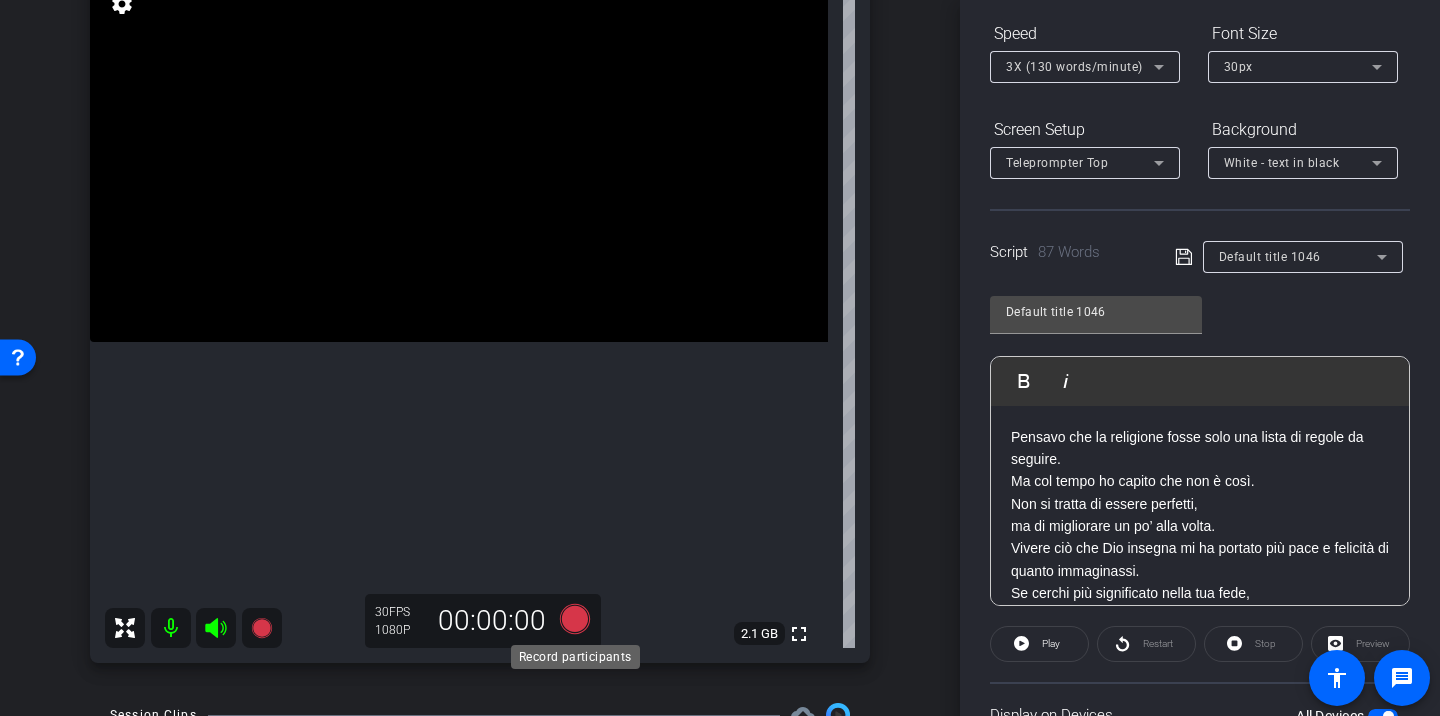 click 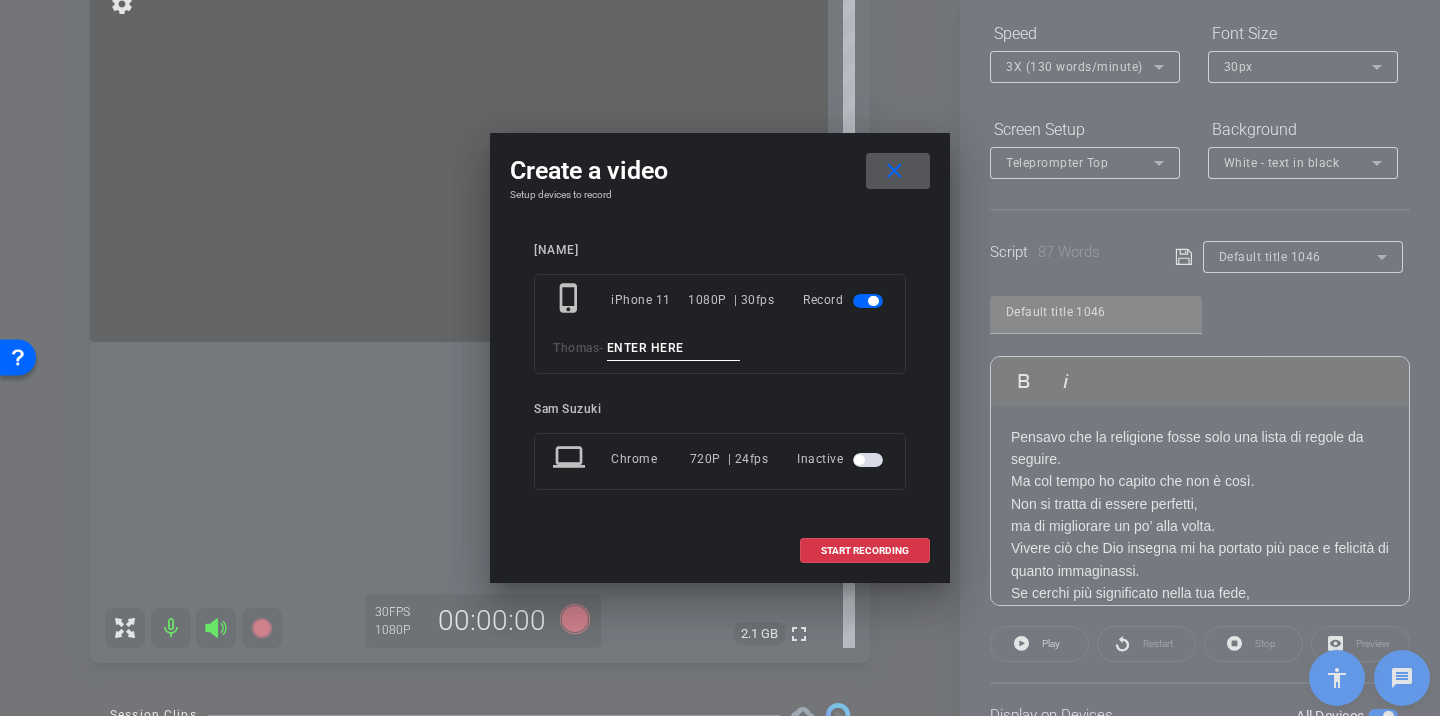 click at bounding box center (674, 348) 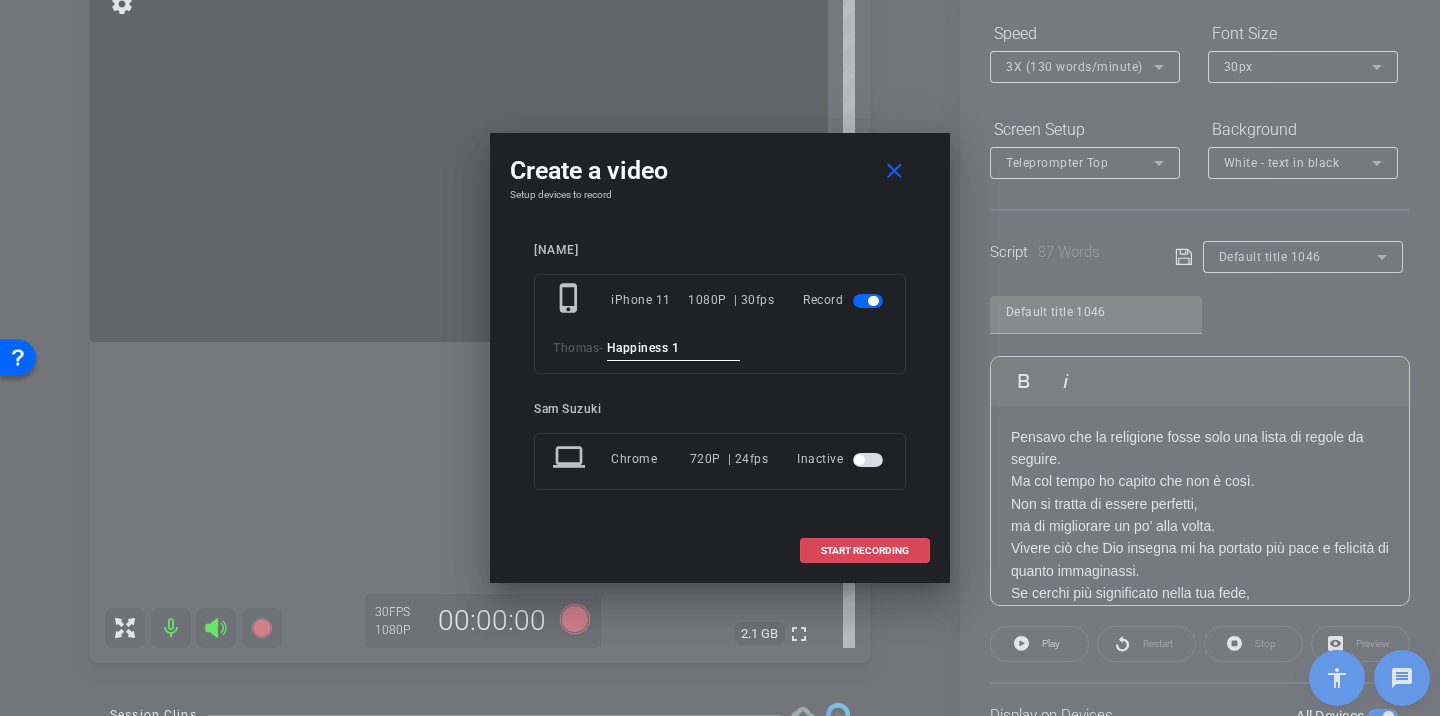 type on "Happiness 1" 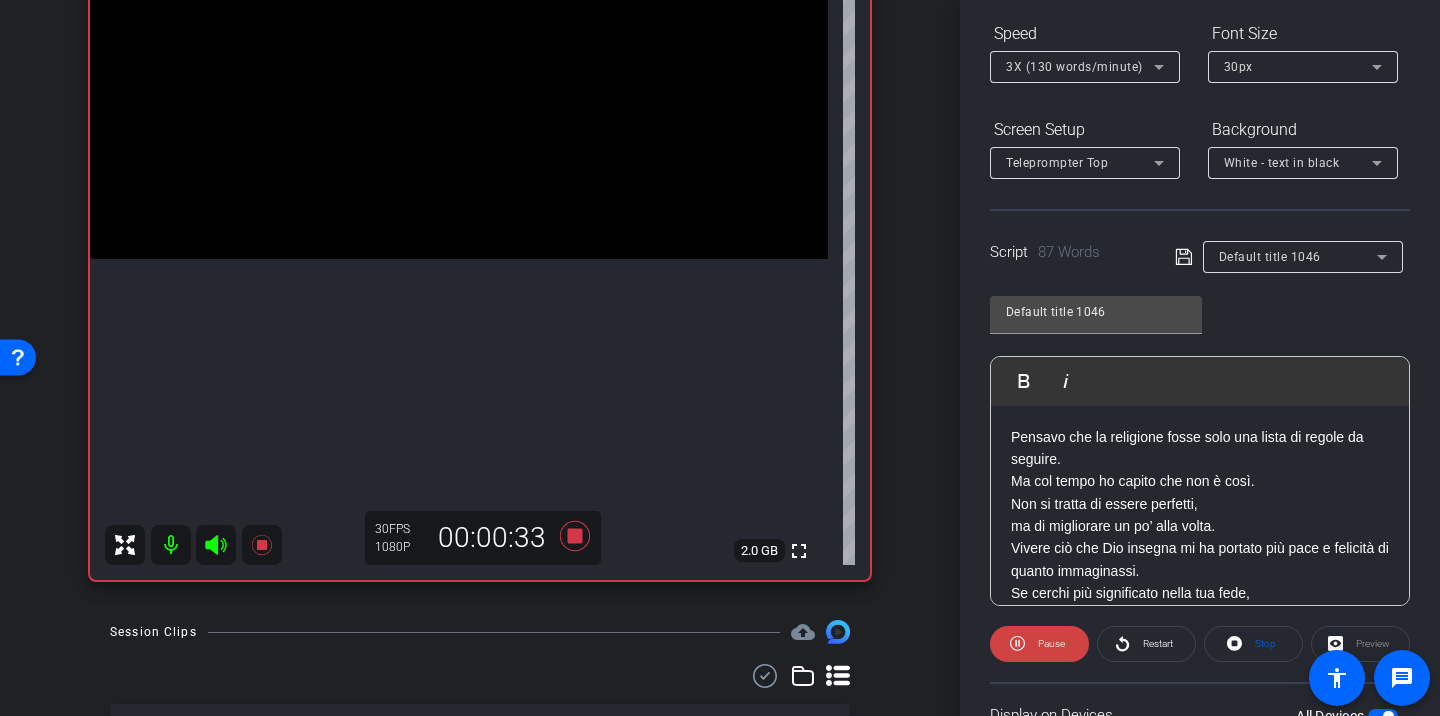 scroll, scrollTop: 333, scrollLeft: 0, axis: vertical 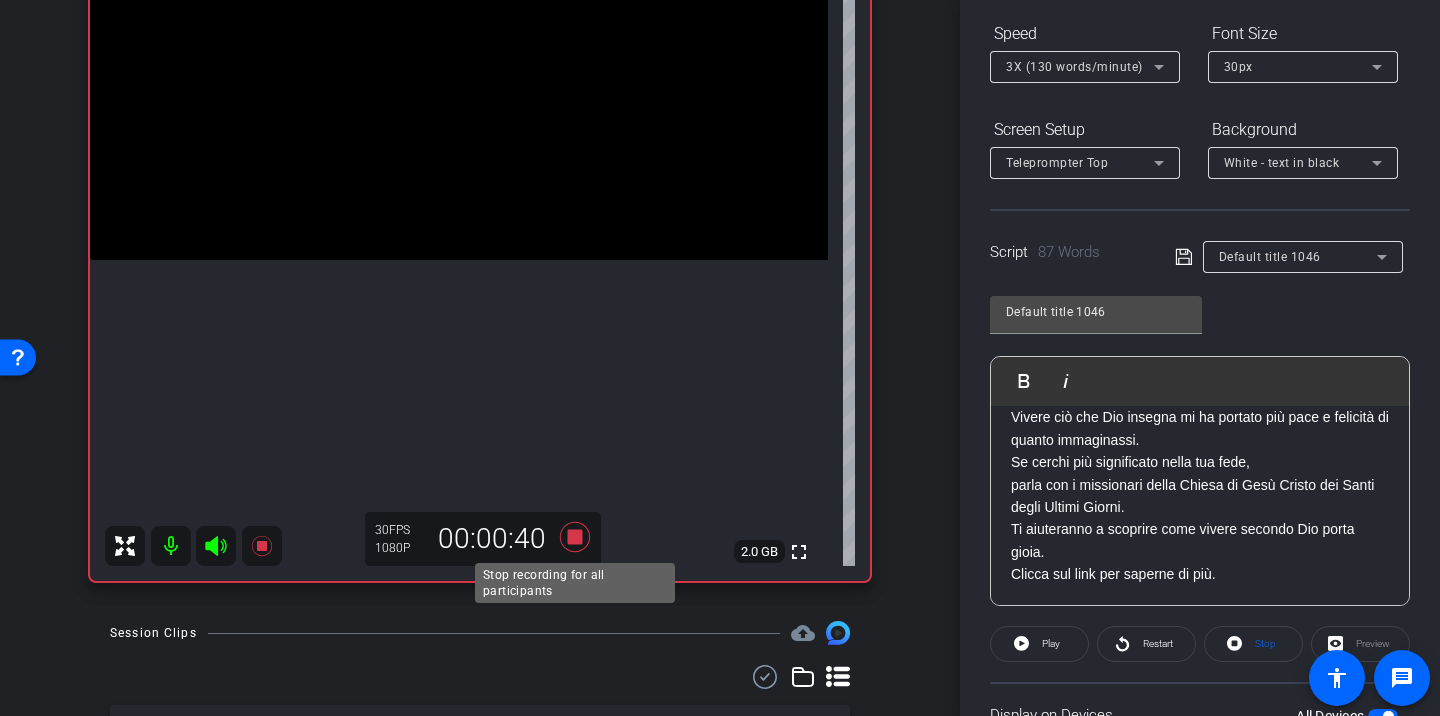 click 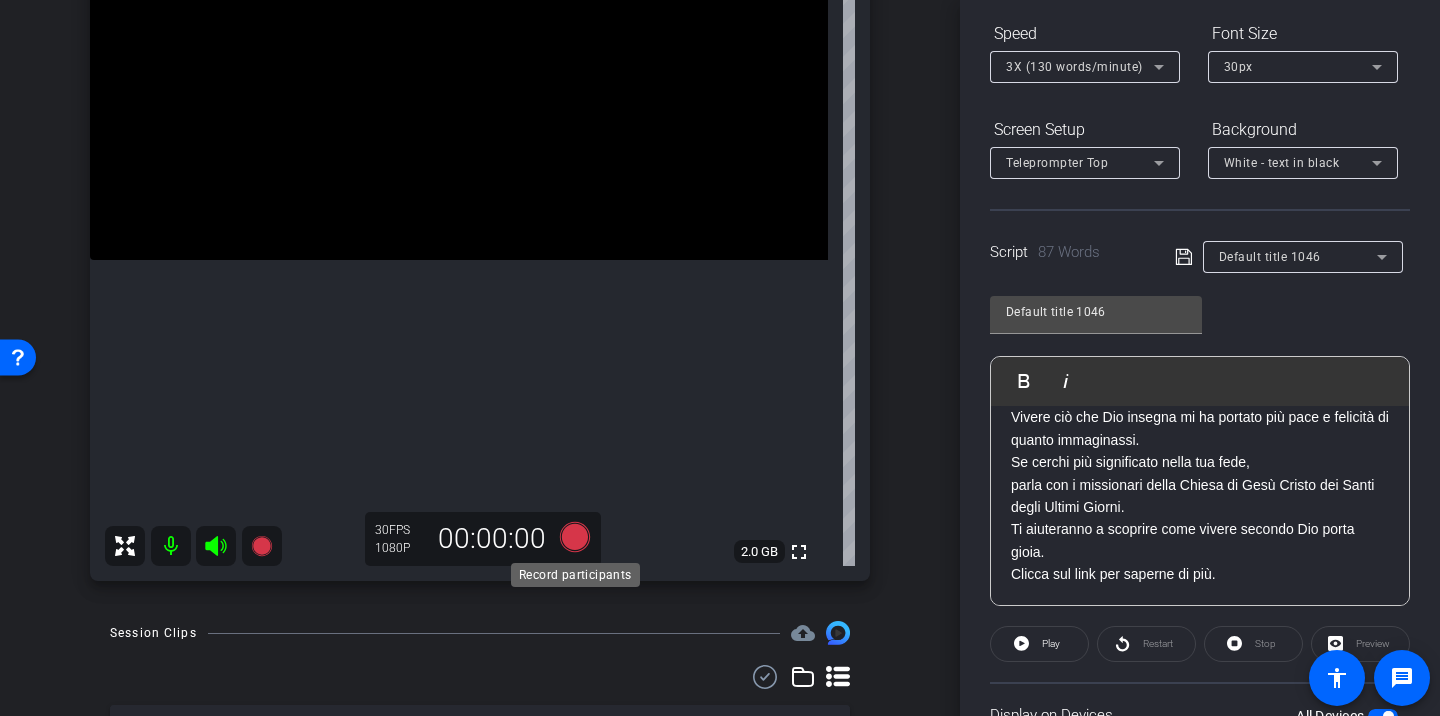 click 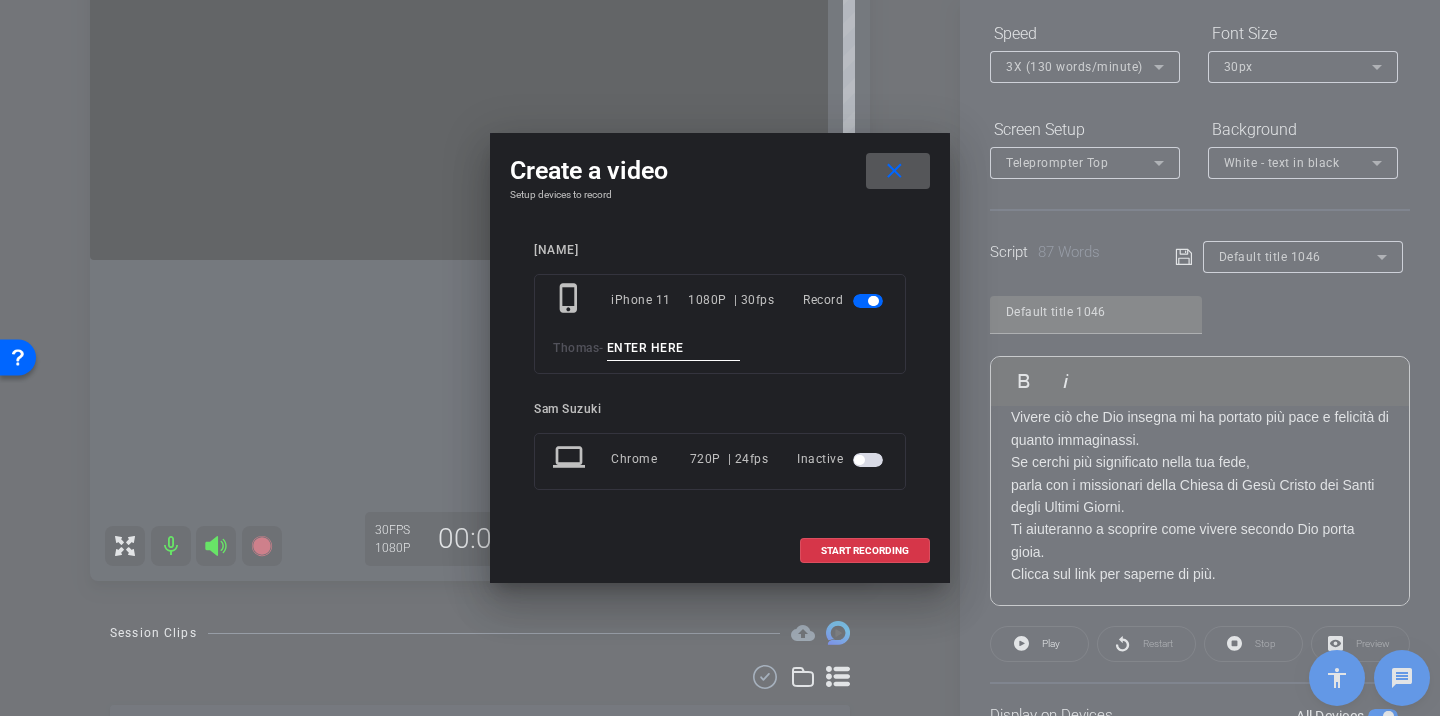 click at bounding box center (674, 348) 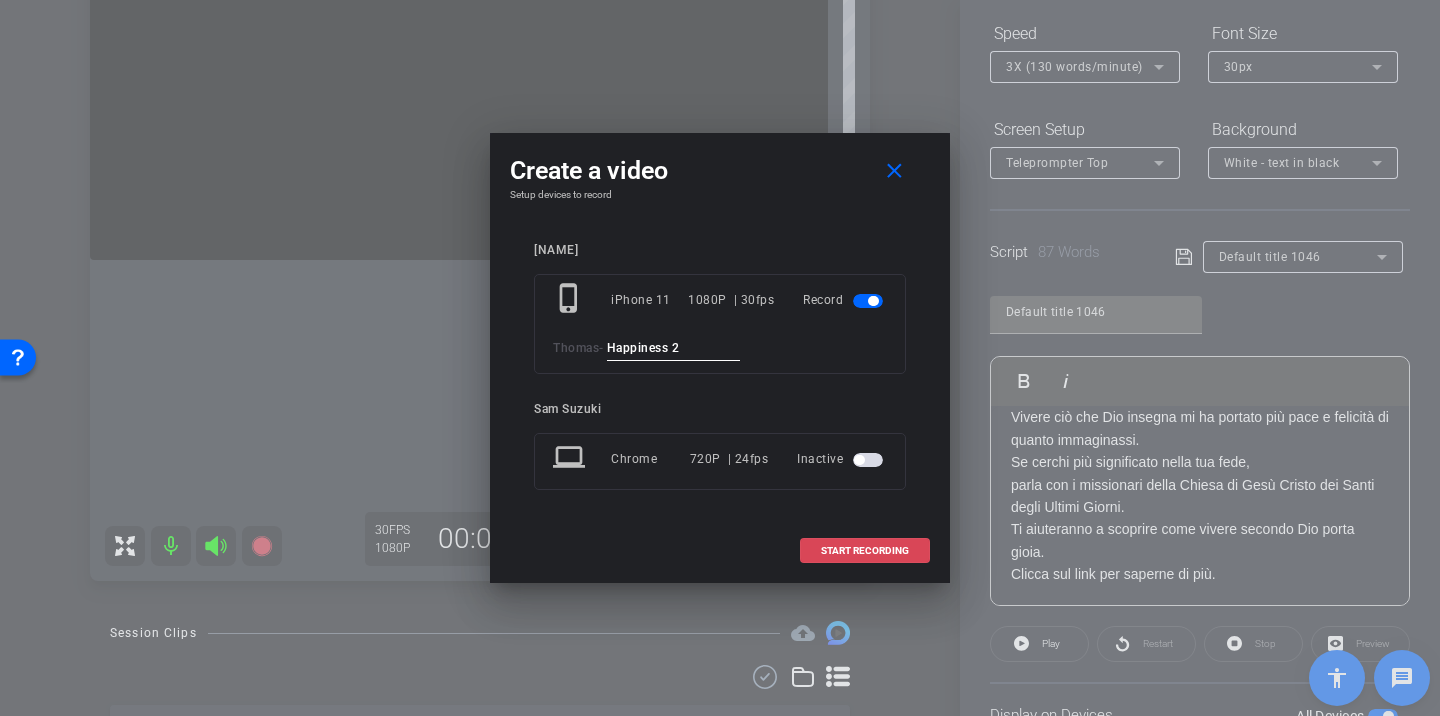 type on "Happiness 2" 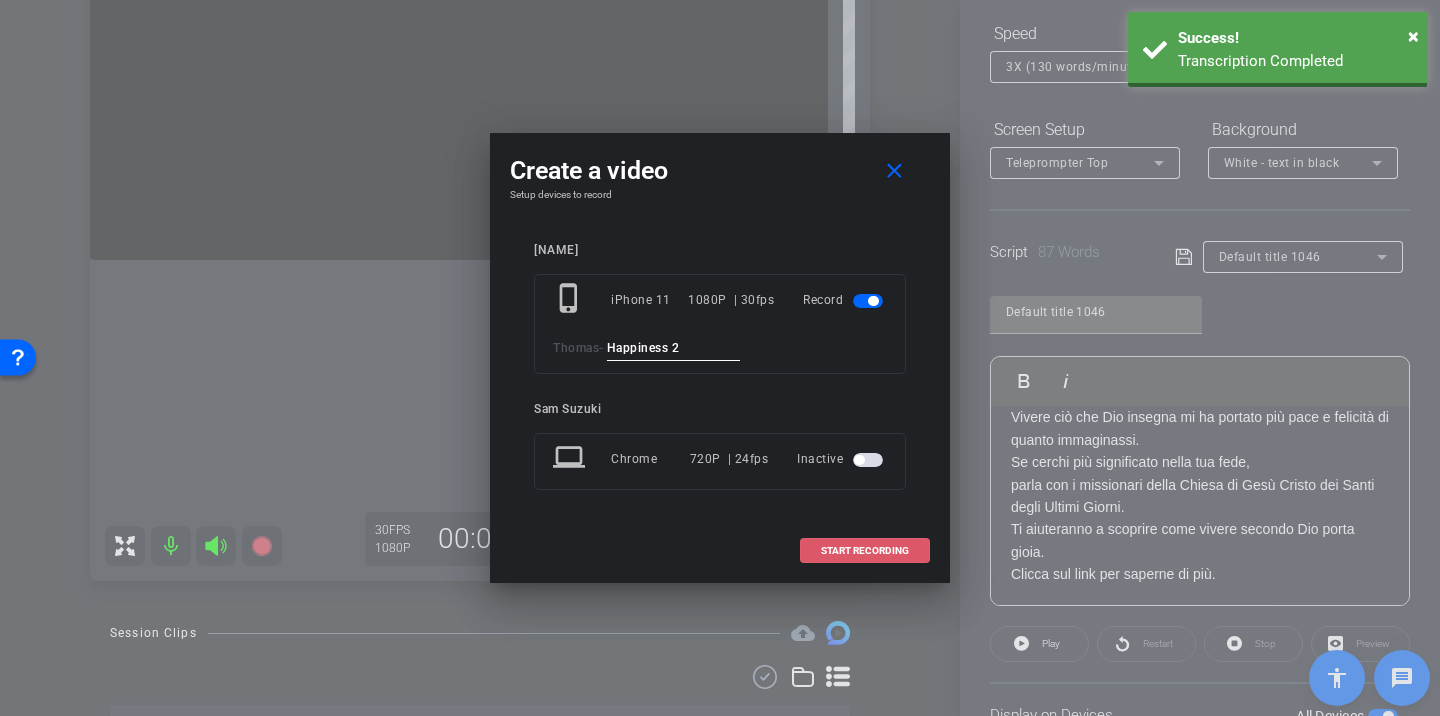 click at bounding box center [865, 551] 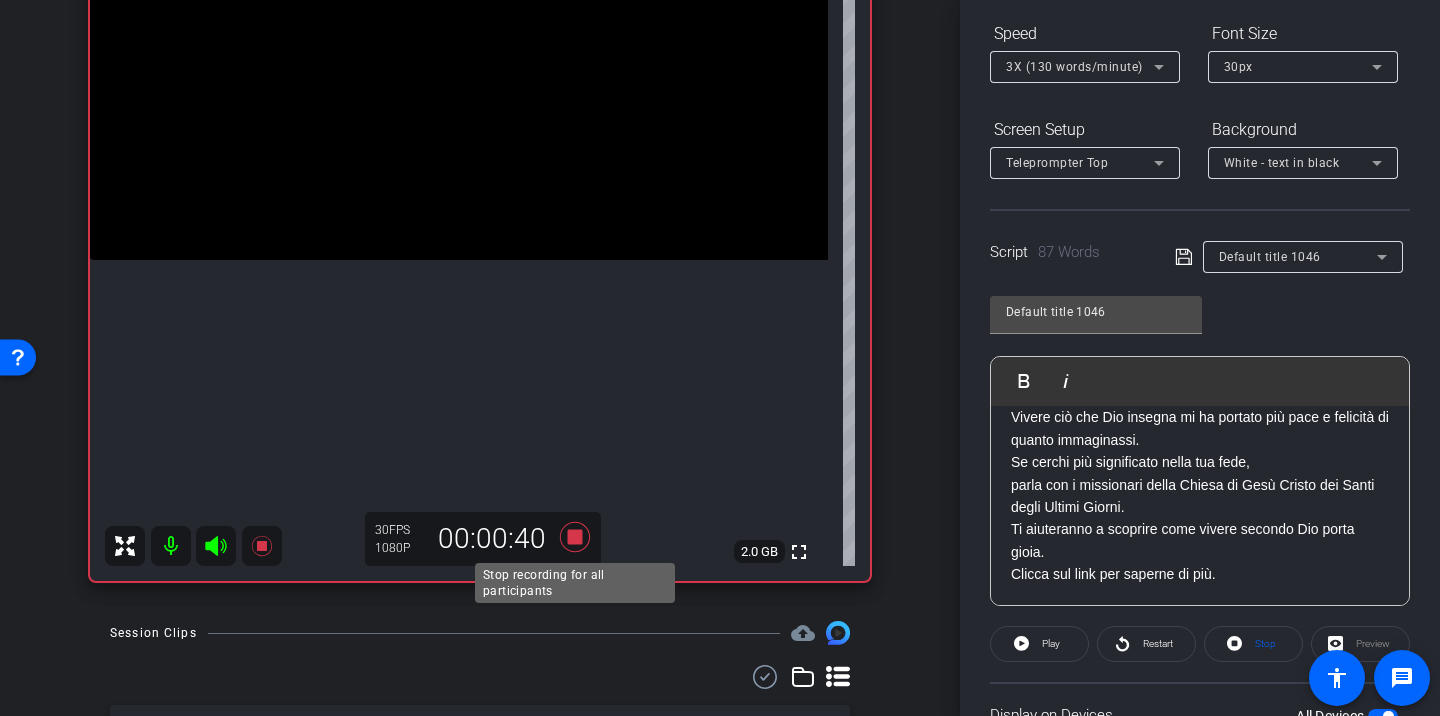 click 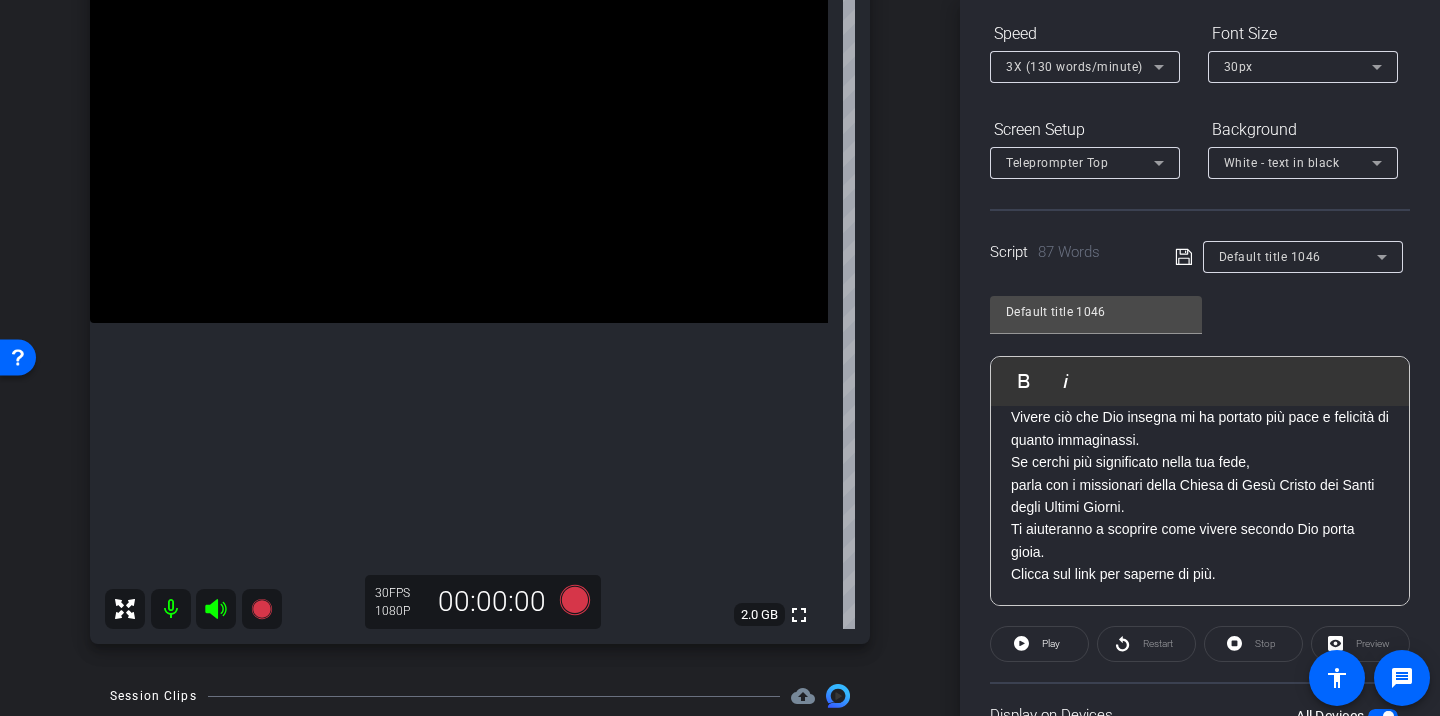 scroll, scrollTop: 272, scrollLeft: 0, axis: vertical 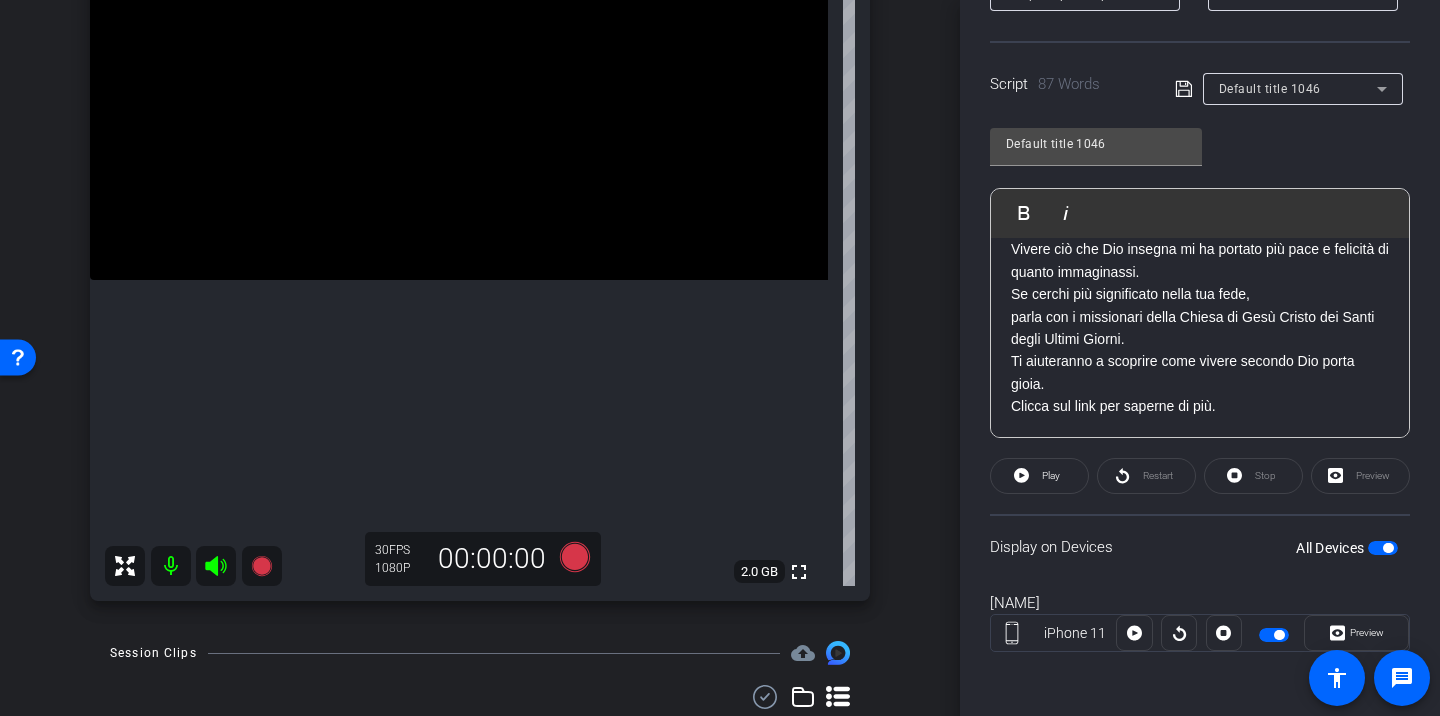 click at bounding box center [1274, 635] 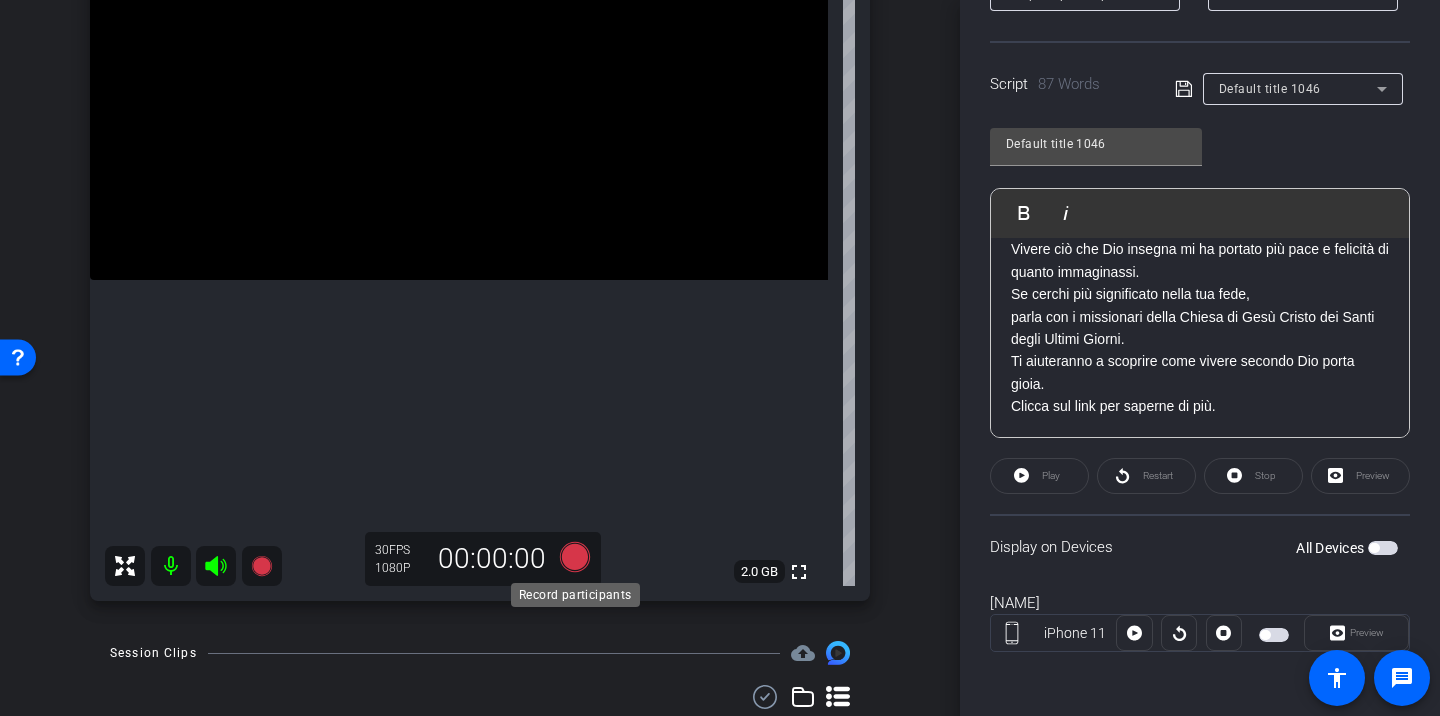 click 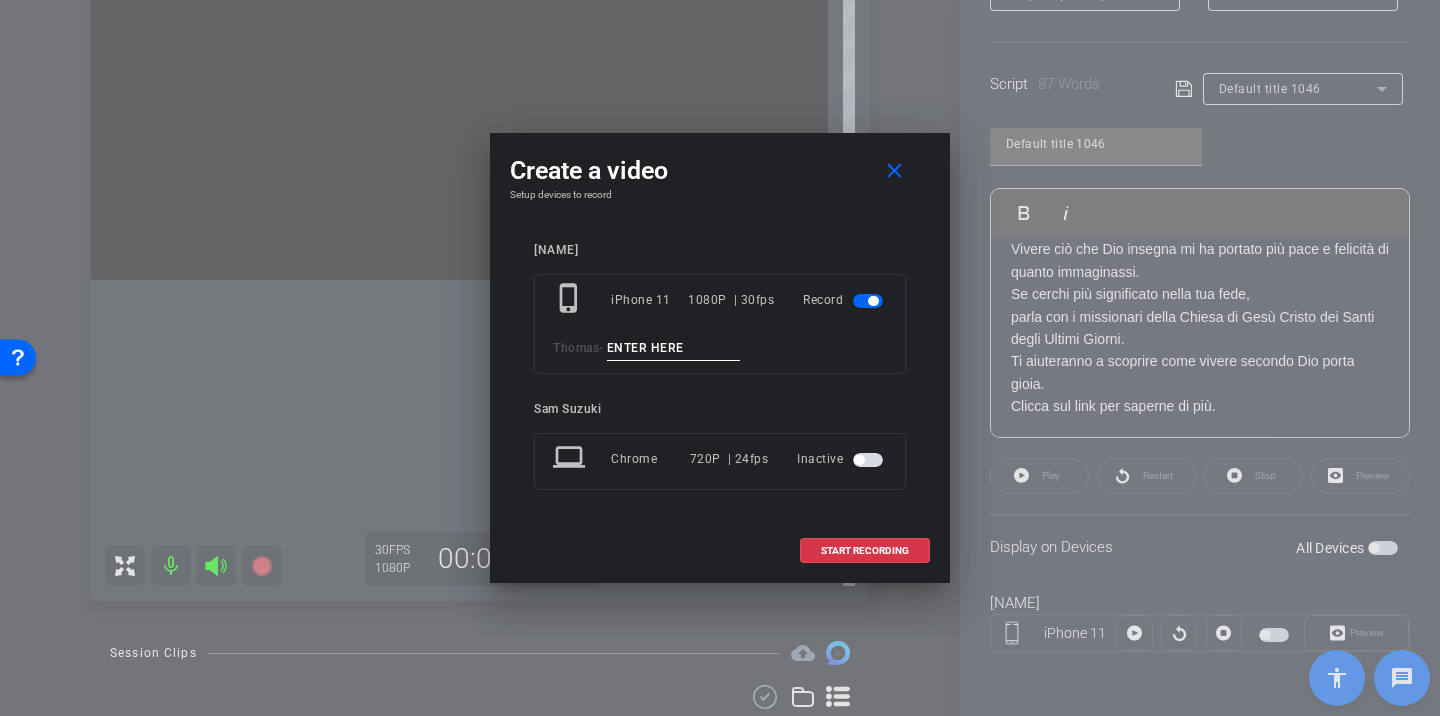 click at bounding box center [674, 348] 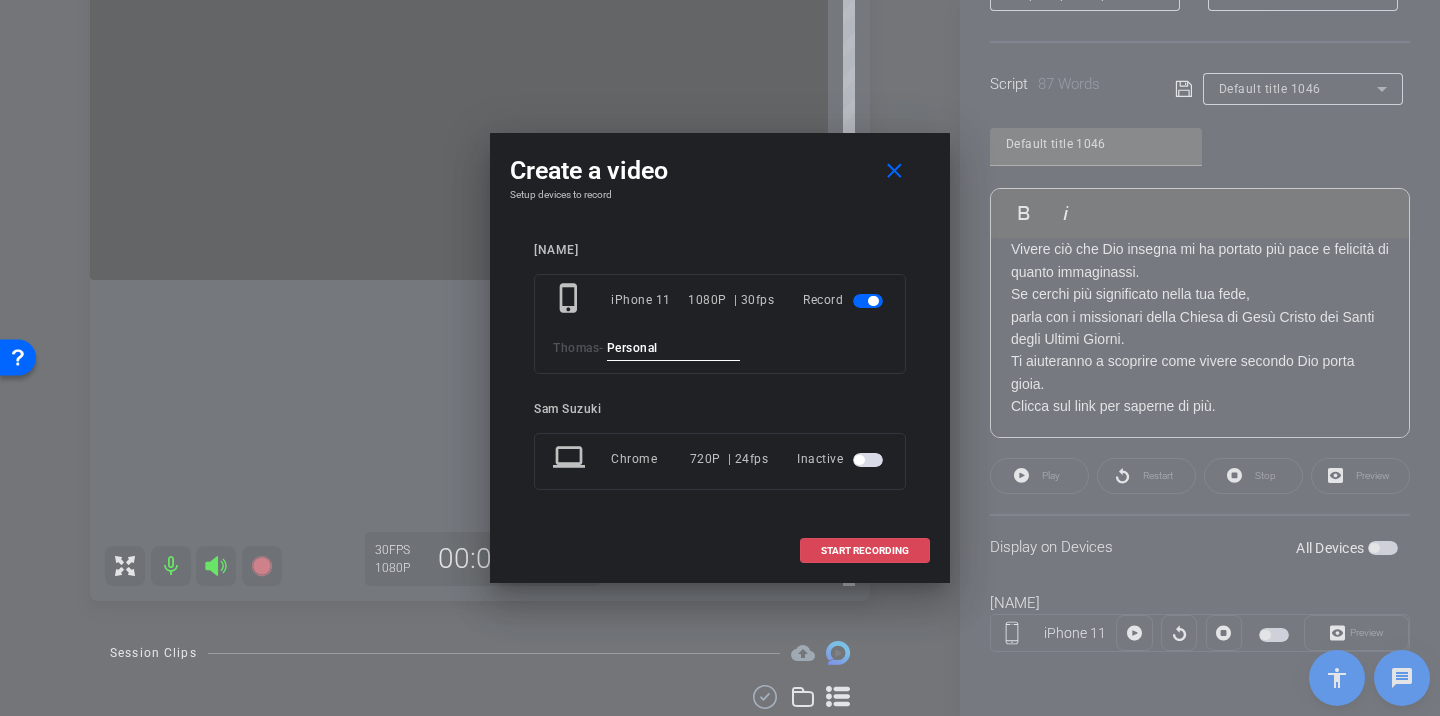 type on "Personal" 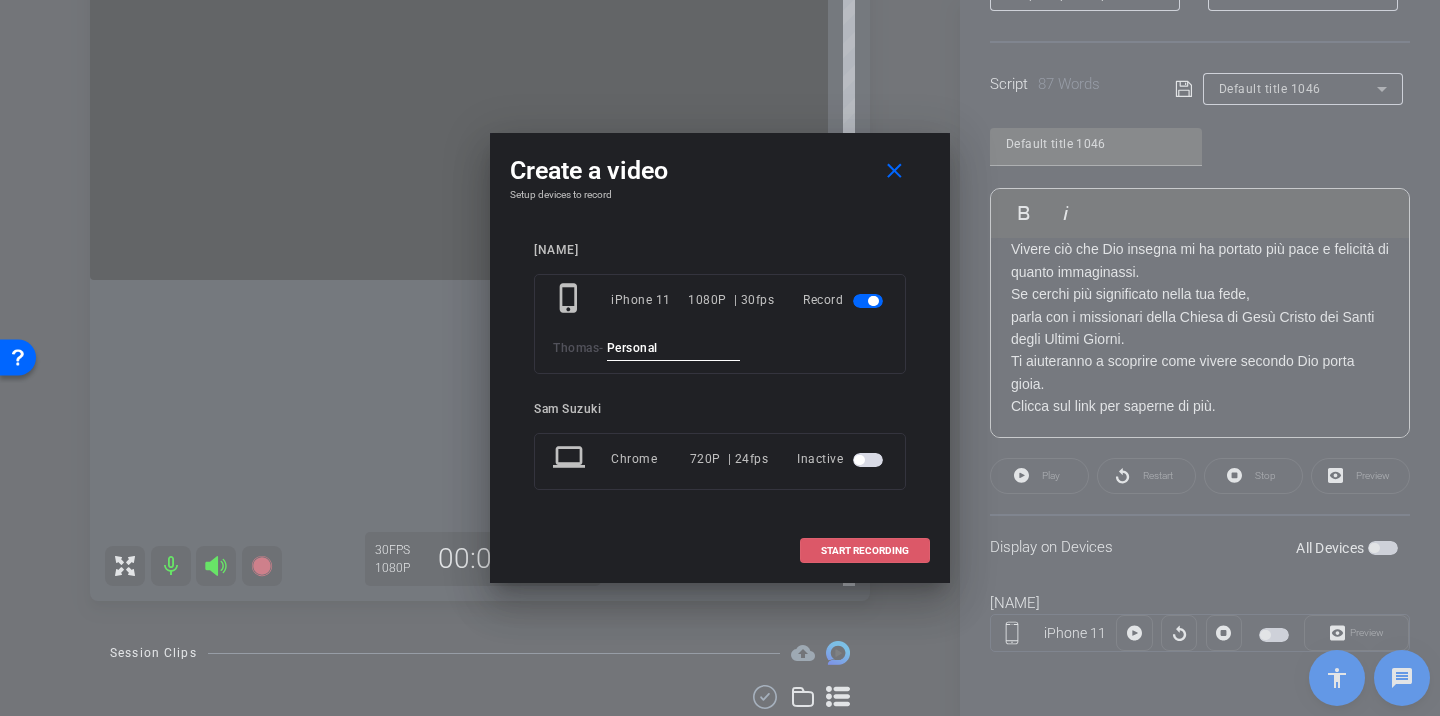 click on "START RECORDING" at bounding box center [865, 551] 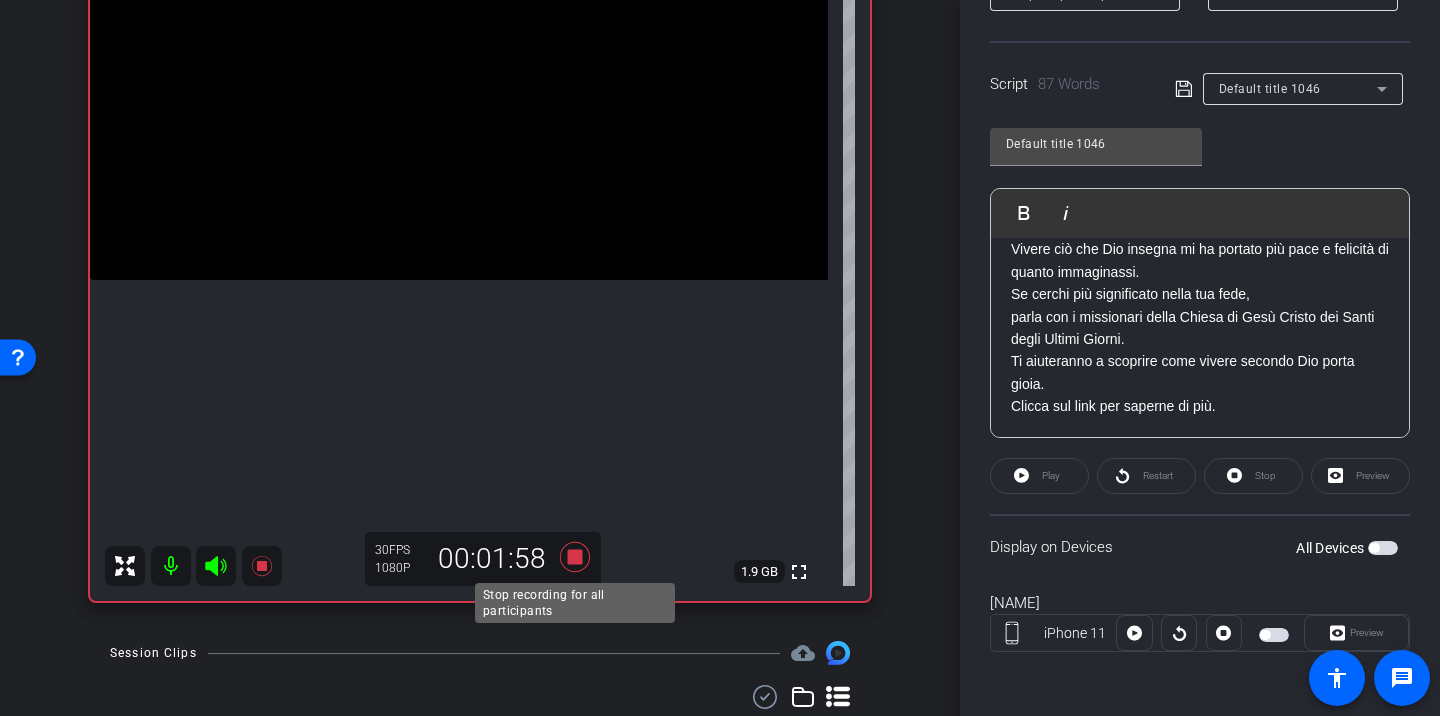 click 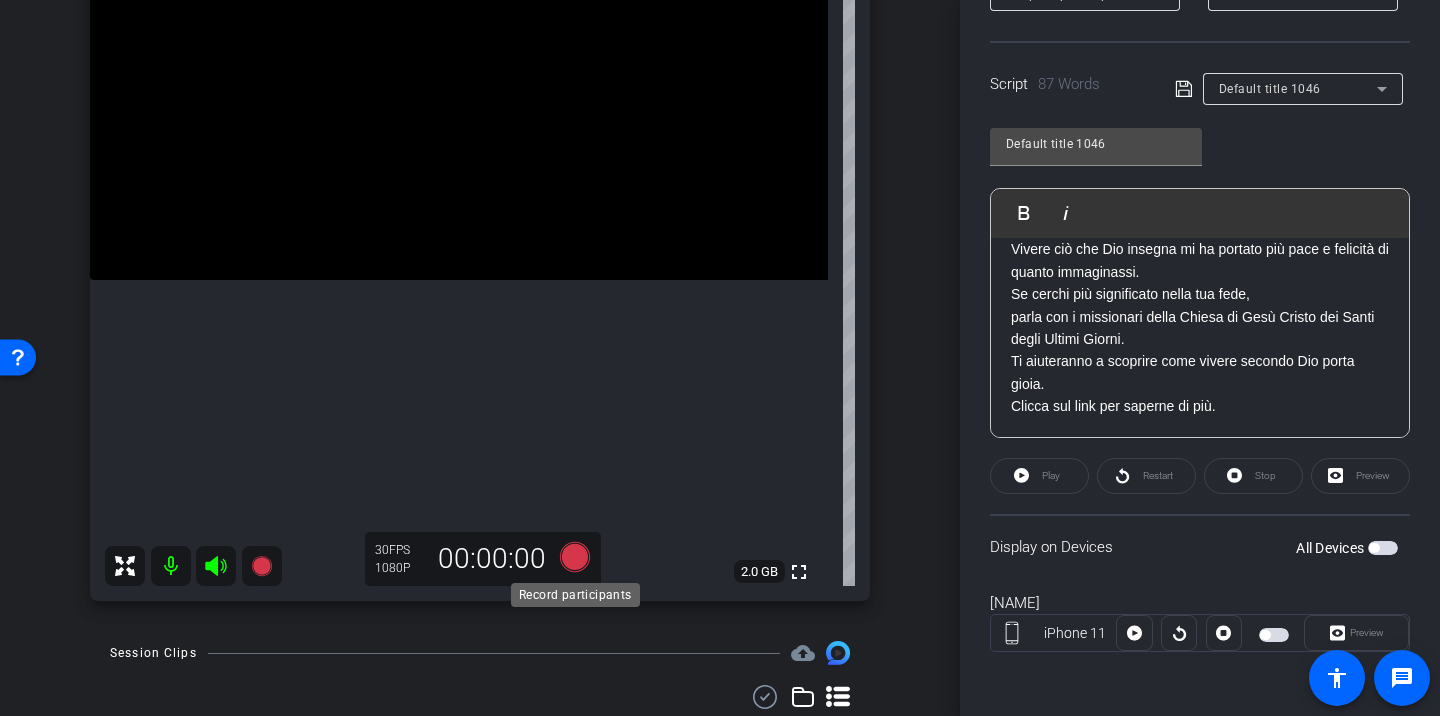 click 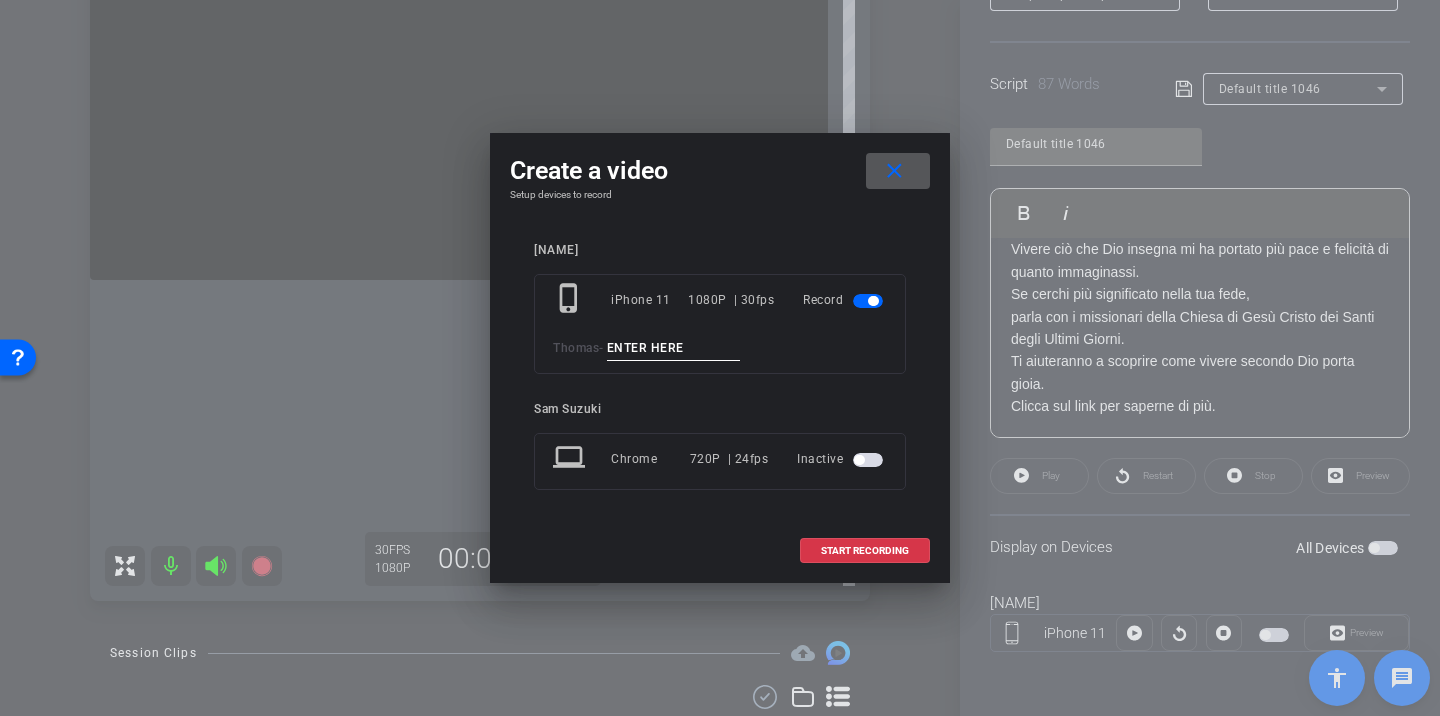 click at bounding box center (674, 348) 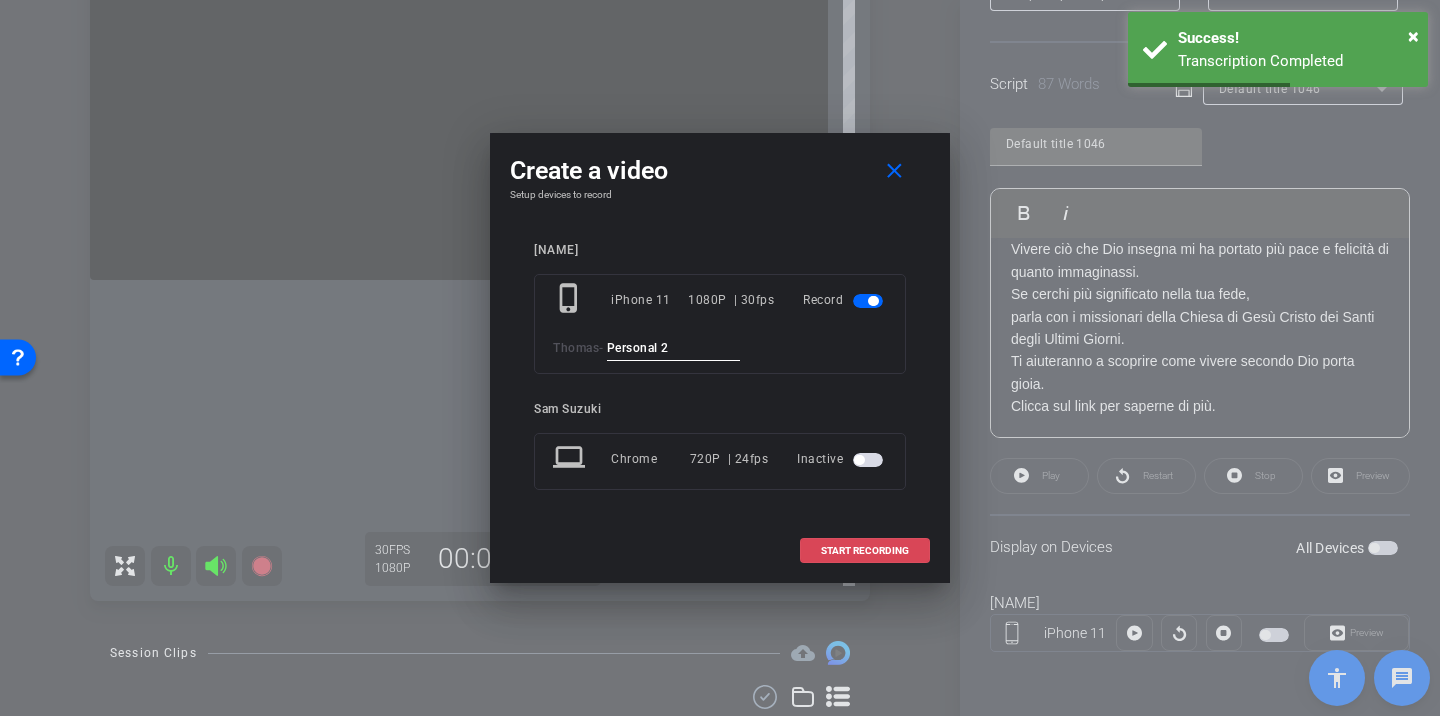 type on "Personal 2" 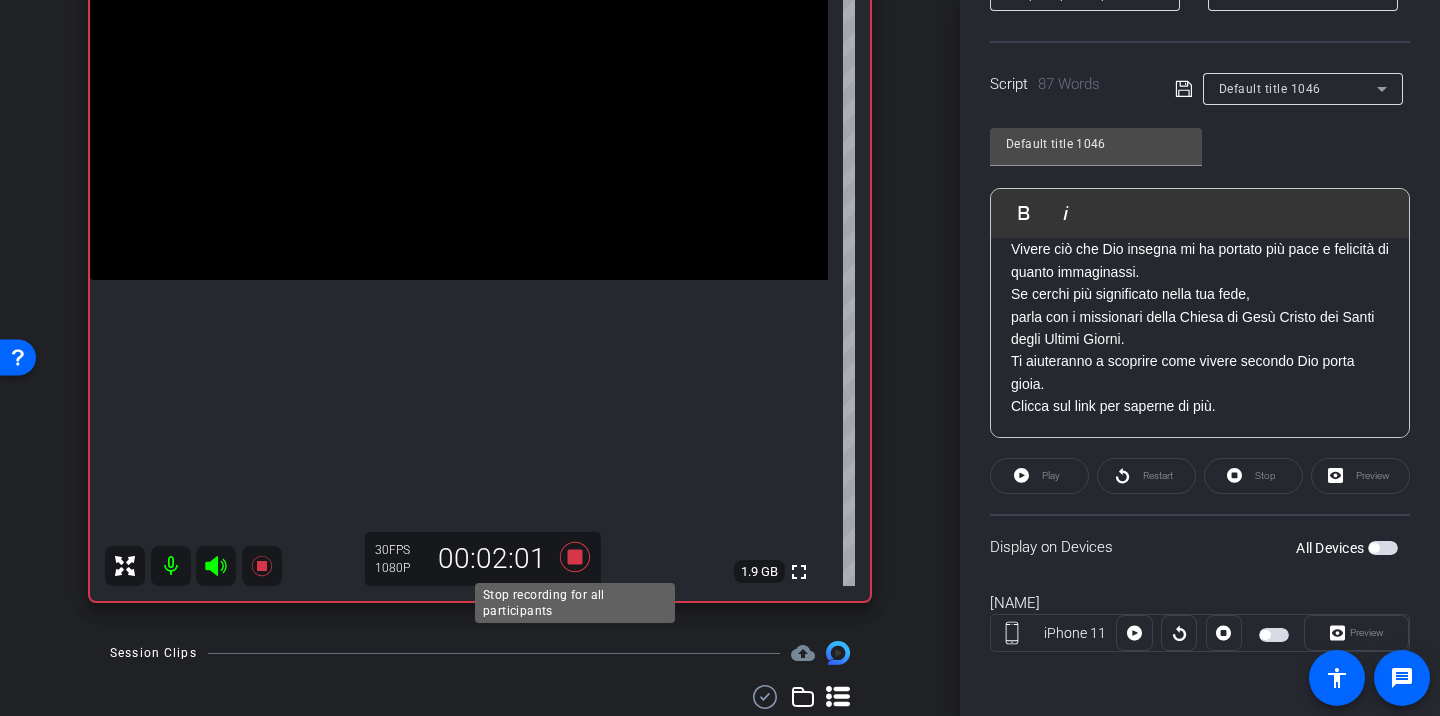 click 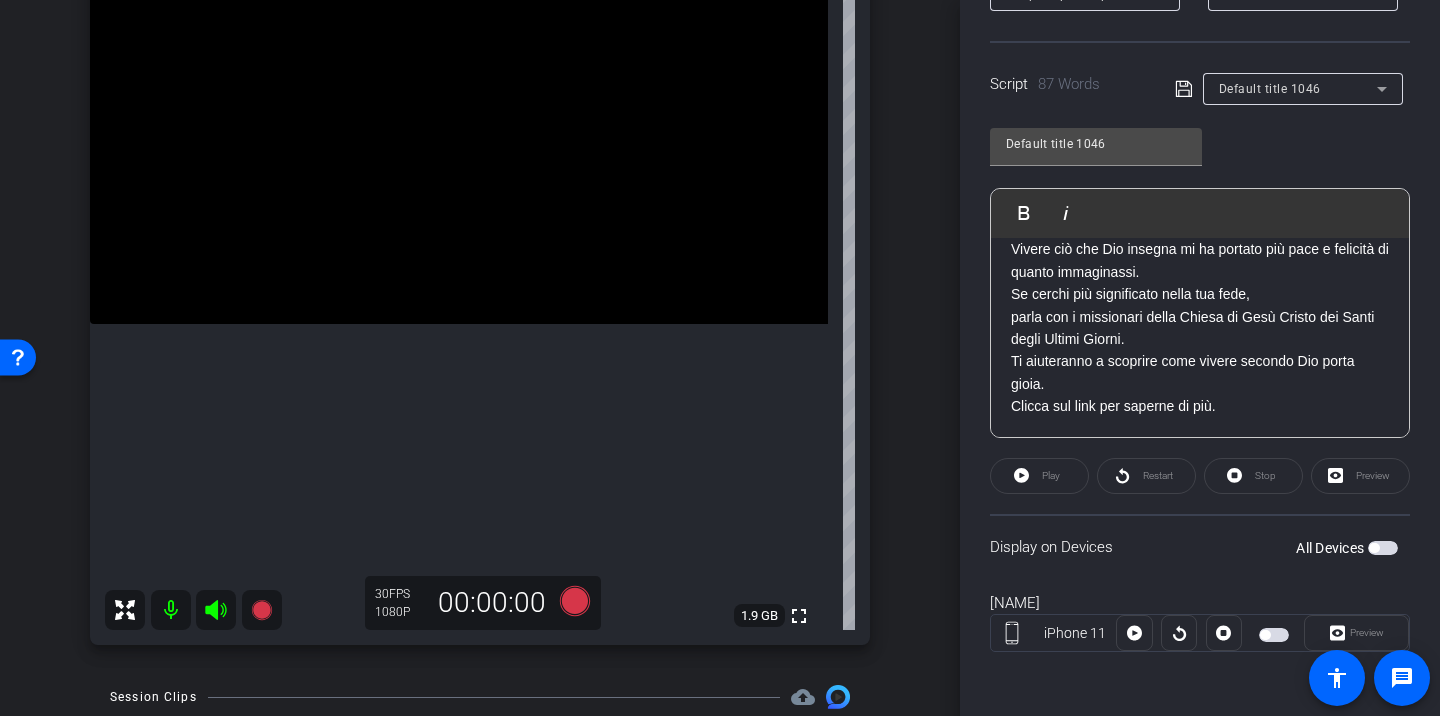 scroll, scrollTop: 261, scrollLeft: 0, axis: vertical 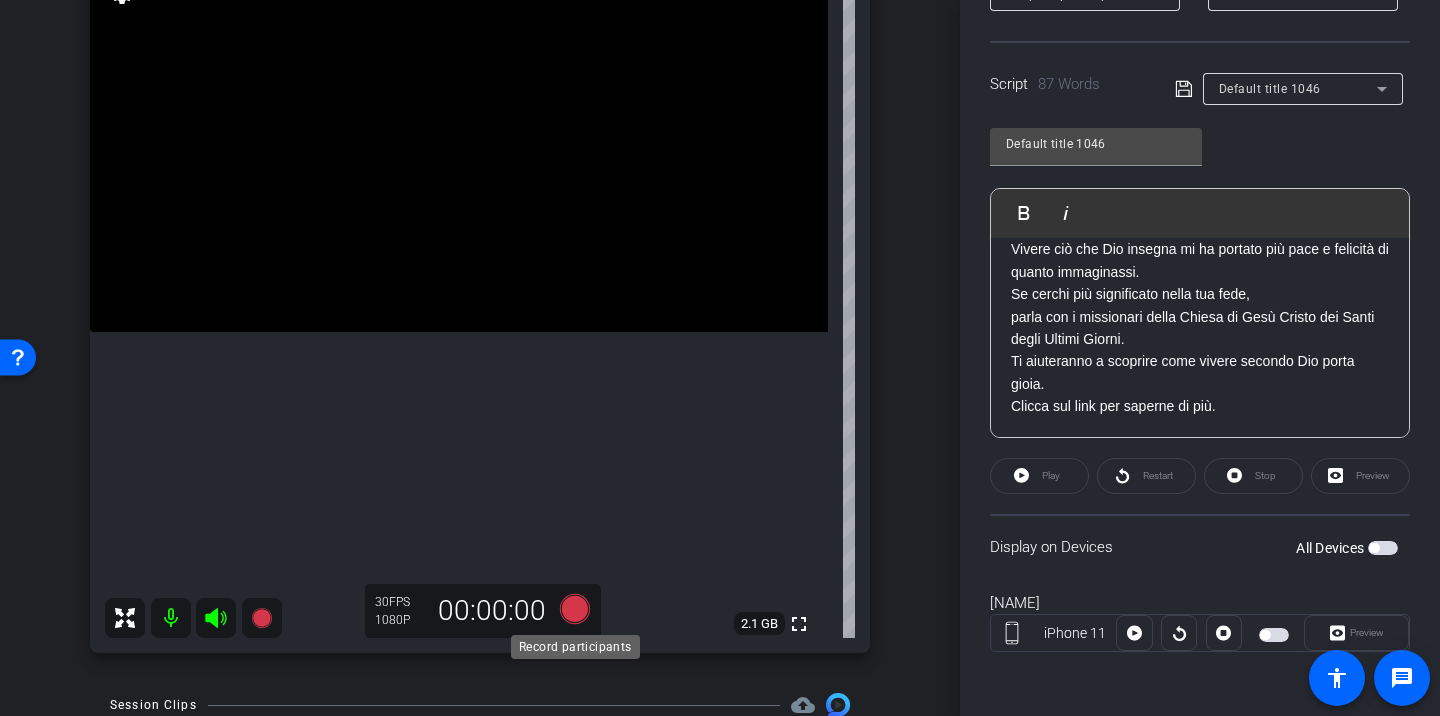 click 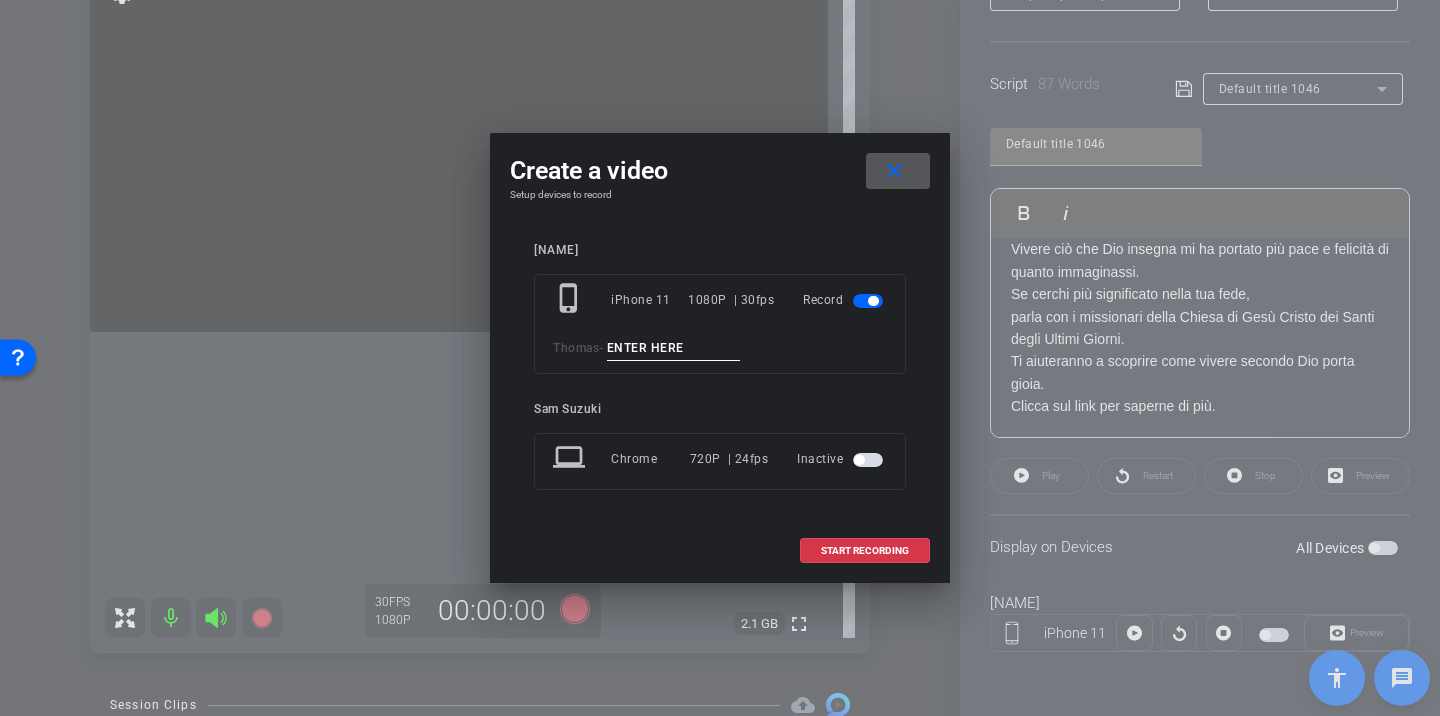 click at bounding box center [674, 348] 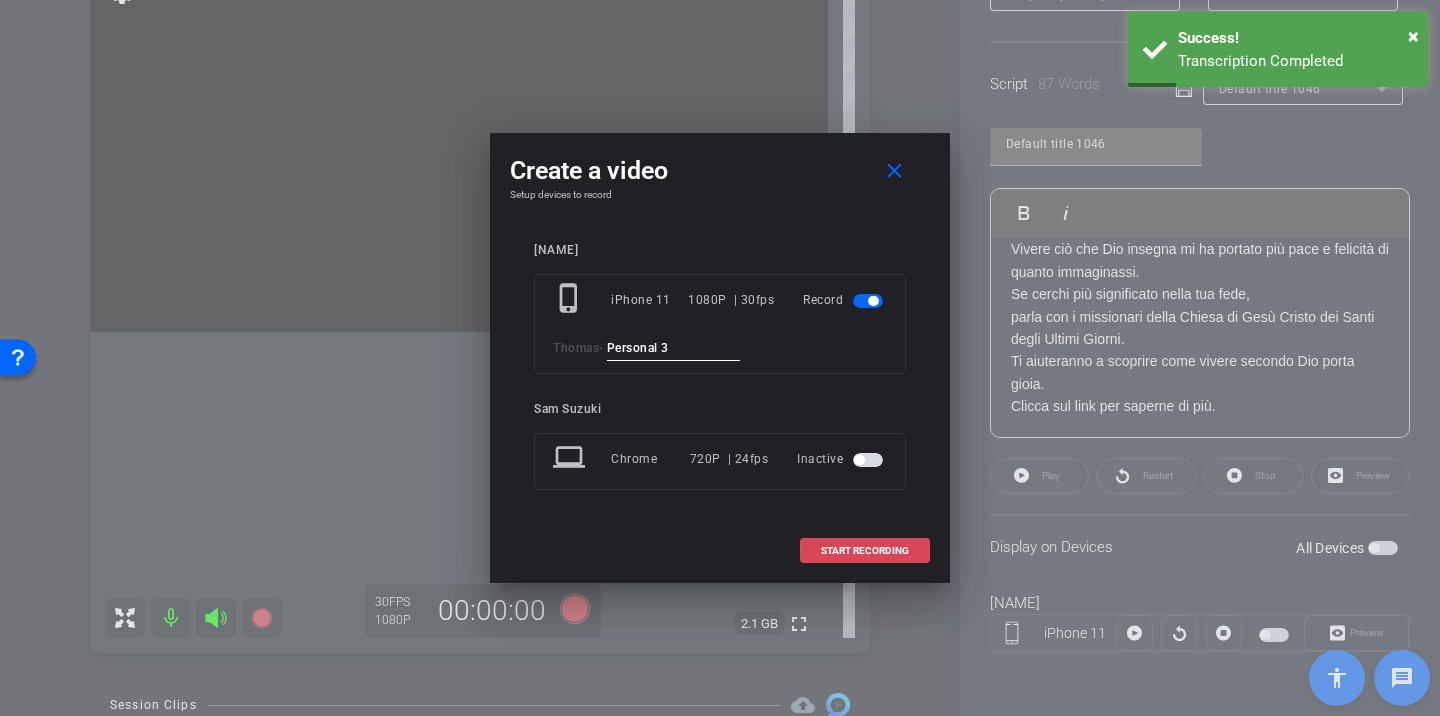 type on "Personal 3" 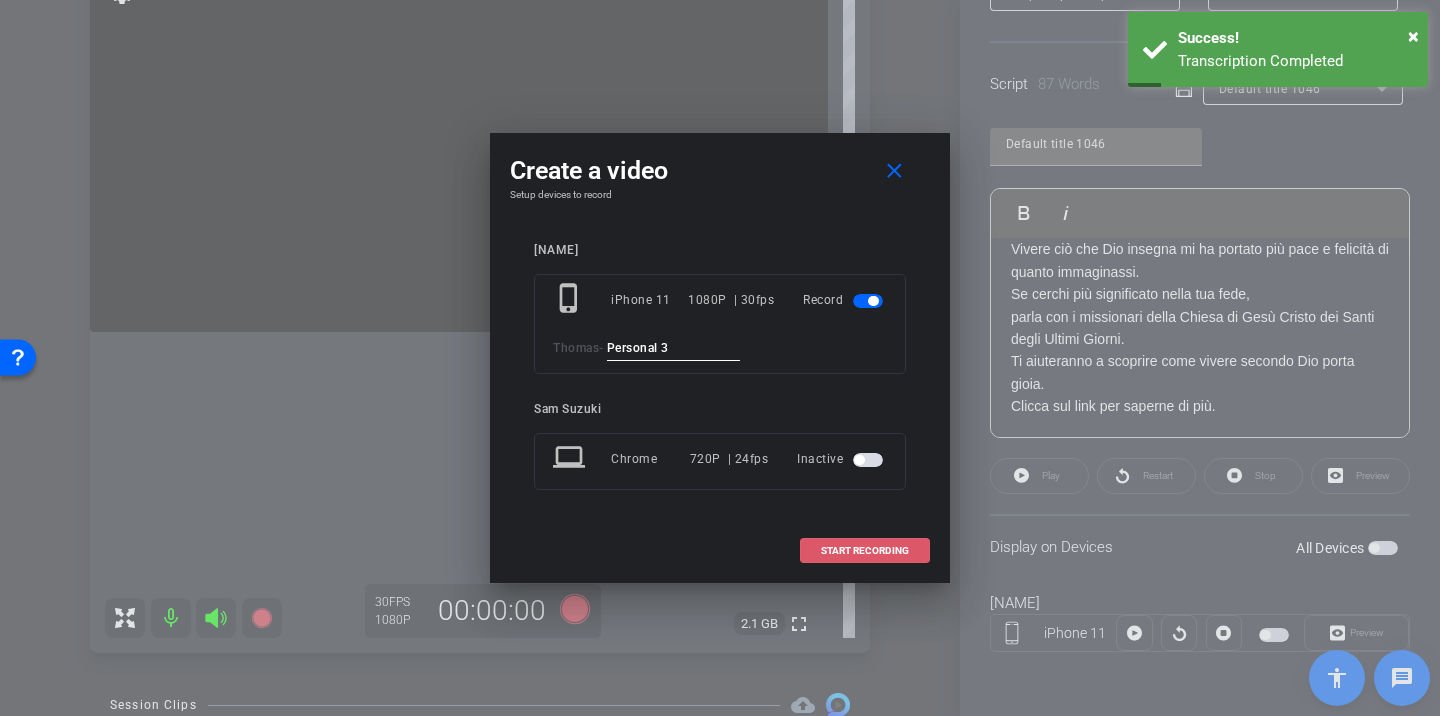 click on "START RECORDING" at bounding box center (865, 551) 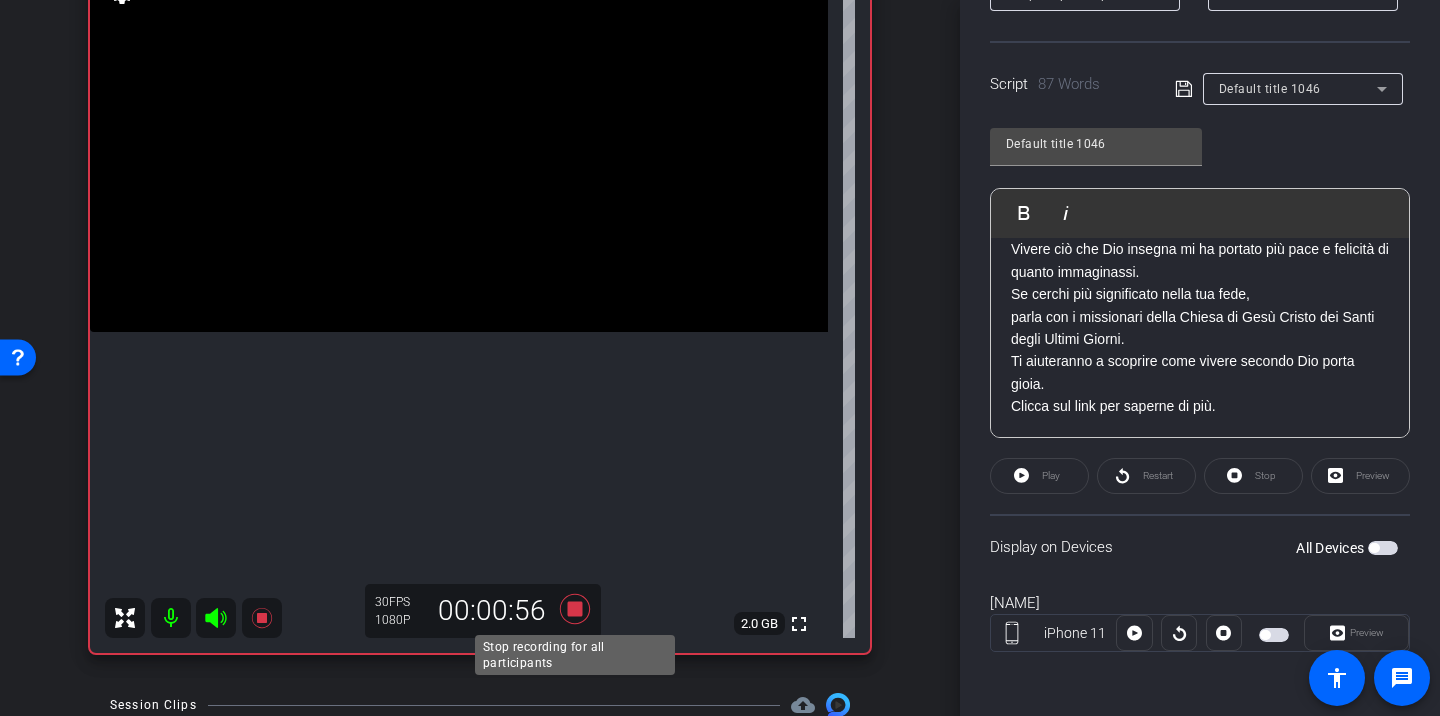 click 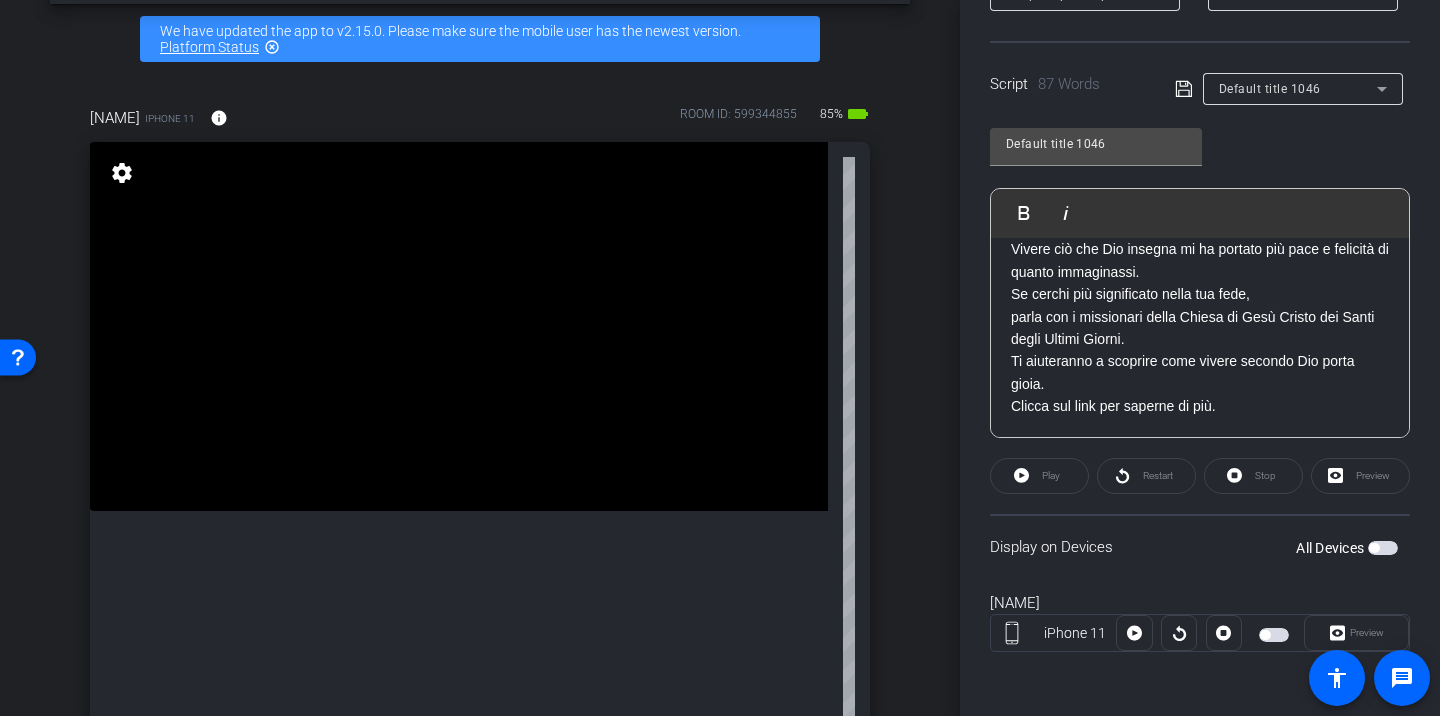 scroll, scrollTop: 80, scrollLeft: 0, axis: vertical 